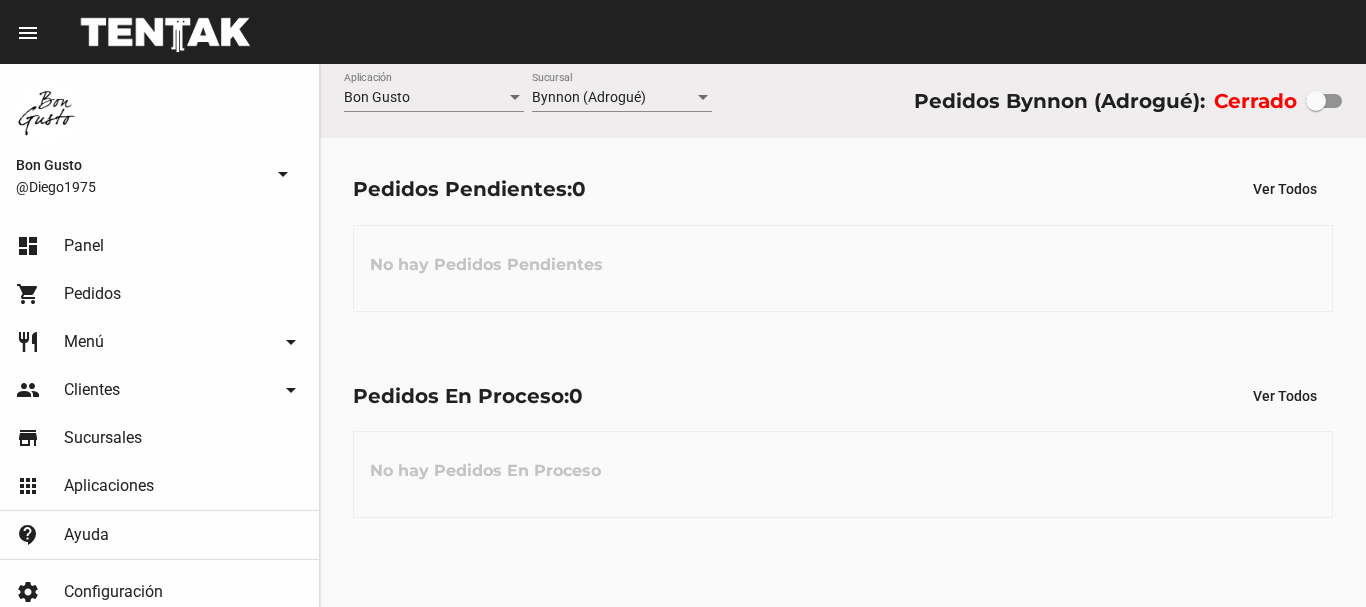 scroll, scrollTop: 0, scrollLeft: 0, axis: both 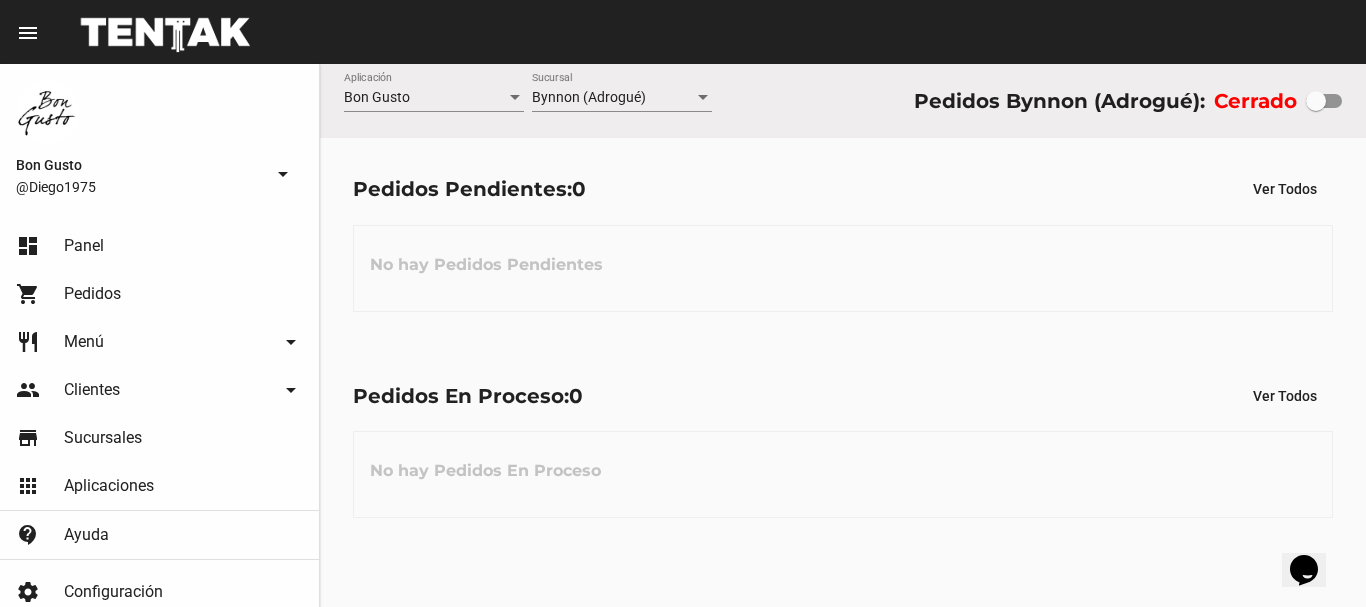 click at bounding box center (1316, 101) 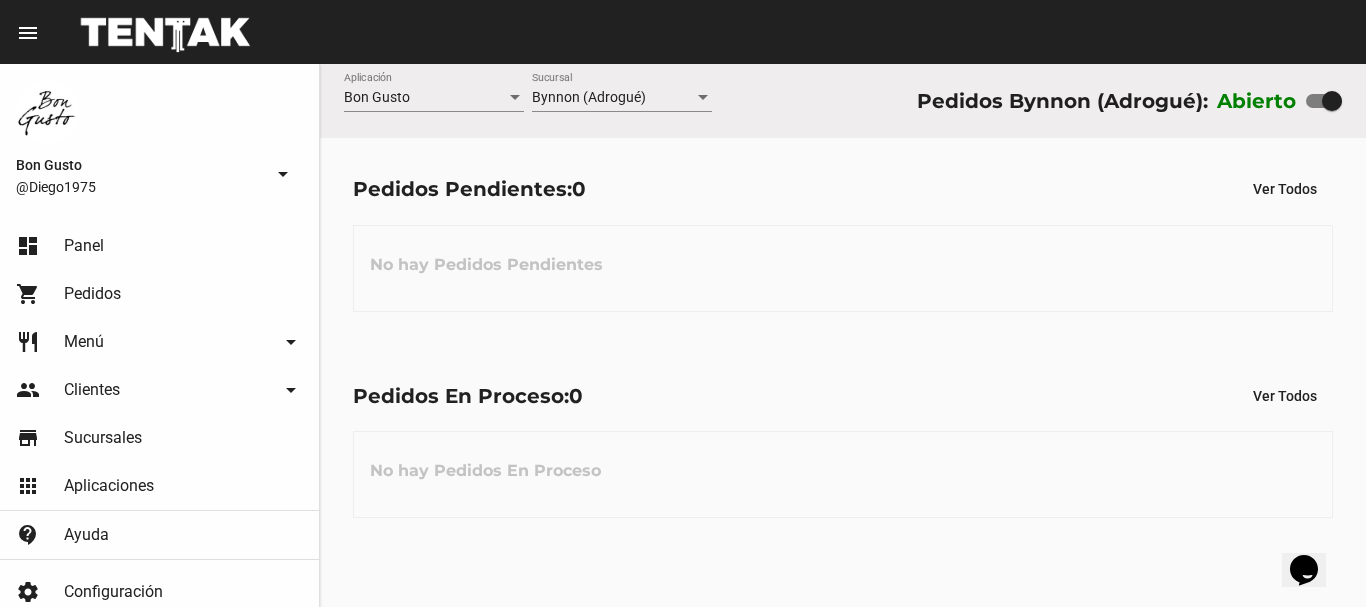 click on "Bynnon (Adrogué) Sucursal" 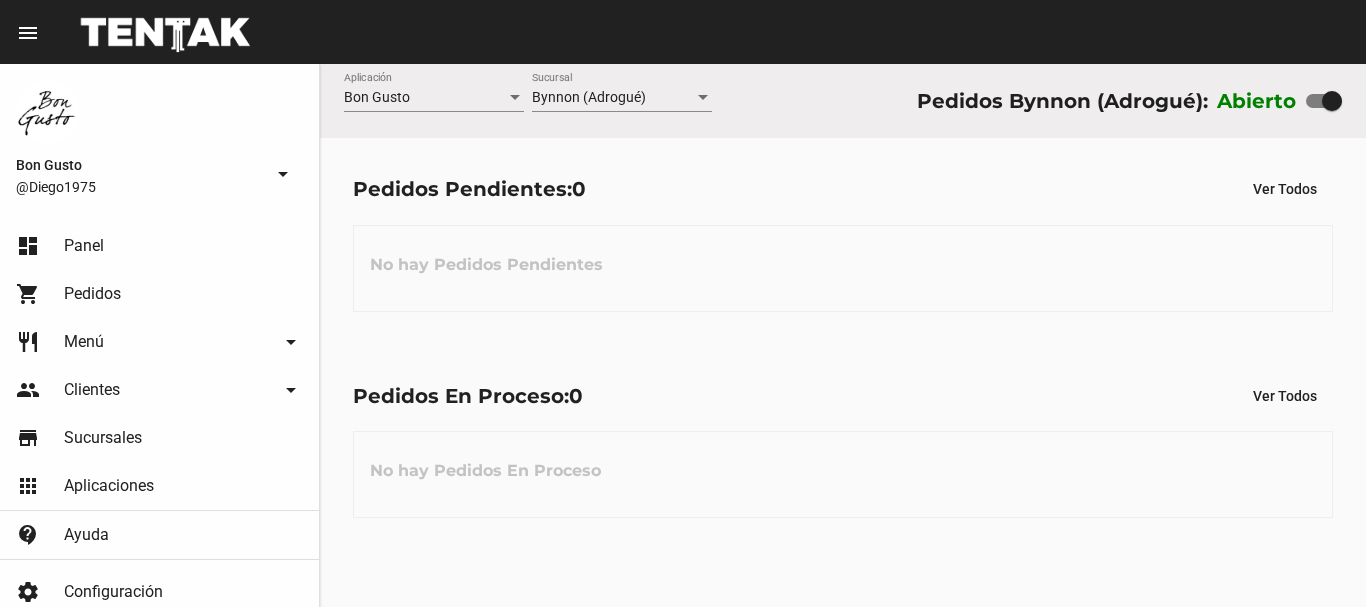 scroll, scrollTop: 0, scrollLeft: 0, axis: both 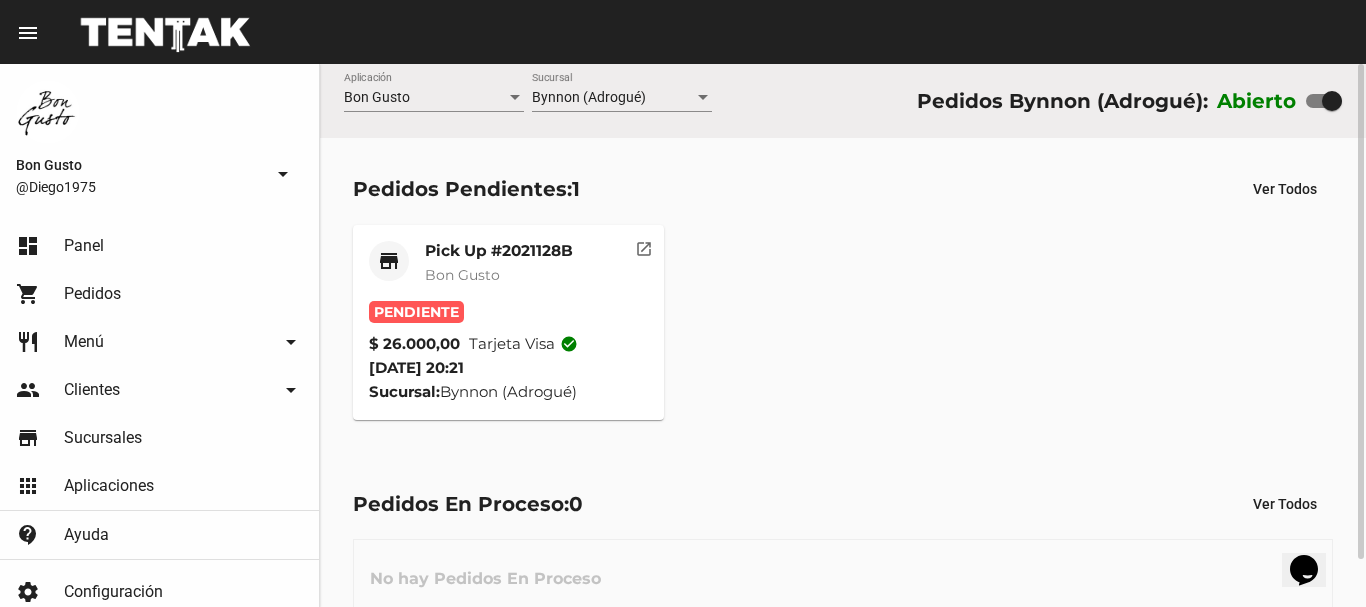 click on "store Pick Up #2021128B Bon Gusto" 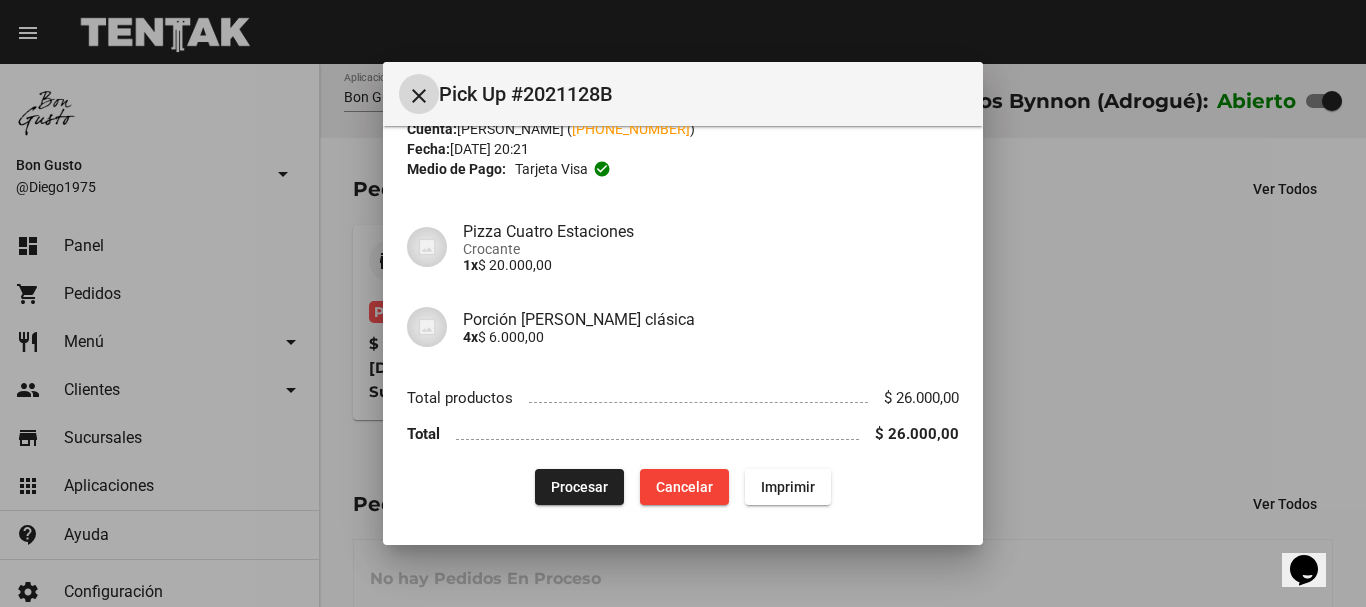 scroll, scrollTop: 0, scrollLeft: 0, axis: both 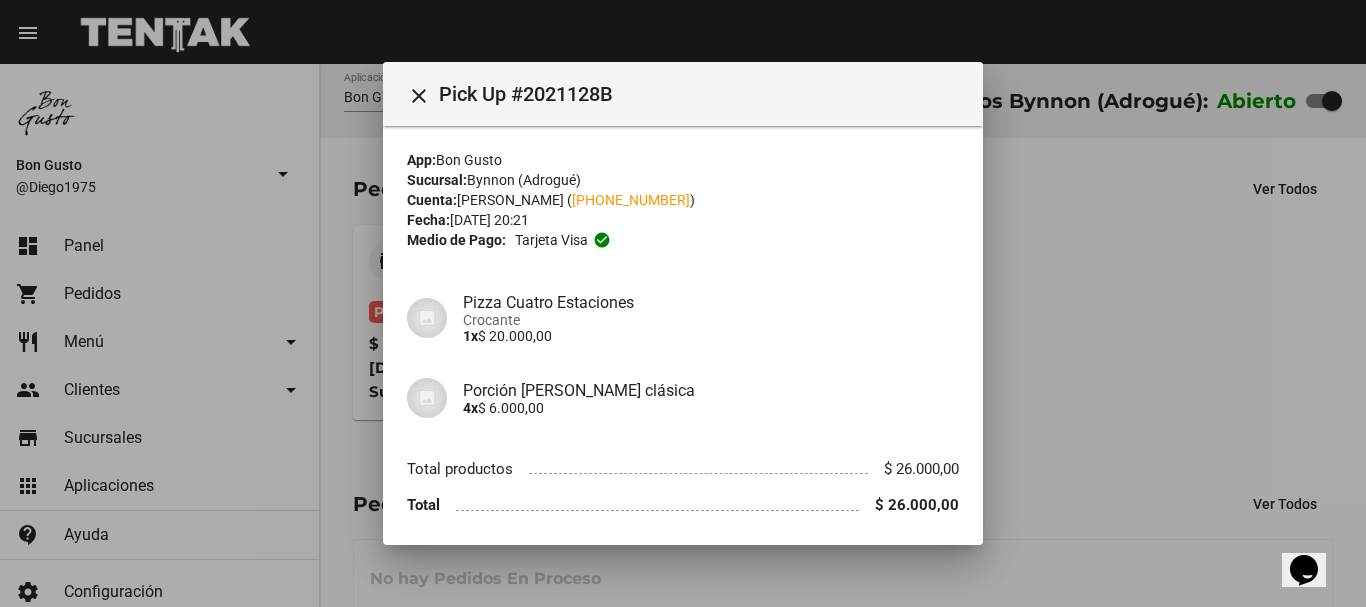 click at bounding box center [683, 303] 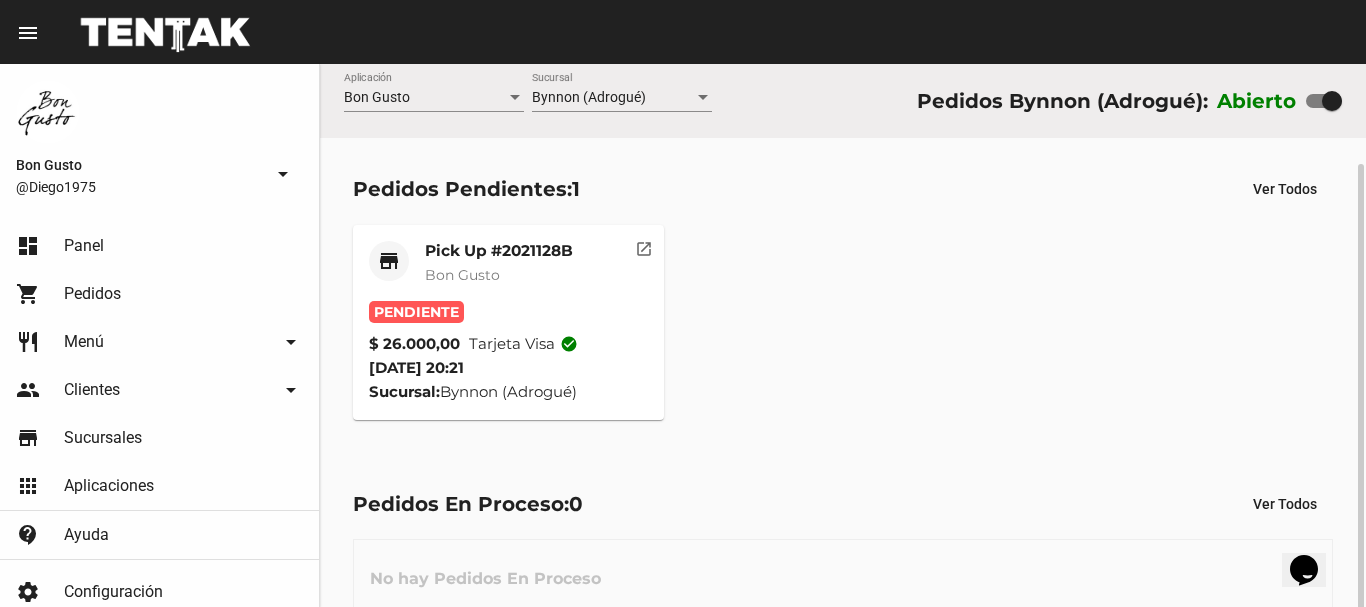 scroll, scrollTop: 52, scrollLeft: 0, axis: vertical 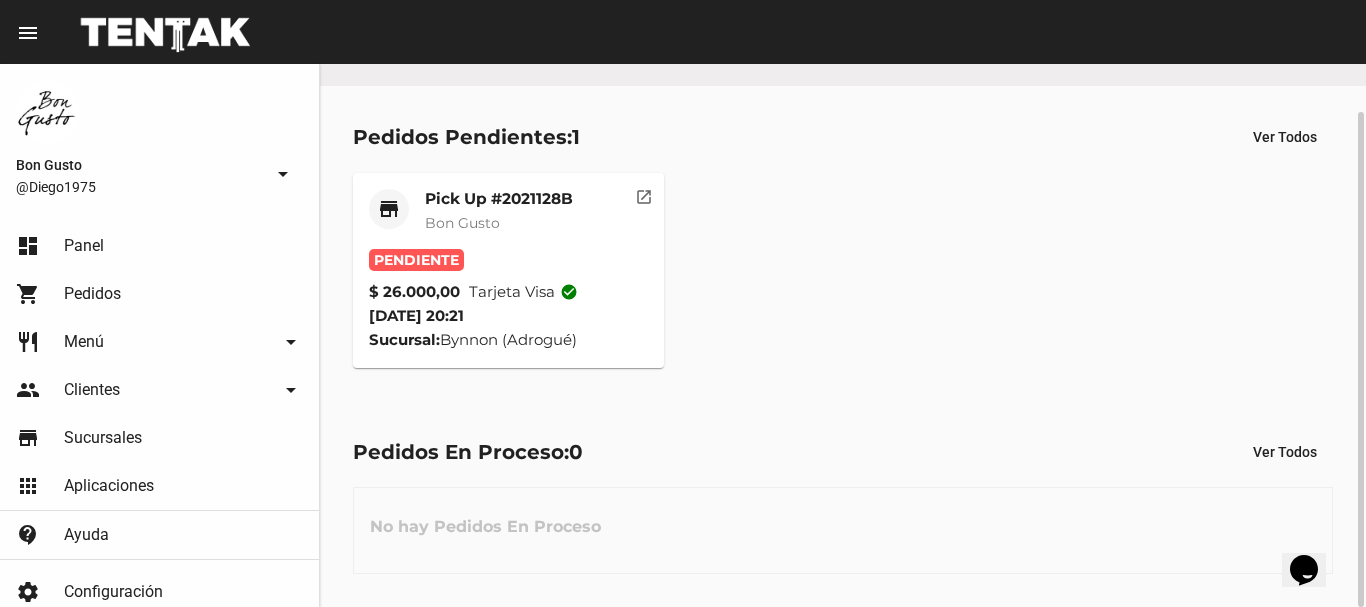 click on "open_in_new" 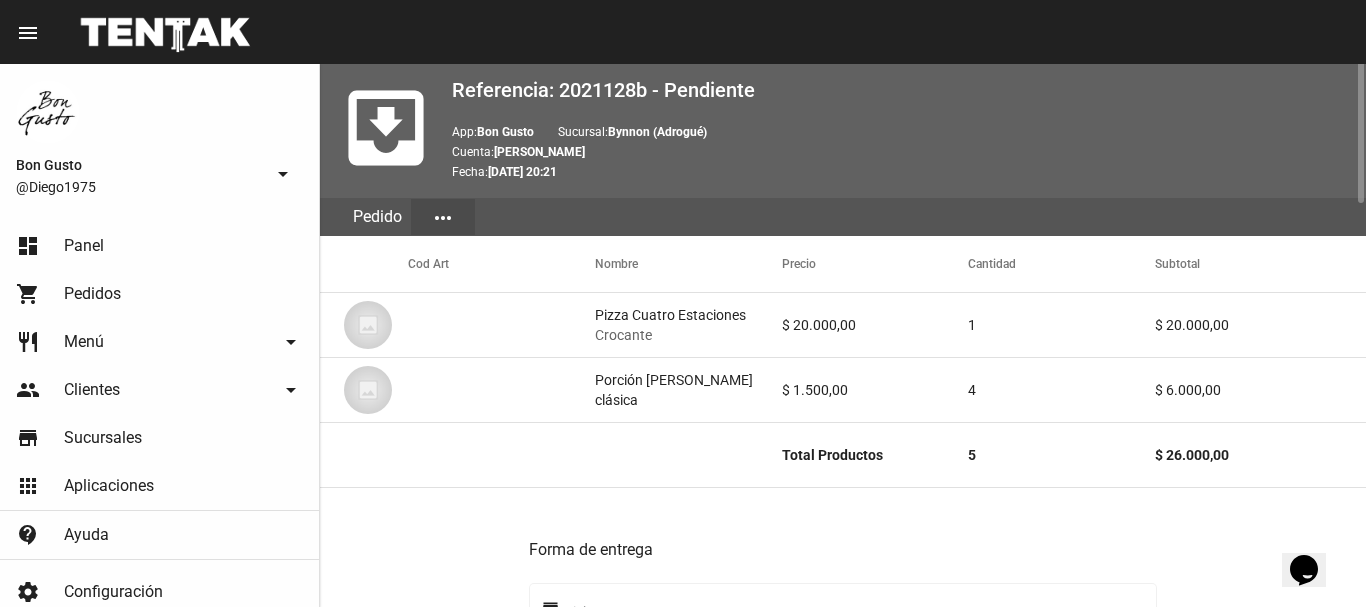 scroll, scrollTop: 0, scrollLeft: 0, axis: both 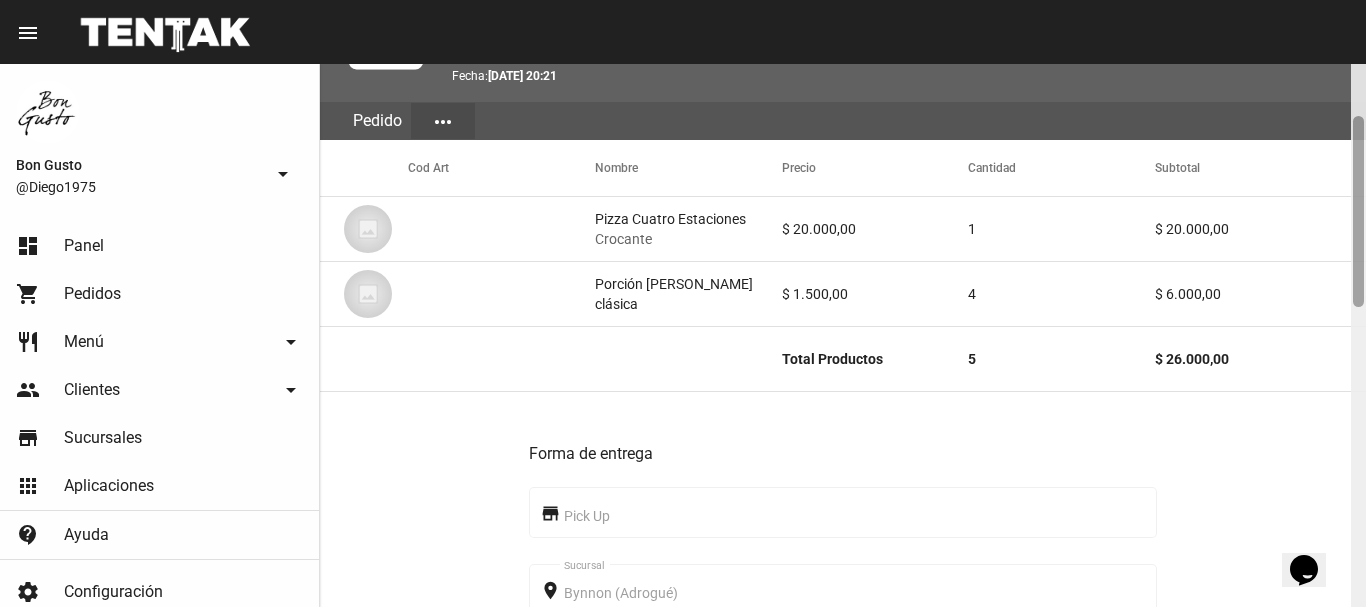 drag, startPoint x: 1361, startPoint y: 82, endPoint x: 1365, endPoint y: 134, distance: 52.153618 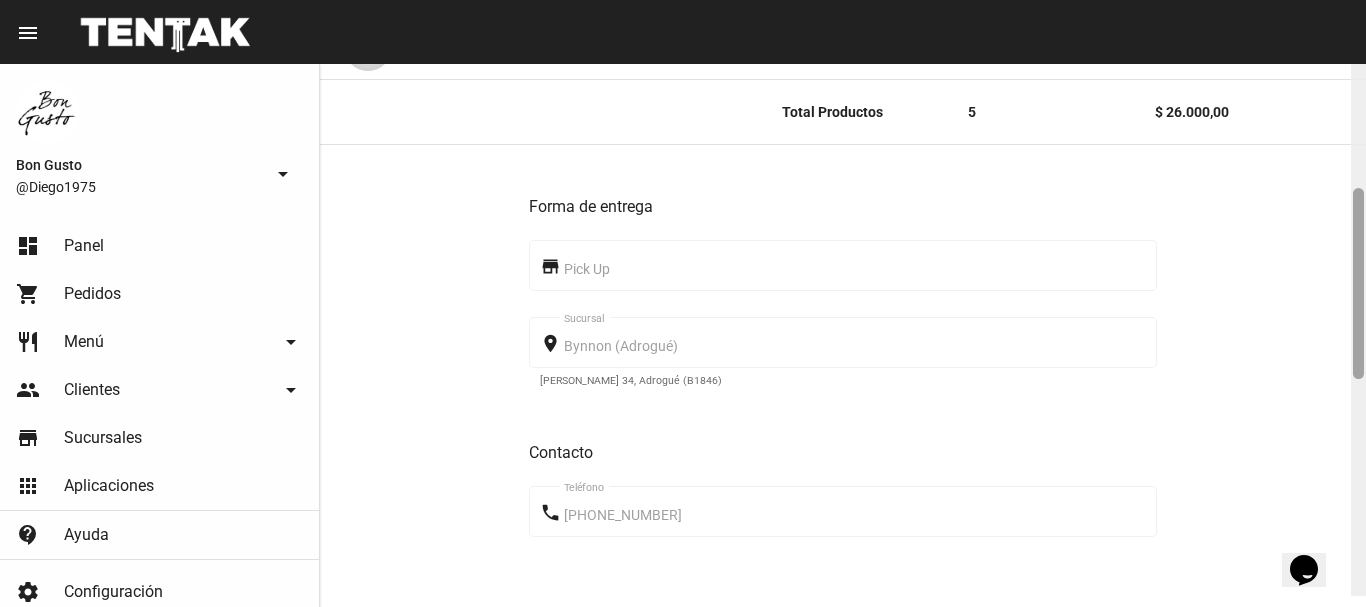 scroll, scrollTop: 0, scrollLeft: 0, axis: both 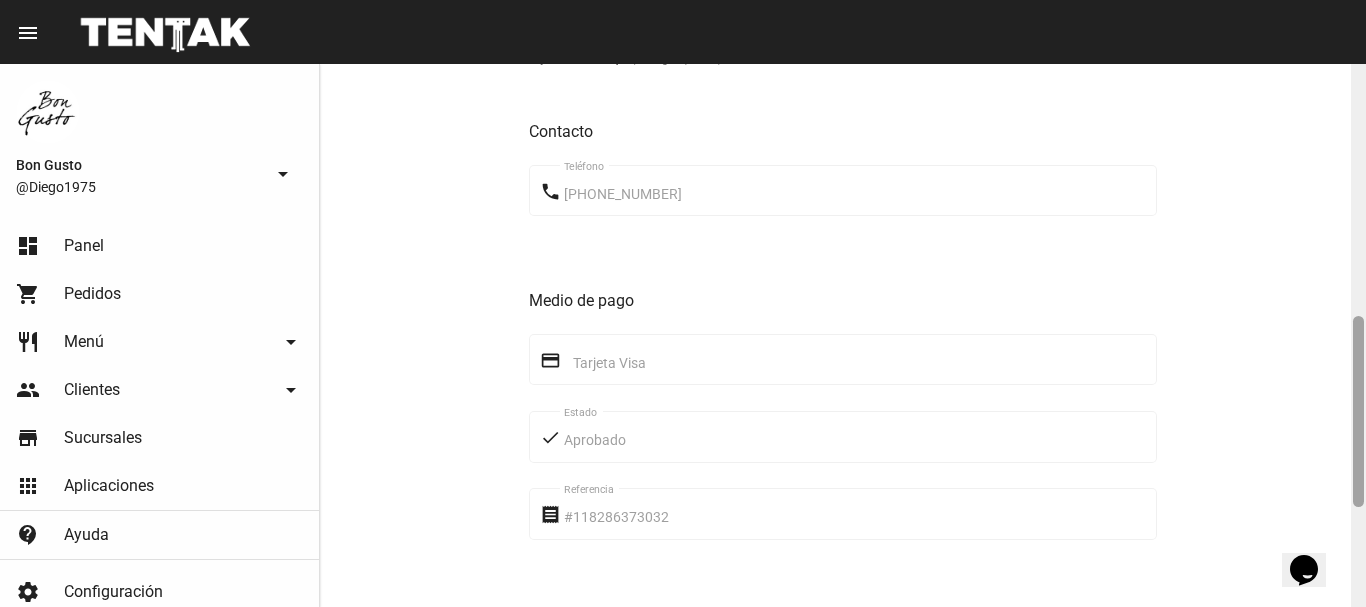 drag, startPoint x: 1358, startPoint y: 148, endPoint x: 1169, endPoint y: 340, distance: 269.41605 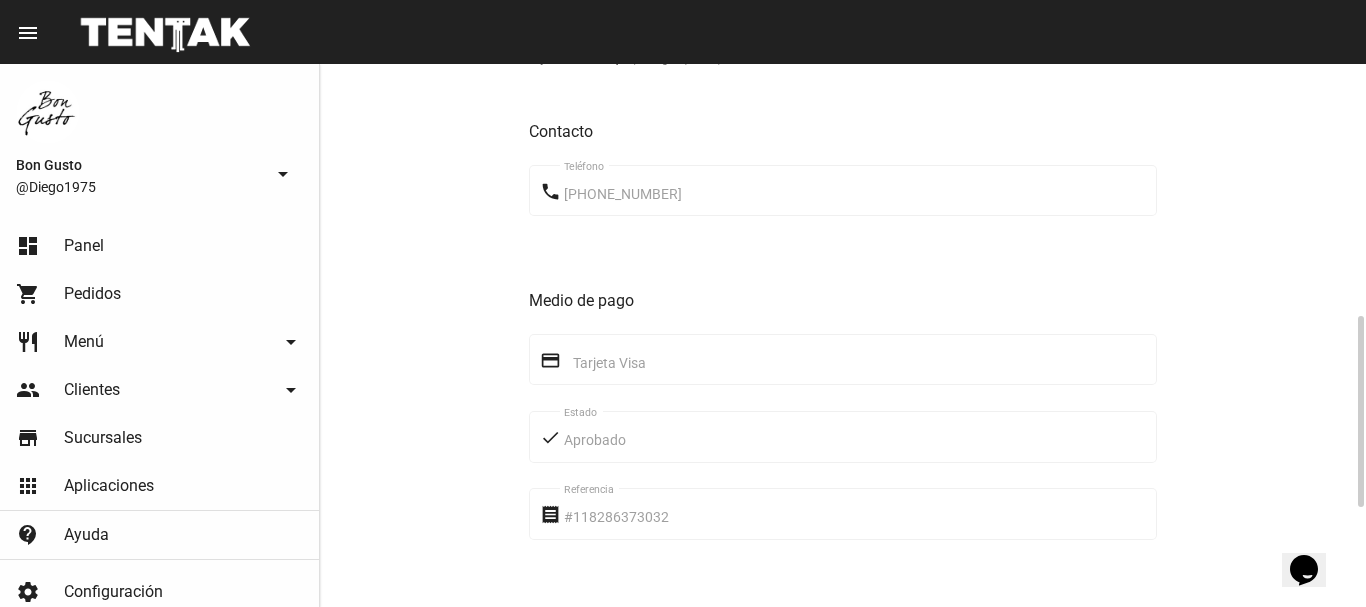 scroll, scrollTop: 1000, scrollLeft: 0, axis: vertical 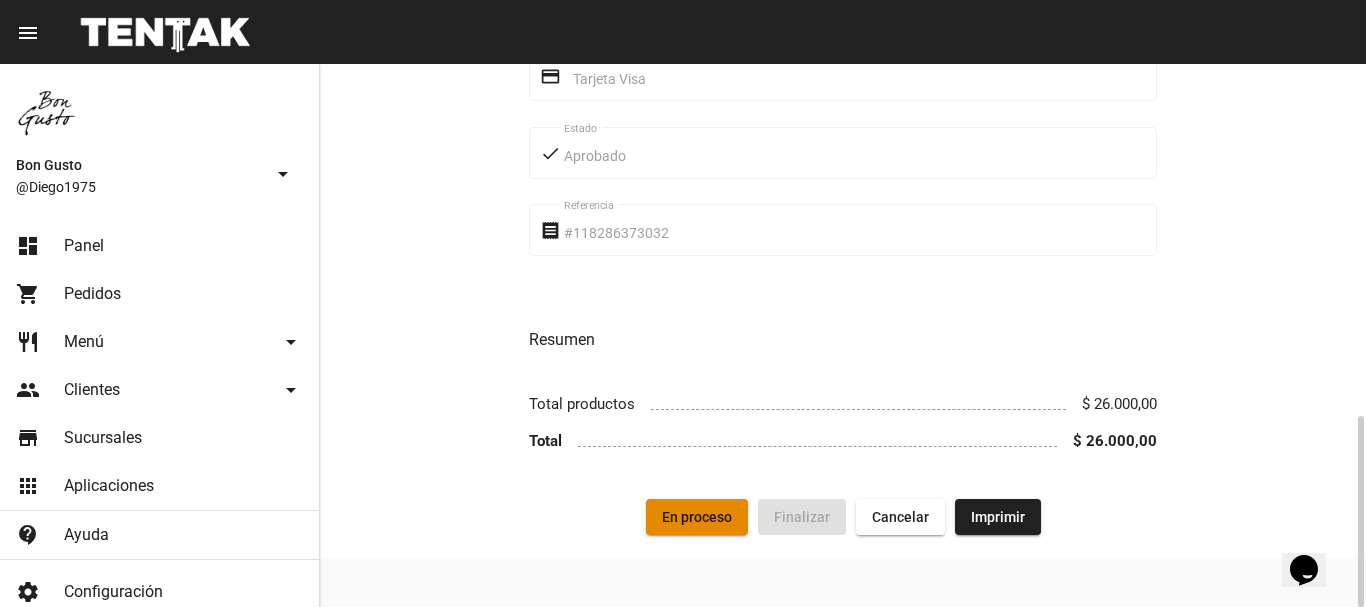 click on "En proceso" 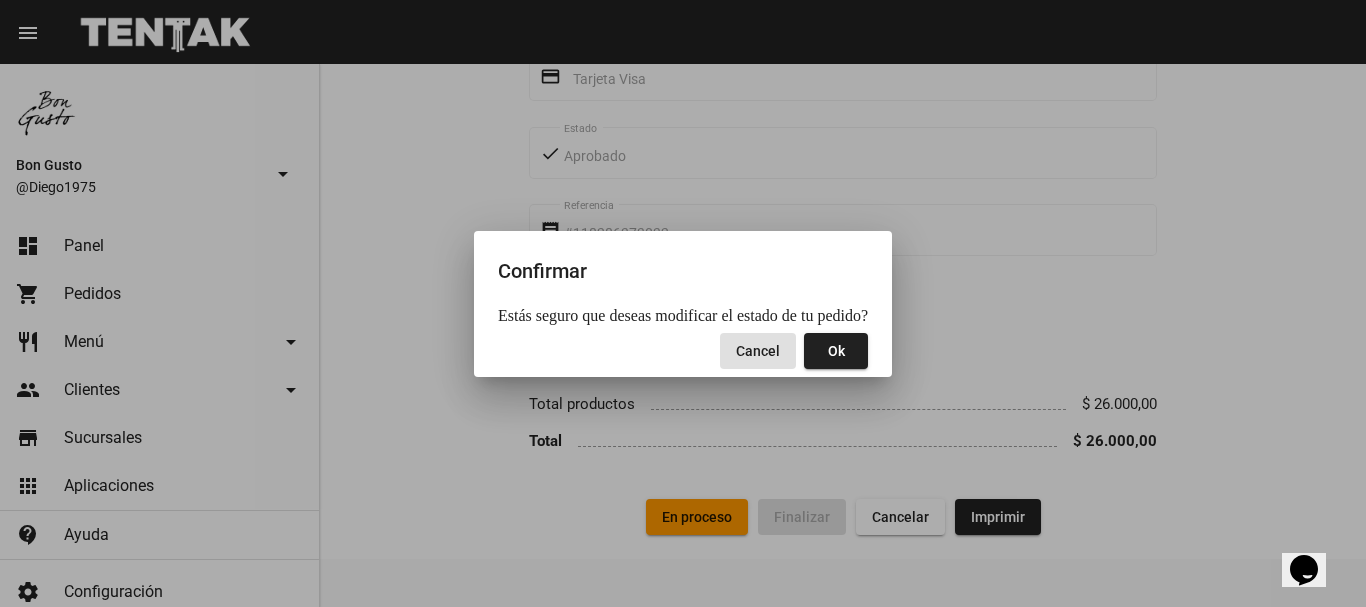 click on "Ok" 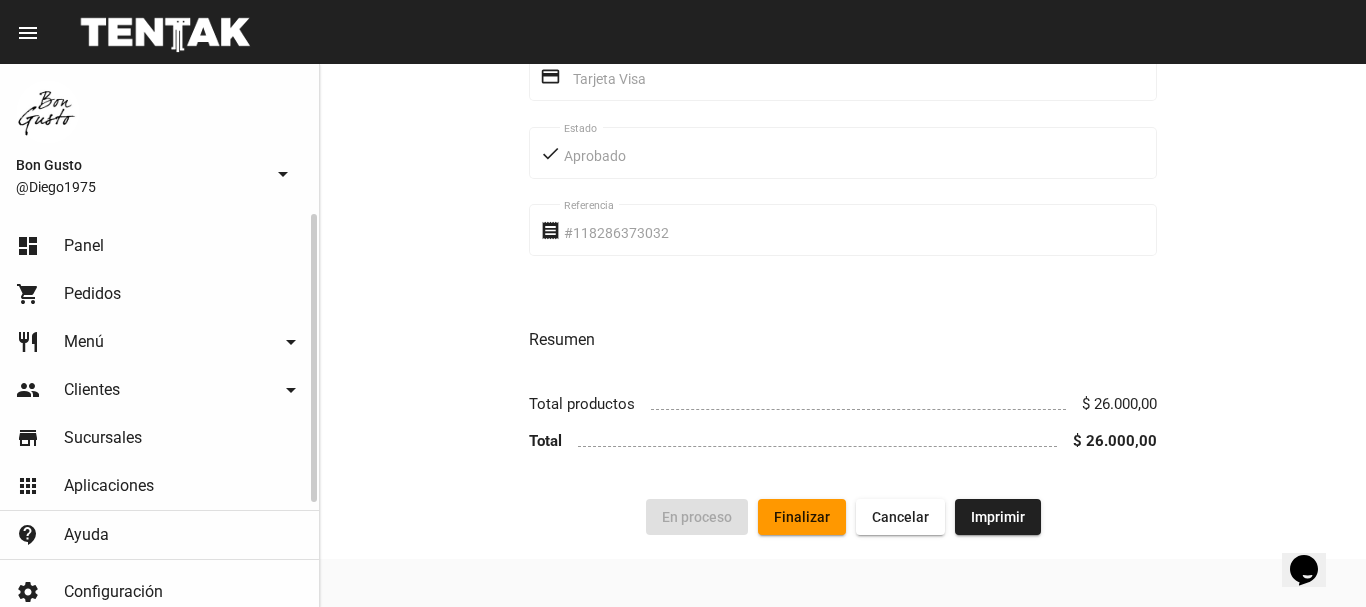 click on "Panel" 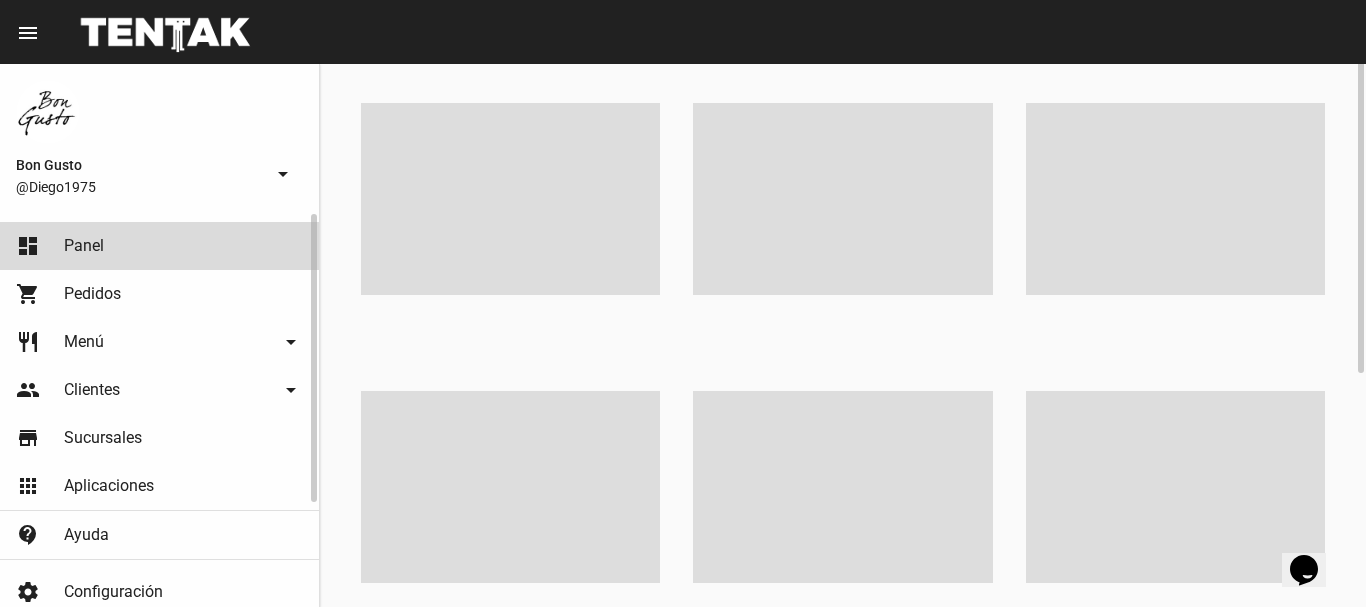 scroll, scrollTop: 0, scrollLeft: 0, axis: both 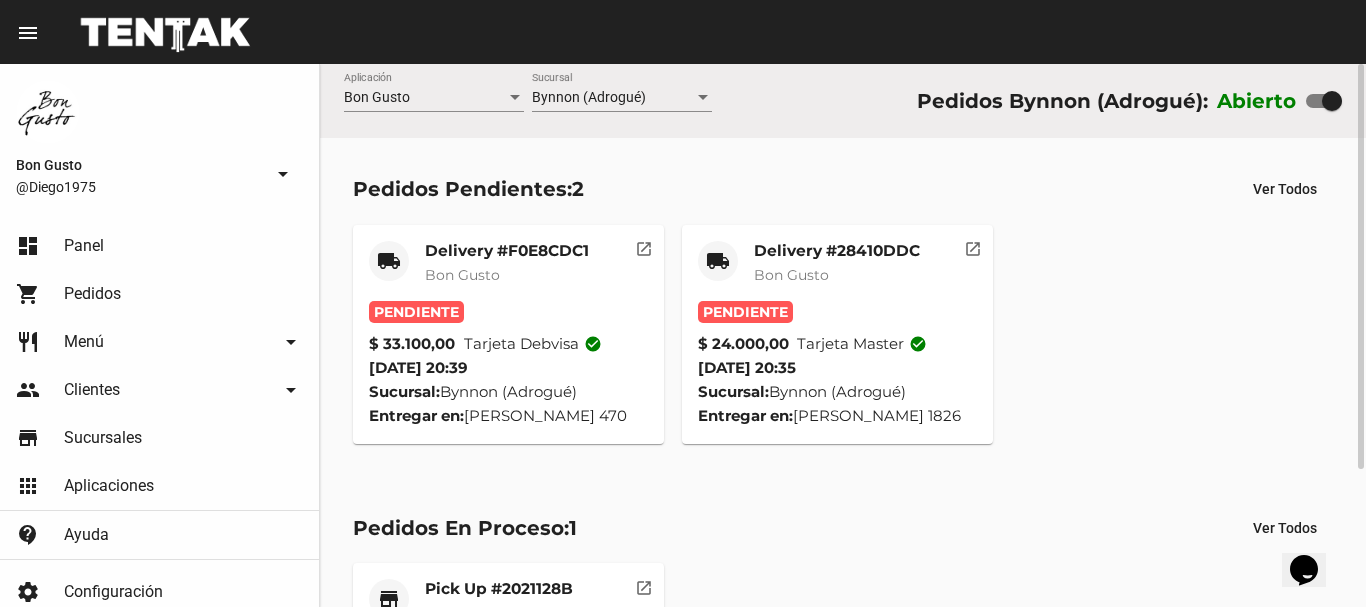 click on "Pendiente" 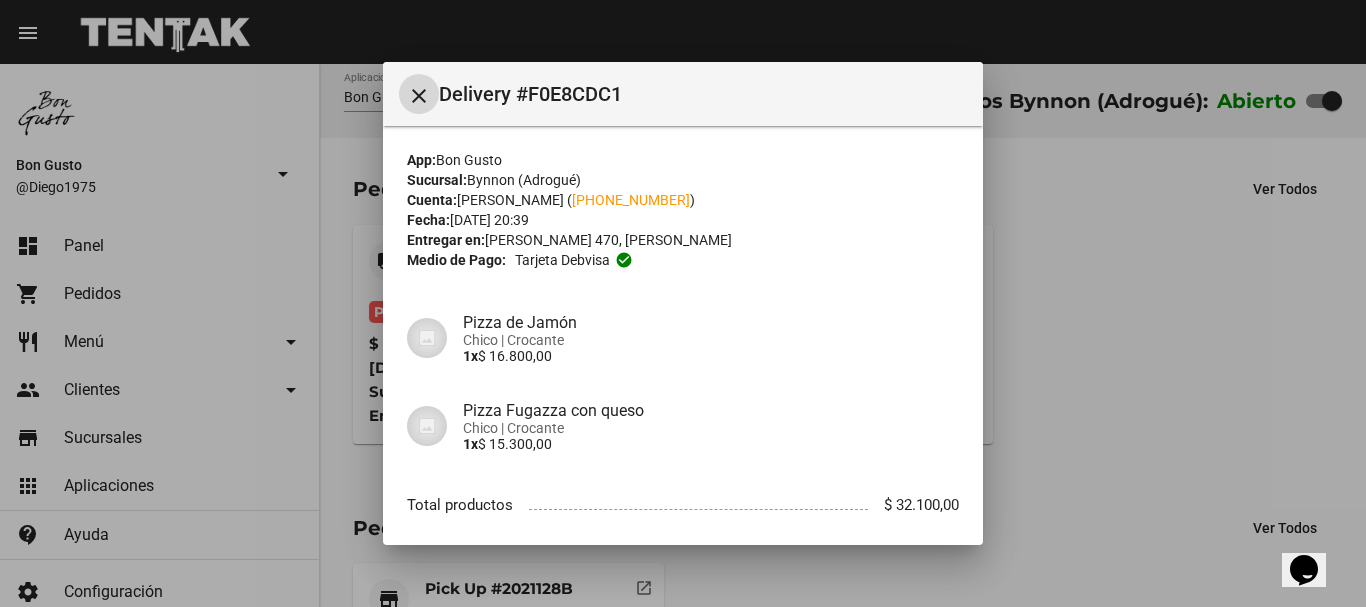 scroll, scrollTop: 143, scrollLeft: 0, axis: vertical 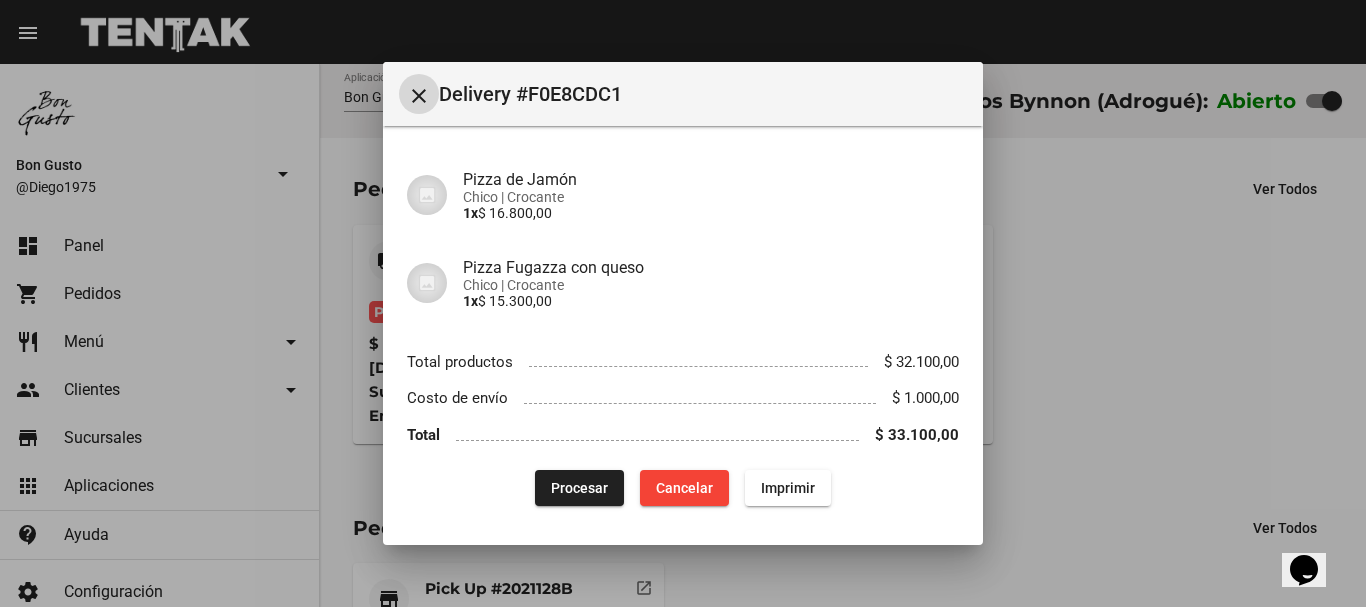 click on "Procesar" 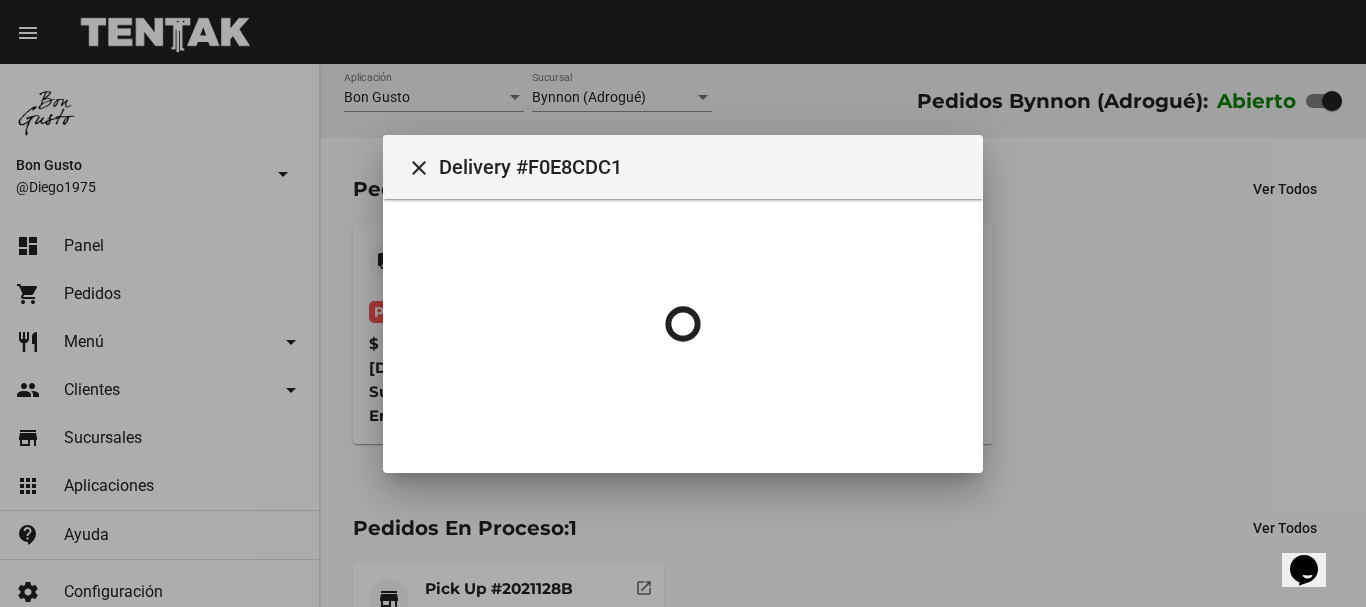 scroll, scrollTop: 0, scrollLeft: 0, axis: both 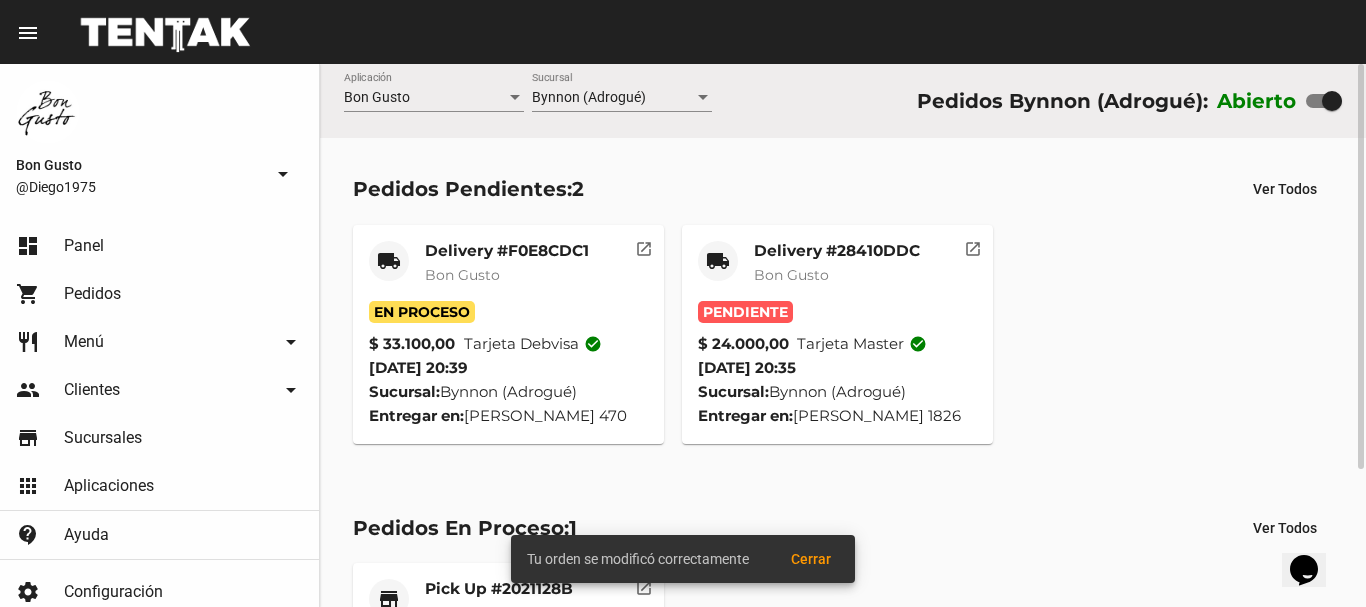 click on "Delivery #28410DDC Bon Gusto" 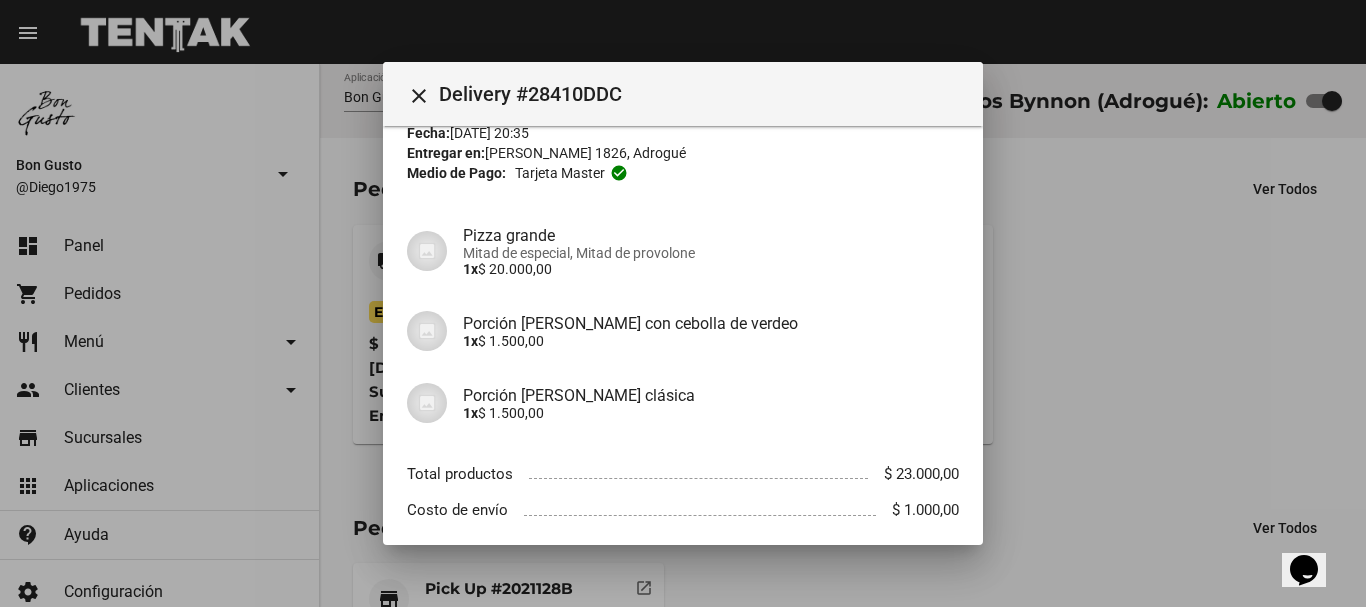 scroll, scrollTop: 93, scrollLeft: 0, axis: vertical 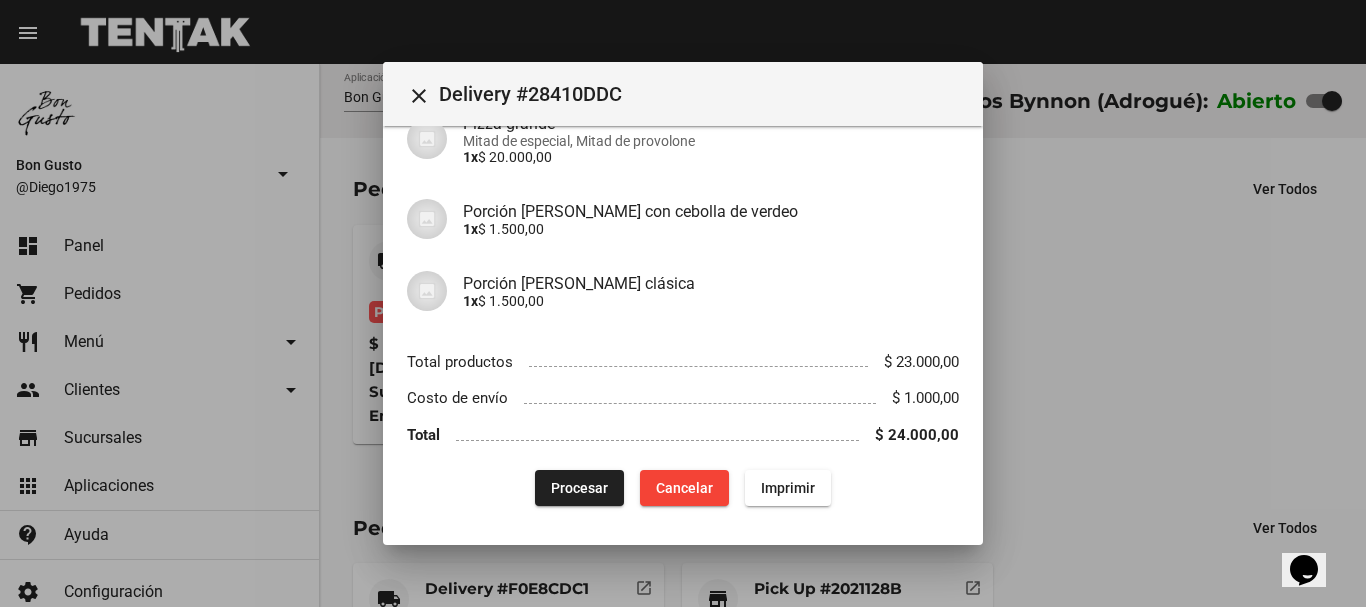 click on "Procesar" 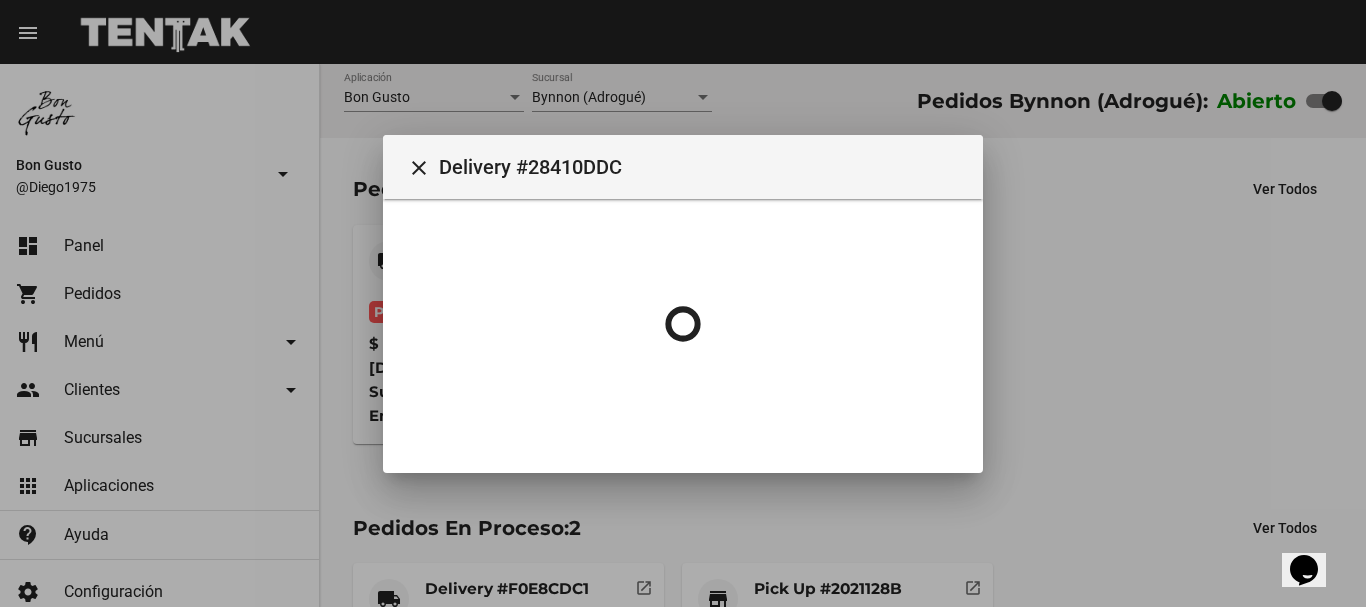 scroll, scrollTop: 0, scrollLeft: 0, axis: both 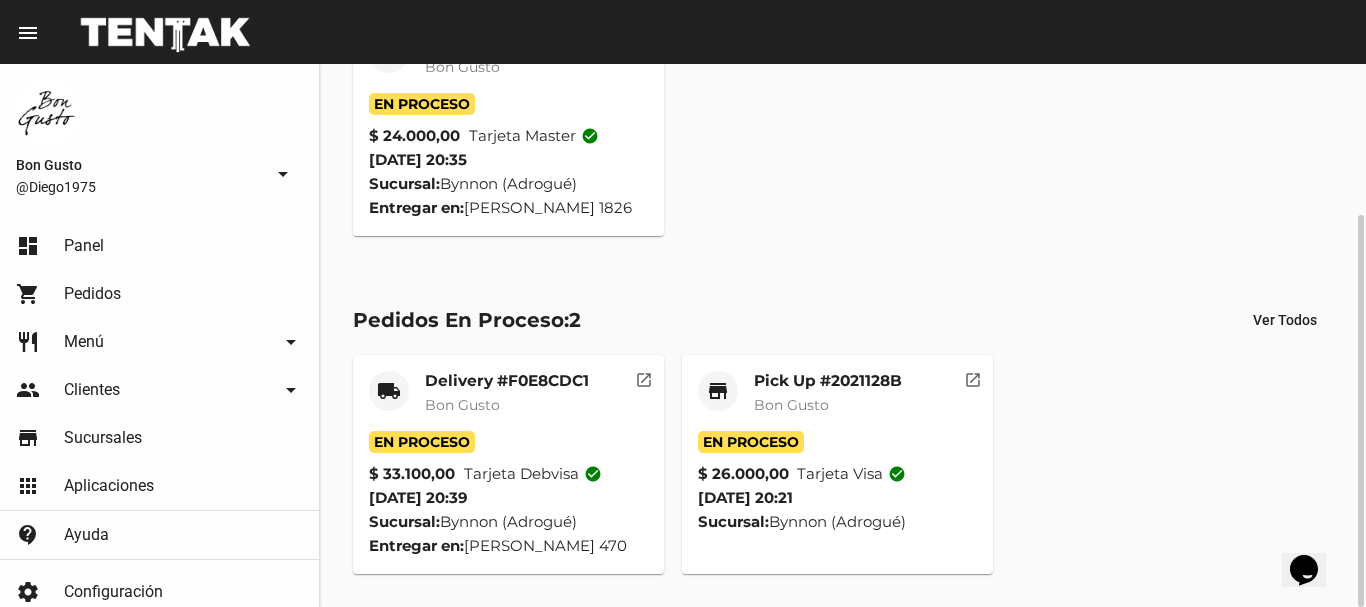 click on "Bon Gusto" 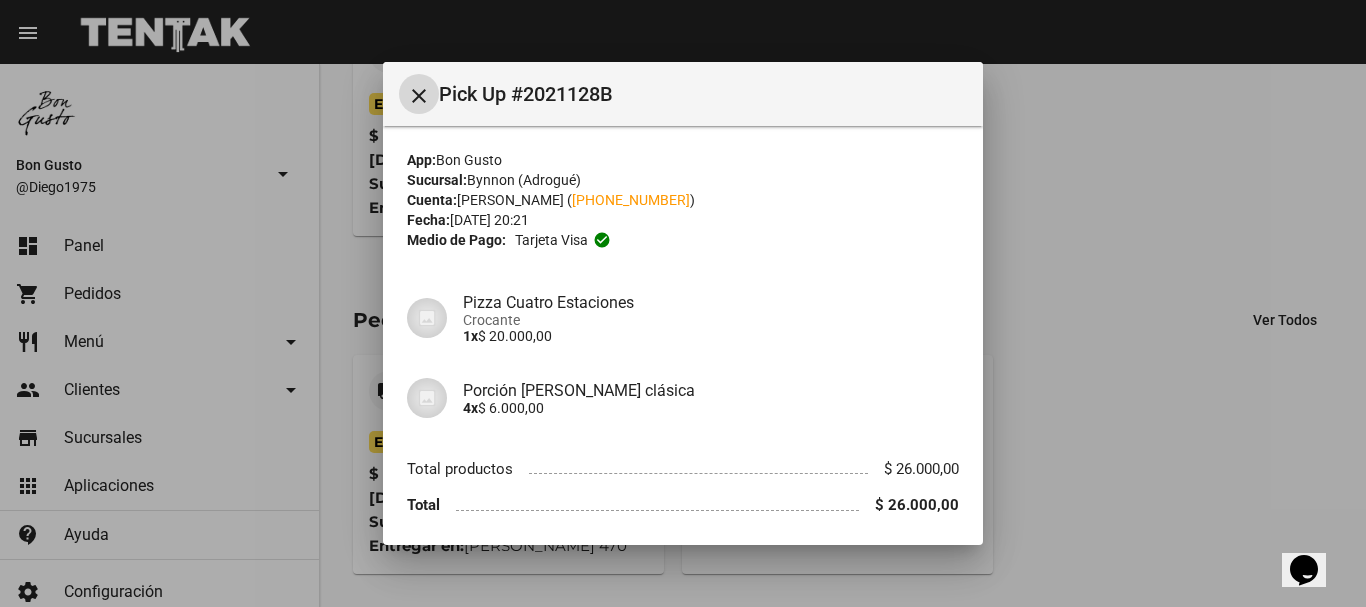 scroll, scrollTop: 71, scrollLeft: 0, axis: vertical 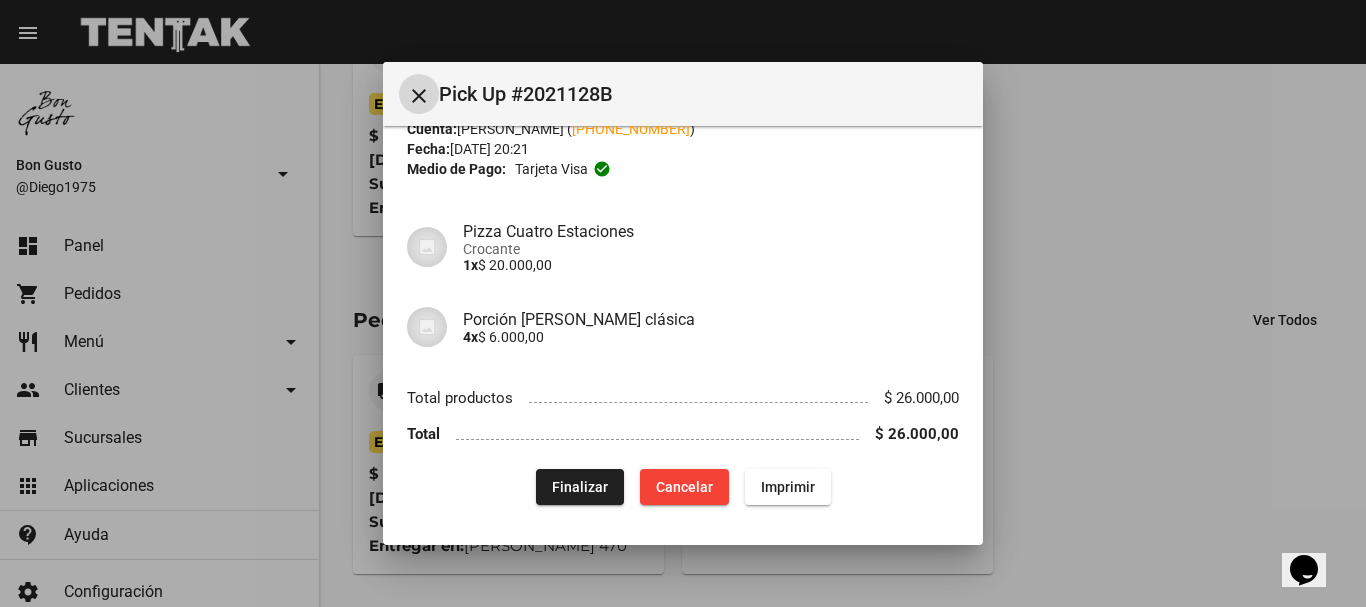 click on "close" at bounding box center (419, 94) 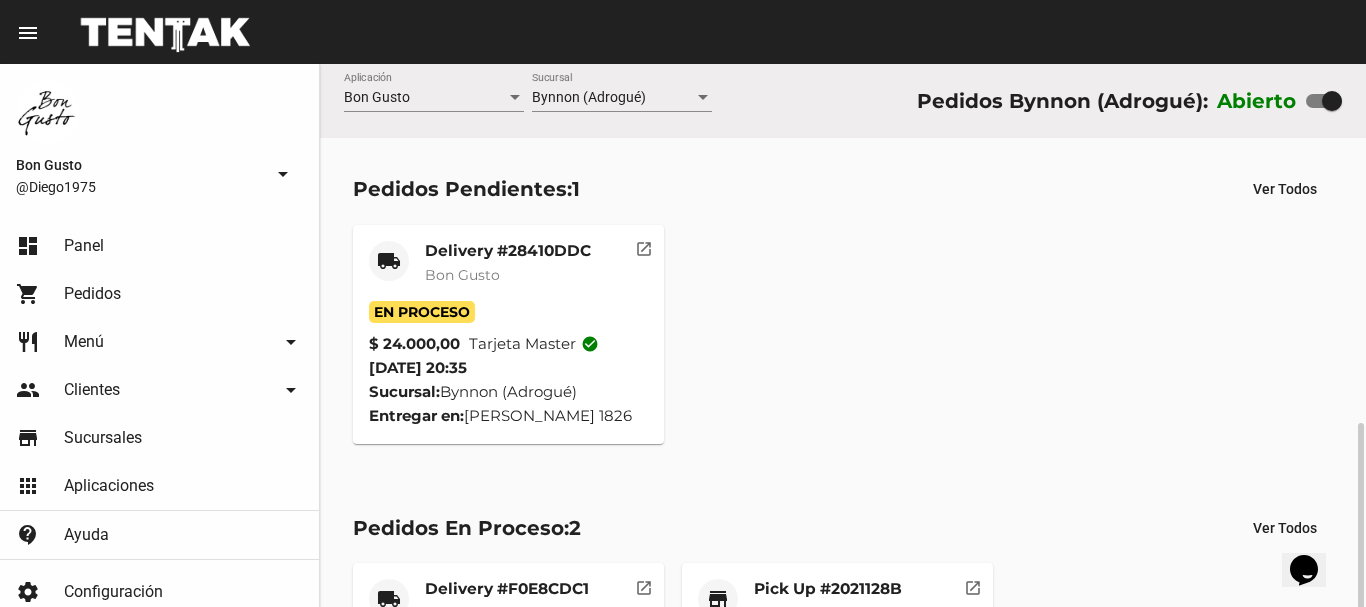 scroll, scrollTop: 208, scrollLeft: 0, axis: vertical 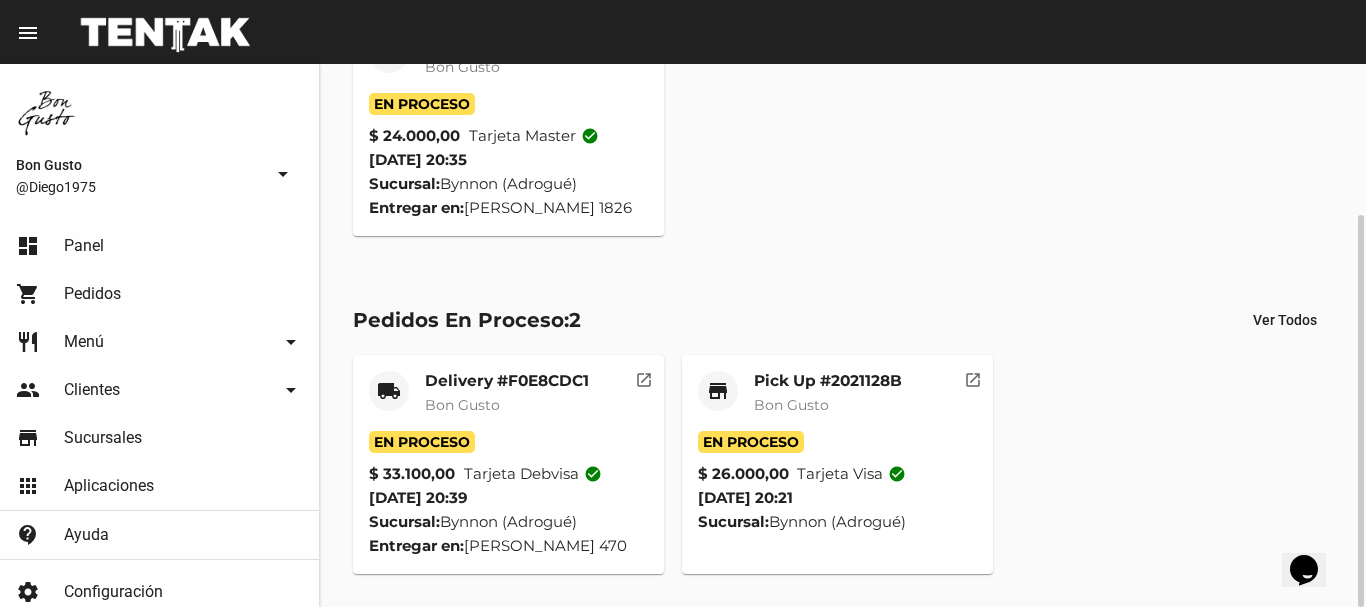 click on "En Proceso" 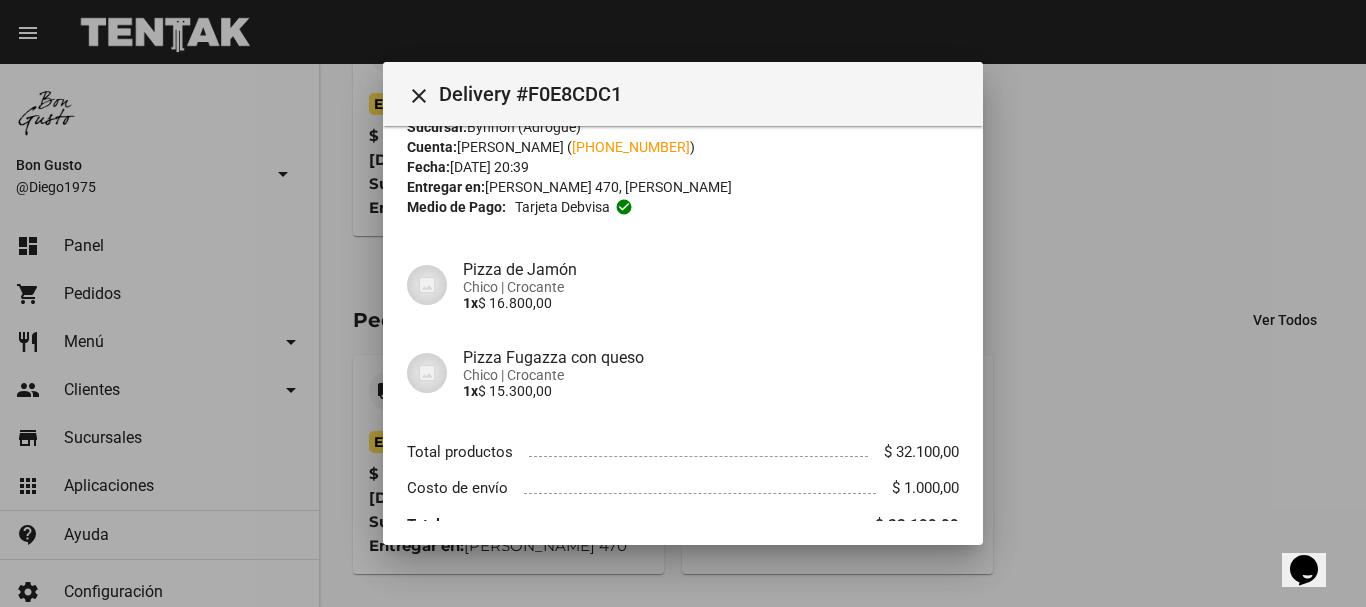 scroll, scrollTop: 38, scrollLeft: 0, axis: vertical 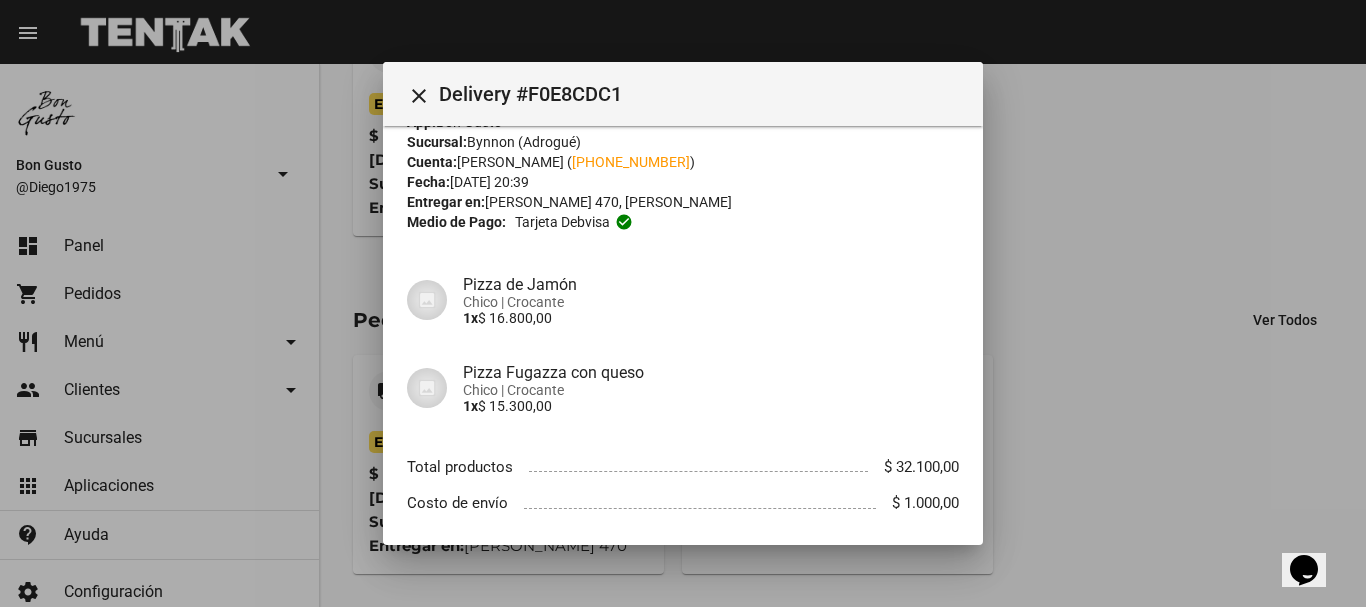 click on "close" at bounding box center (419, 96) 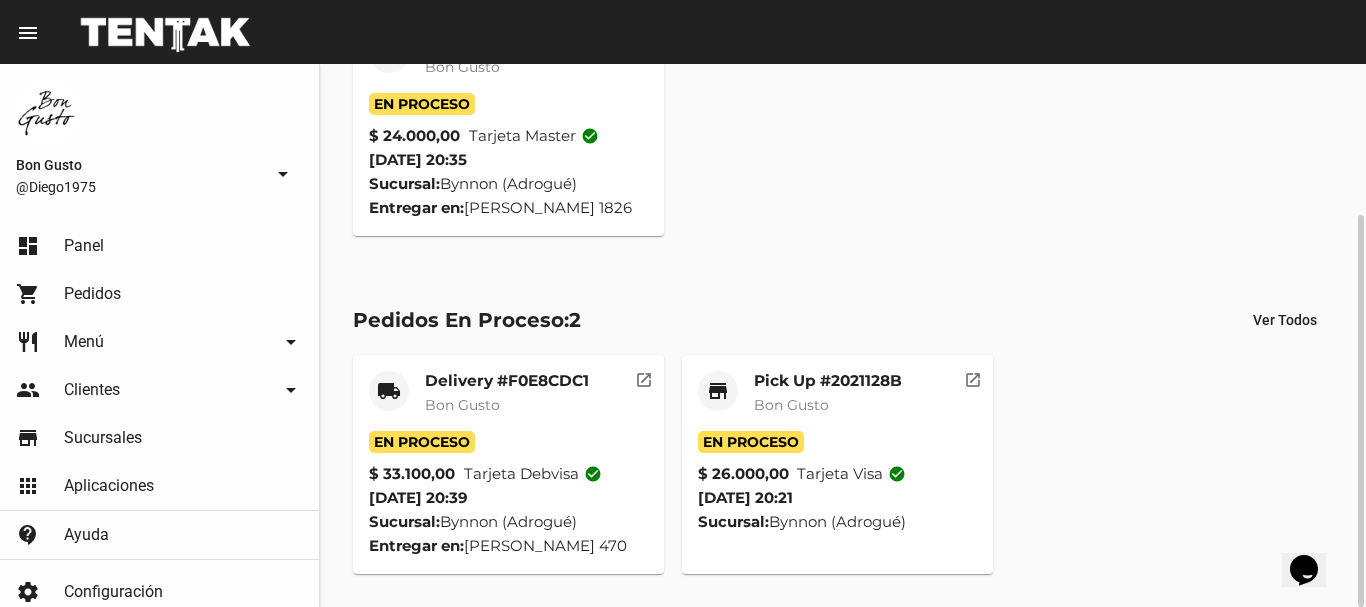 scroll, scrollTop: 76, scrollLeft: 0, axis: vertical 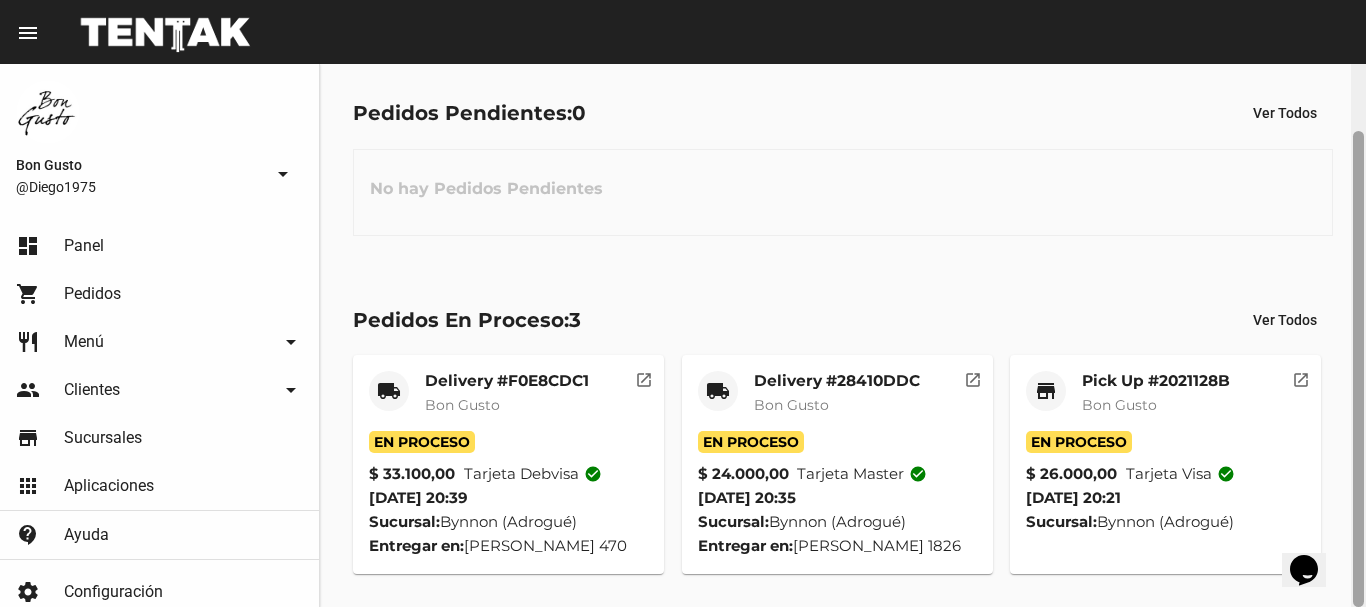drag, startPoint x: 1365, startPoint y: 226, endPoint x: 1364, endPoint y: 333, distance: 107.00467 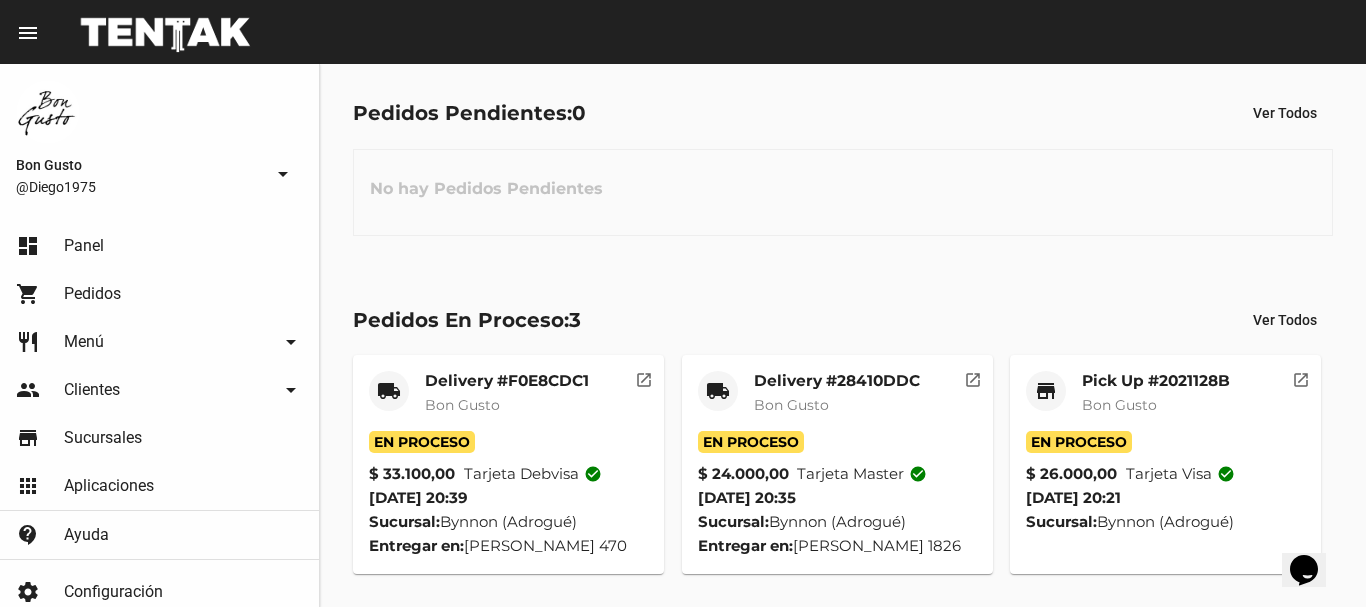 click on "Pick Up #2021128B Bon Gusto" 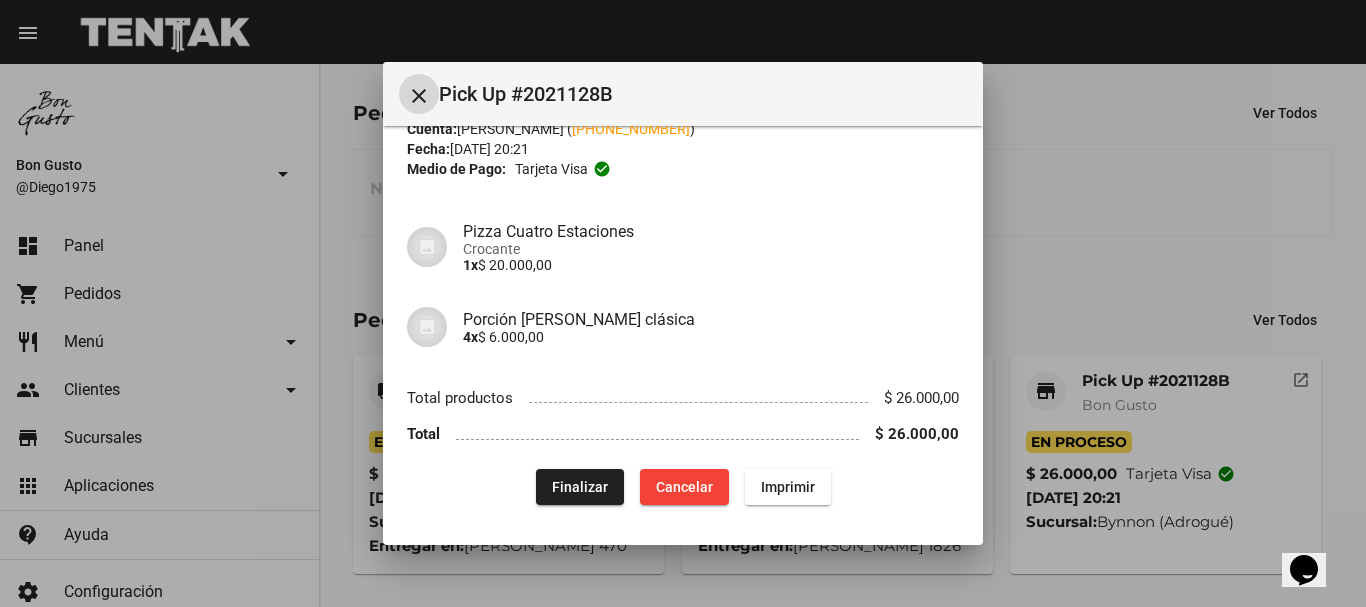 scroll, scrollTop: 0, scrollLeft: 0, axis: both 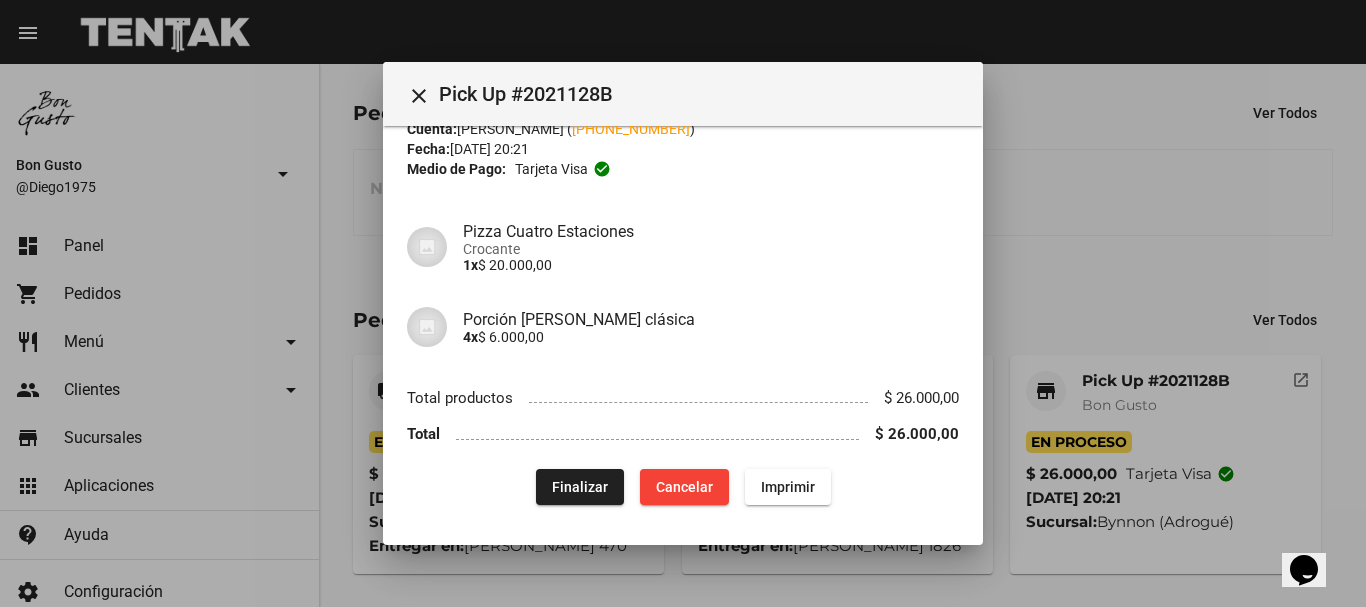 click on "Finalizar" 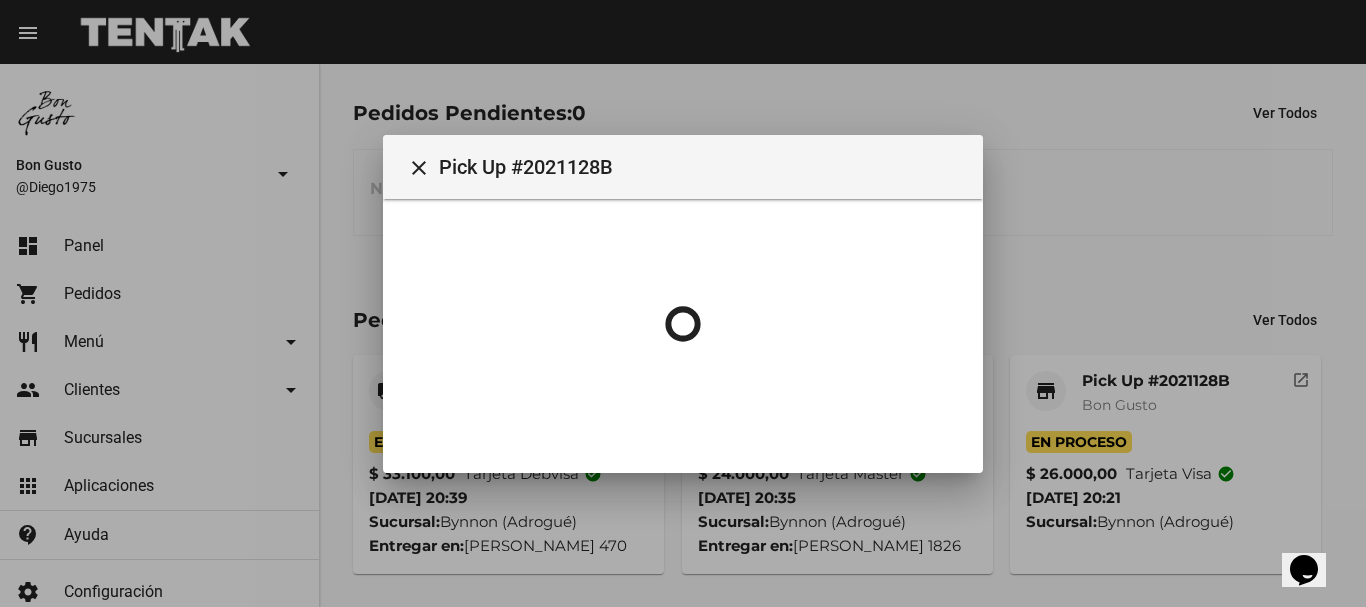 scroll, scrollTop: 0, scrollLeft: 0, axis: both 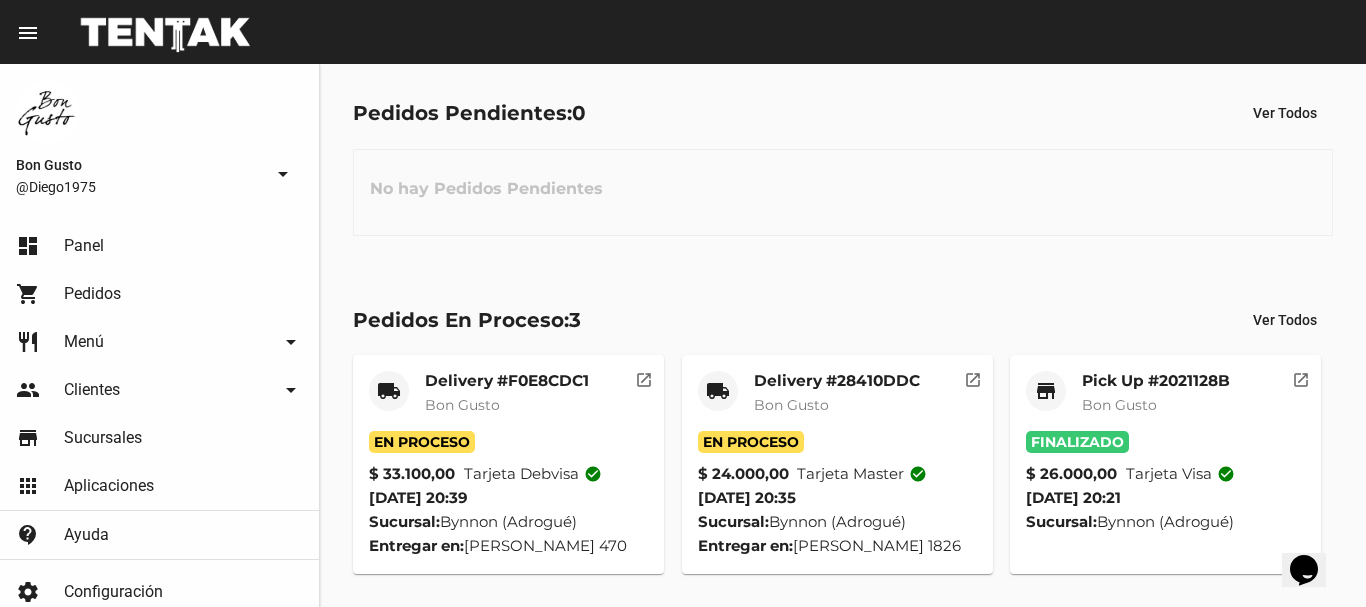 drag, startPoint x: 1009, startPoint y: 214, endPoint x: 997, endPoint y: 223, distance: 15 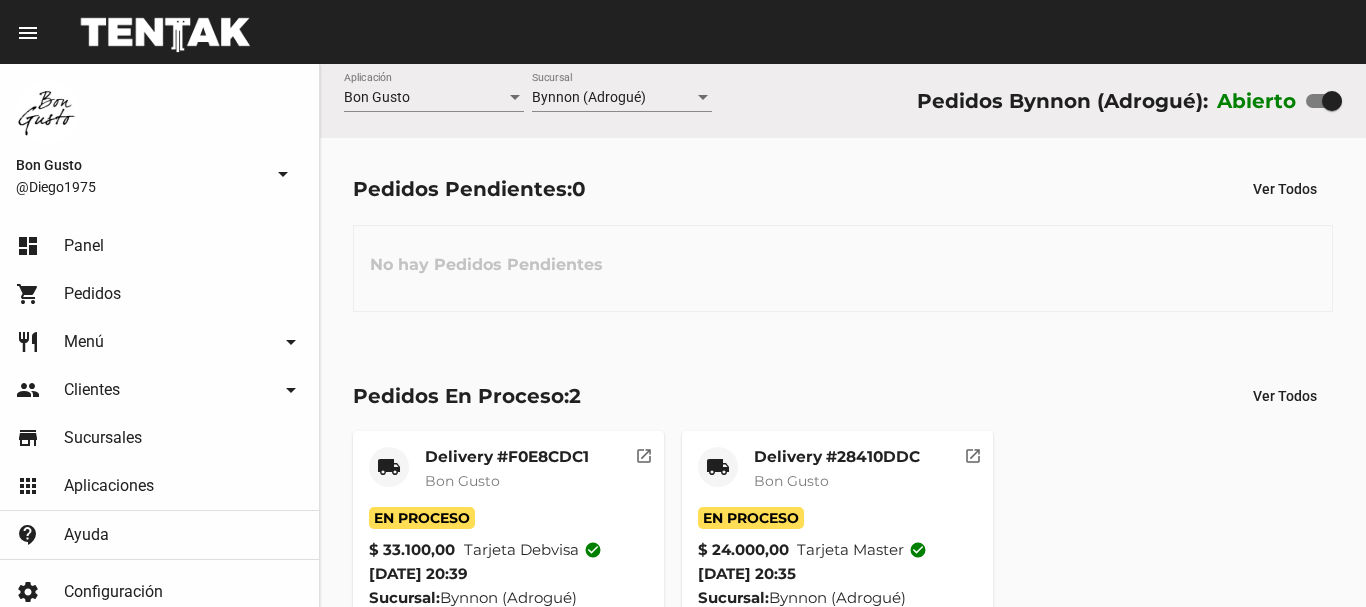 scroll, scrollTop: 0, scrollLeft: 0, axis: both 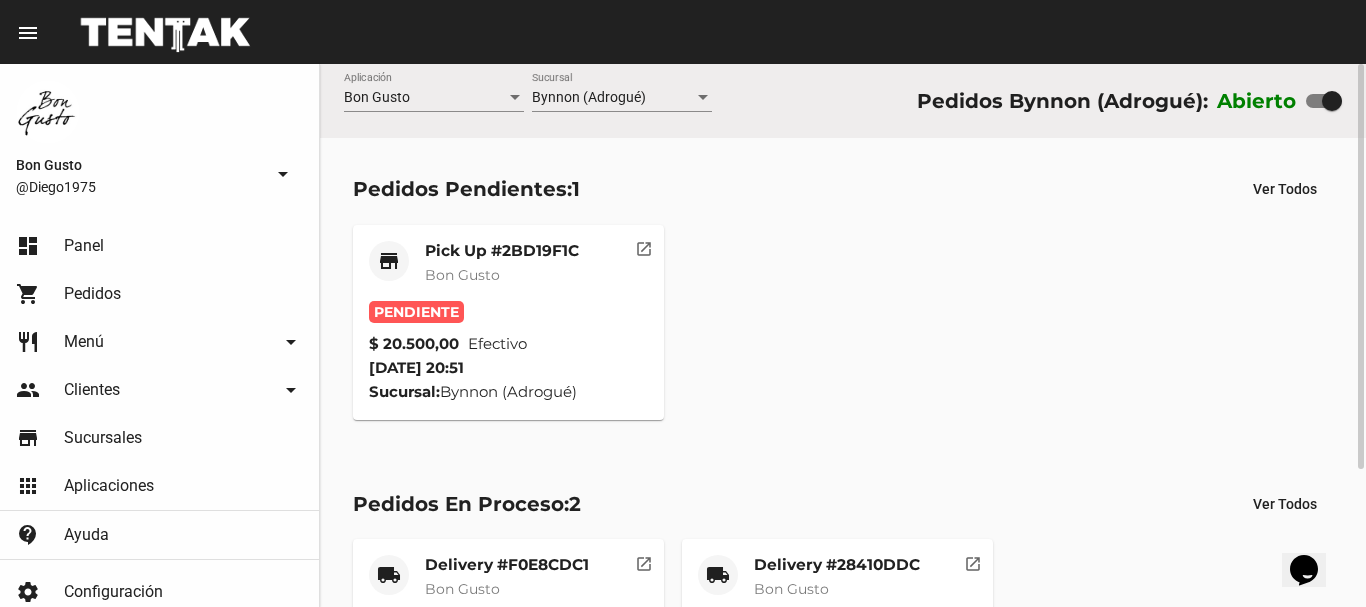 click on "open_in_new" 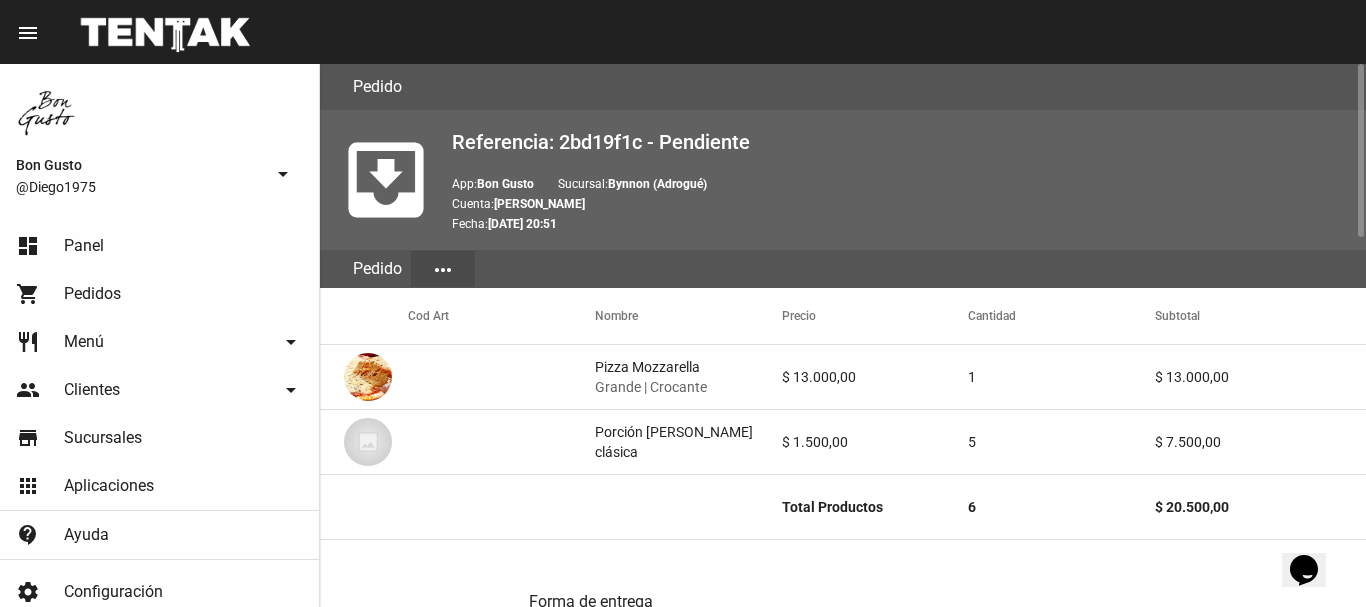 scroll, scrollTop: 1157, scrollLeft: 0, axis: vertical 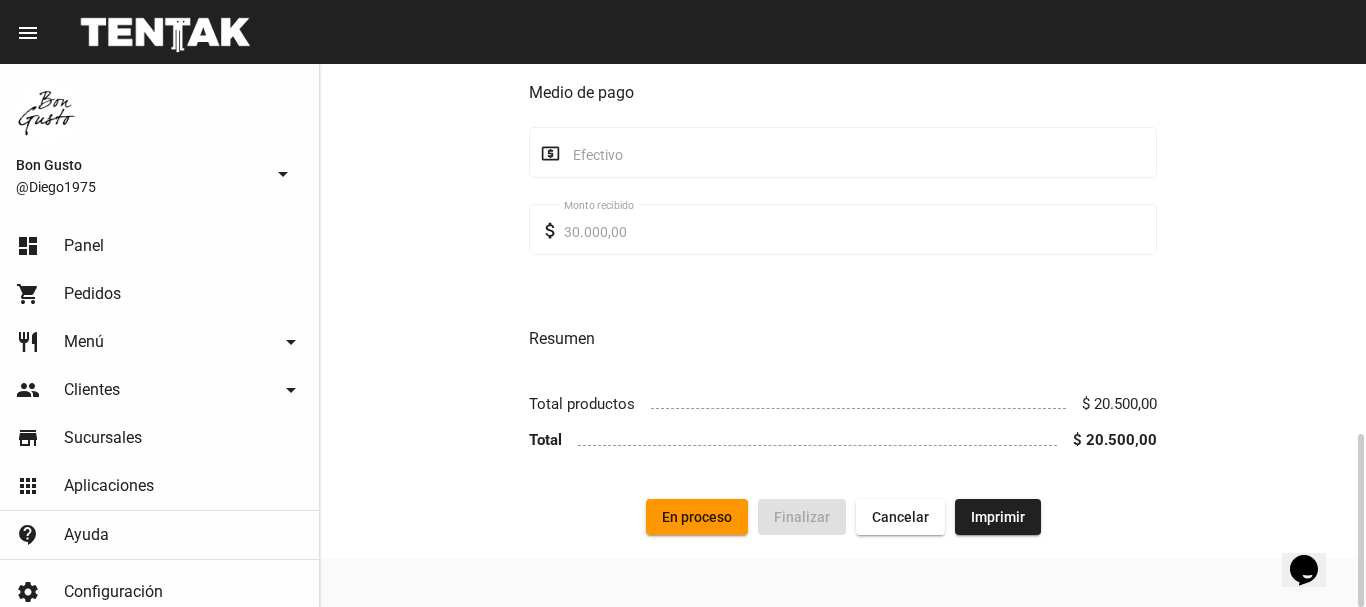 click on "En proceso" 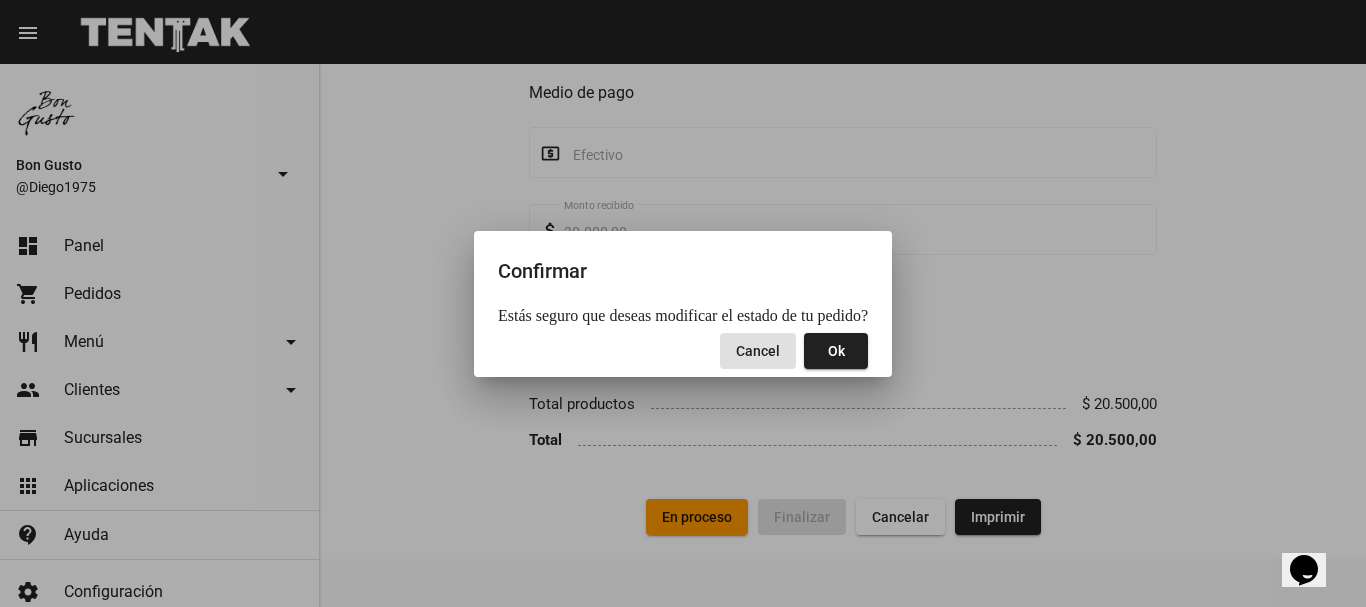 click on "Ok" 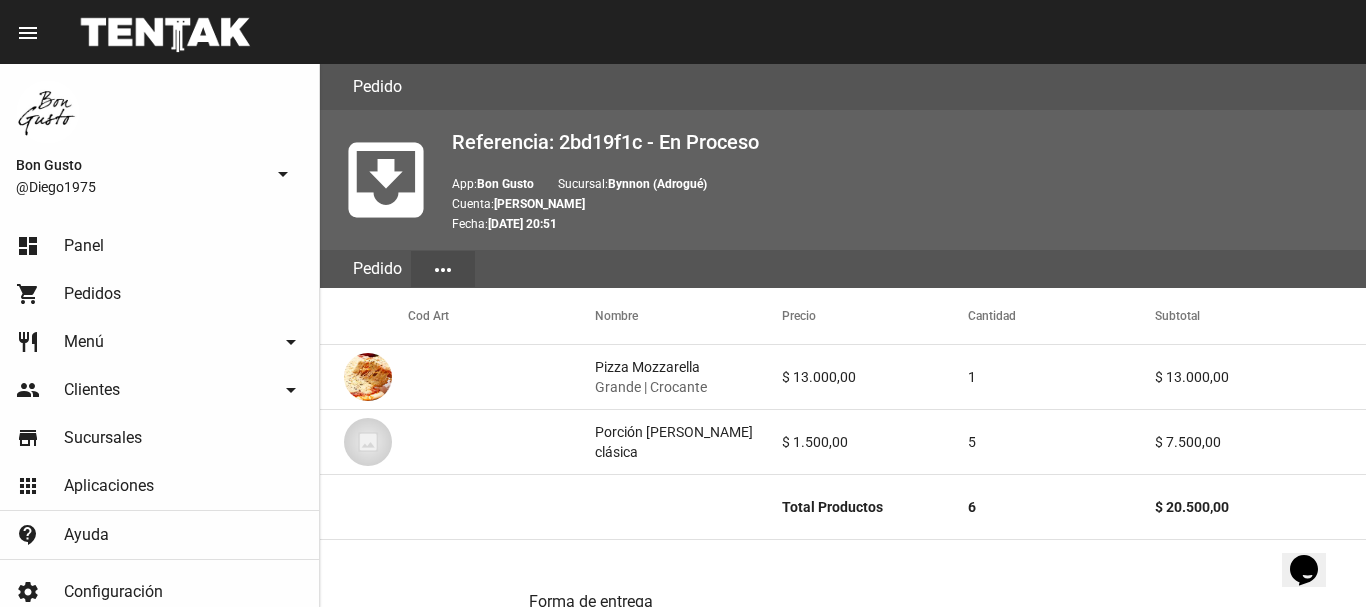 scroll, scrollTop: 1157, scrollLeft: 0, axis: vertical 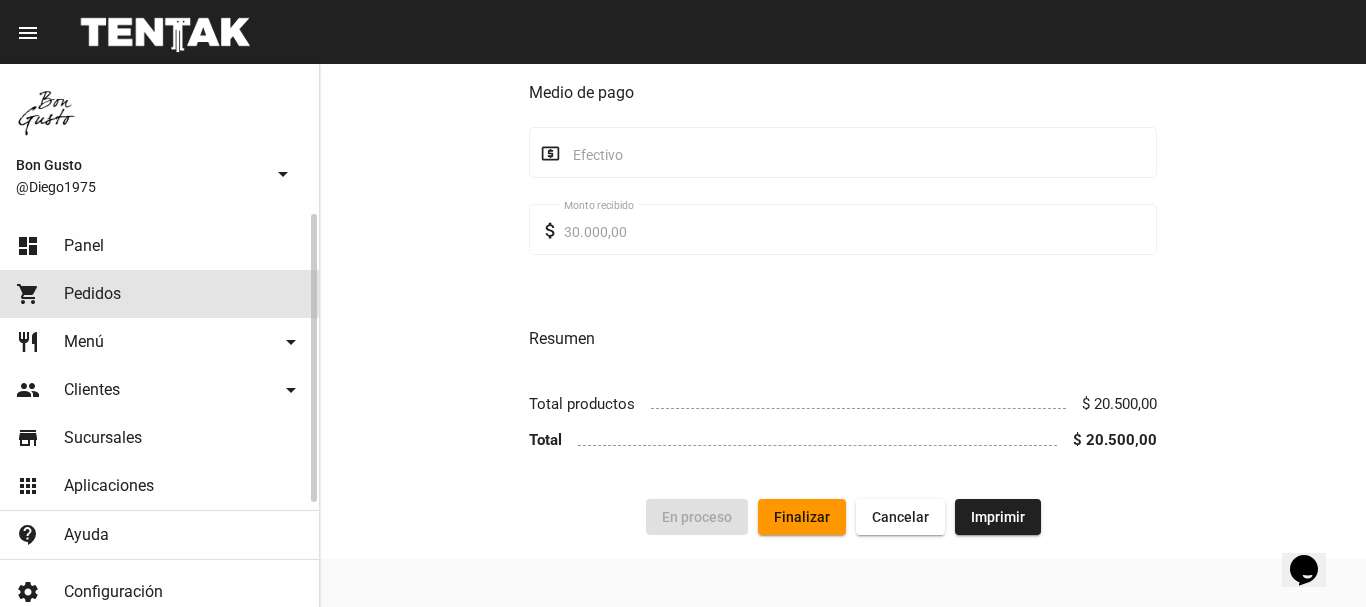 drag, startPoint x: 128, startPoint y: 290, endPoint x: 127, endPoint y: 251, distance: 39.012817 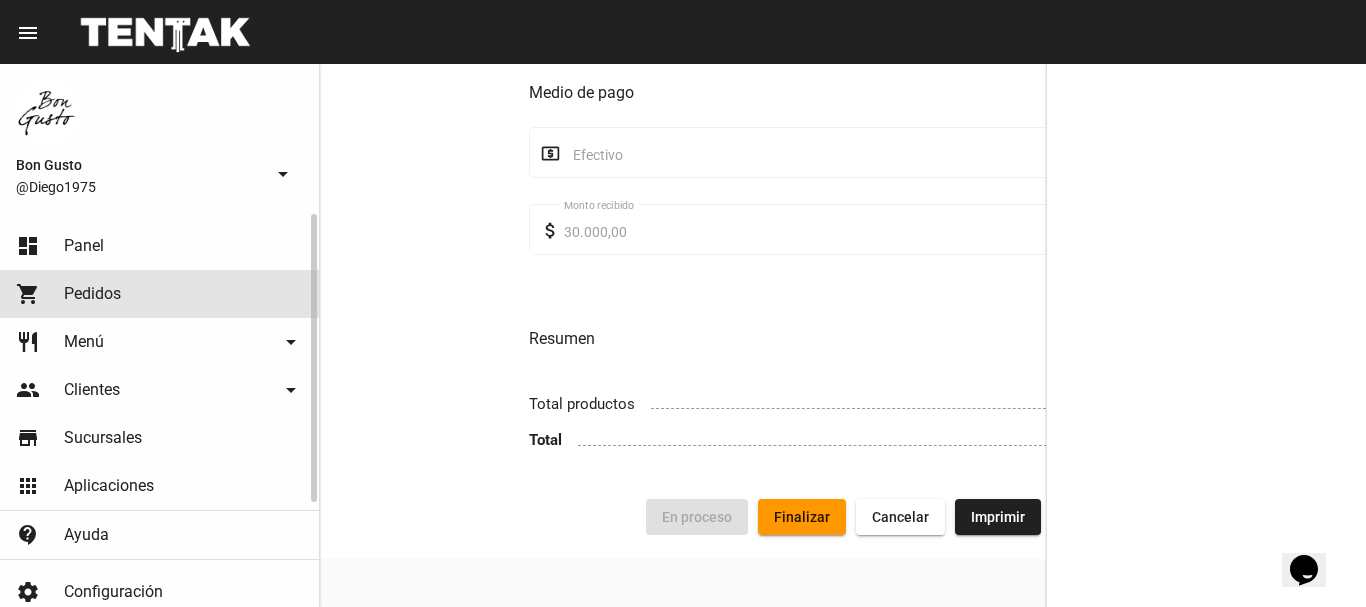 click on "dashboard Panel" 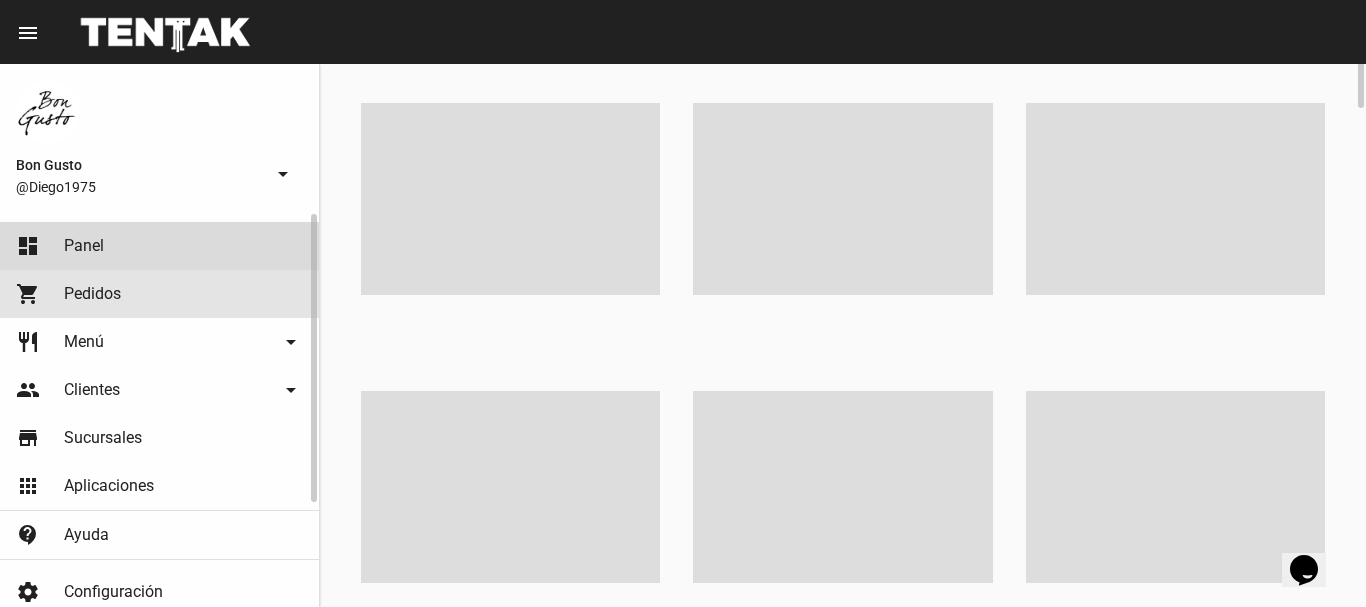 scroll, scrollTop: 0, scrollLeft: 0, axis: both 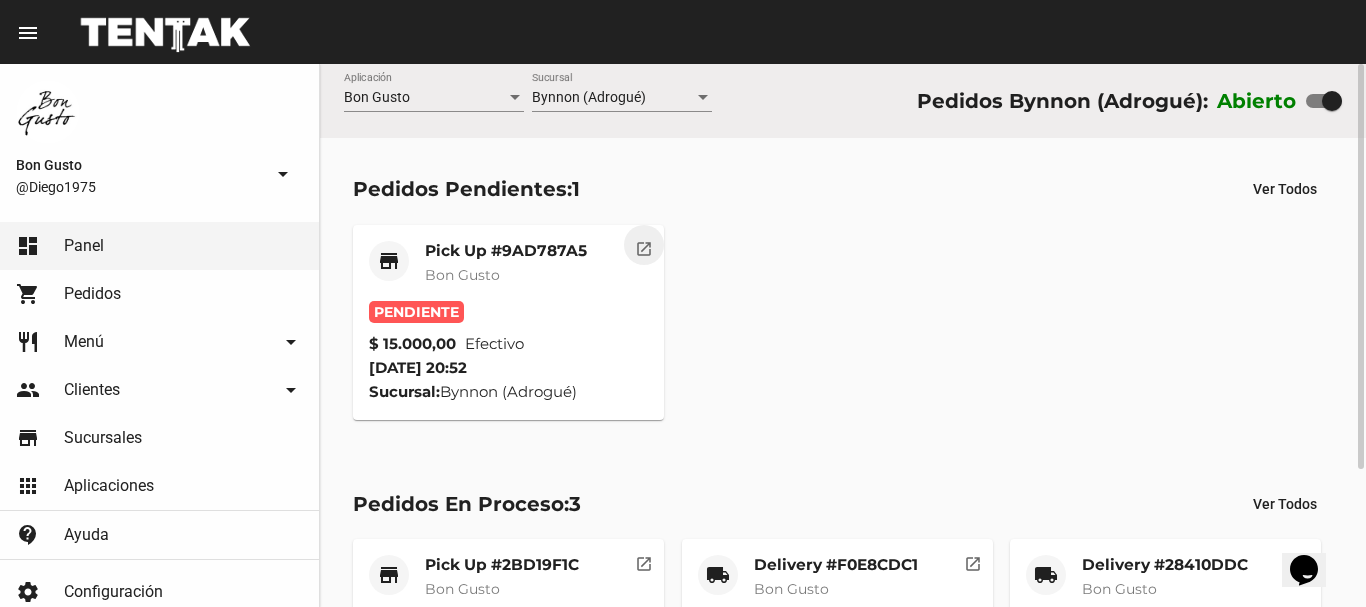 click on "open_in_new" 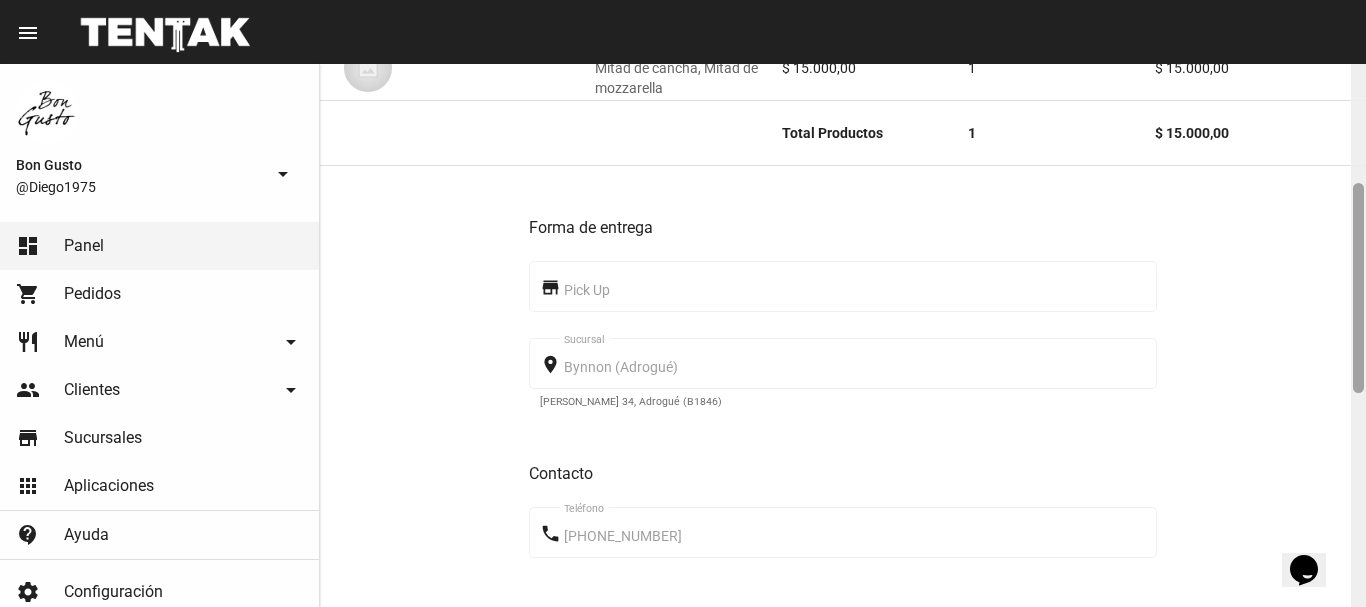 drag, startPoint x: 1358, startPoint y: 93, endPoint x: 1365, endPoint y: 213, distance: 120.203995 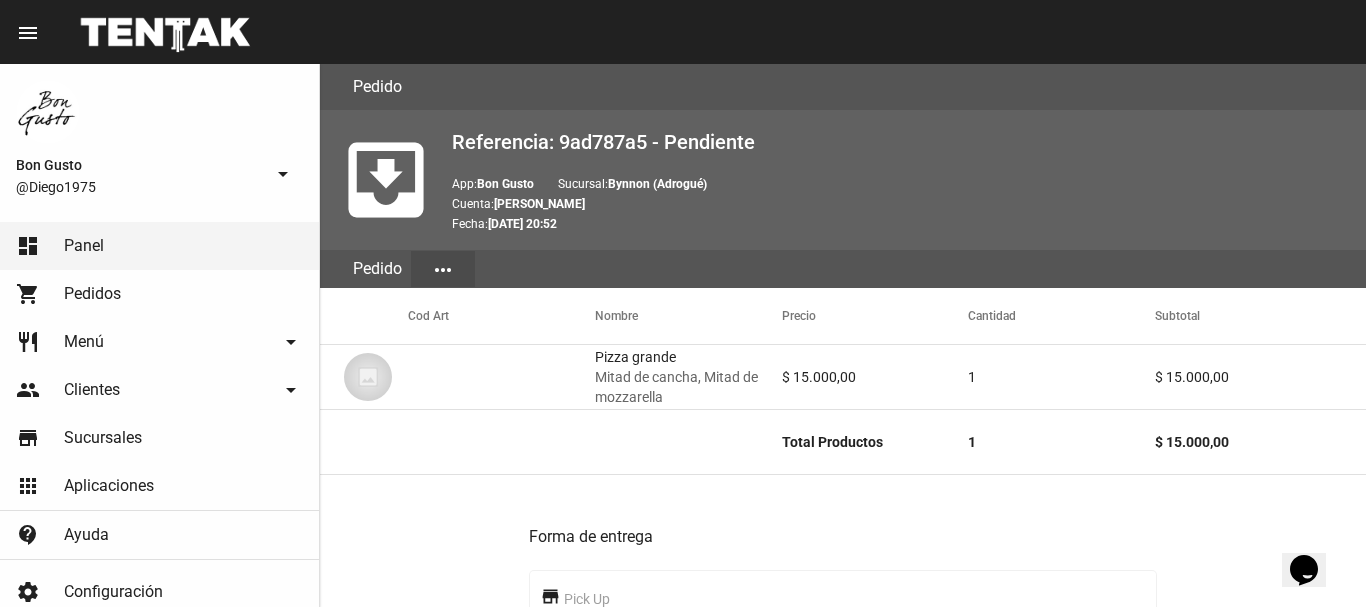scroll, scrollTop: 858, scrollLeft: 0, axis: vertical 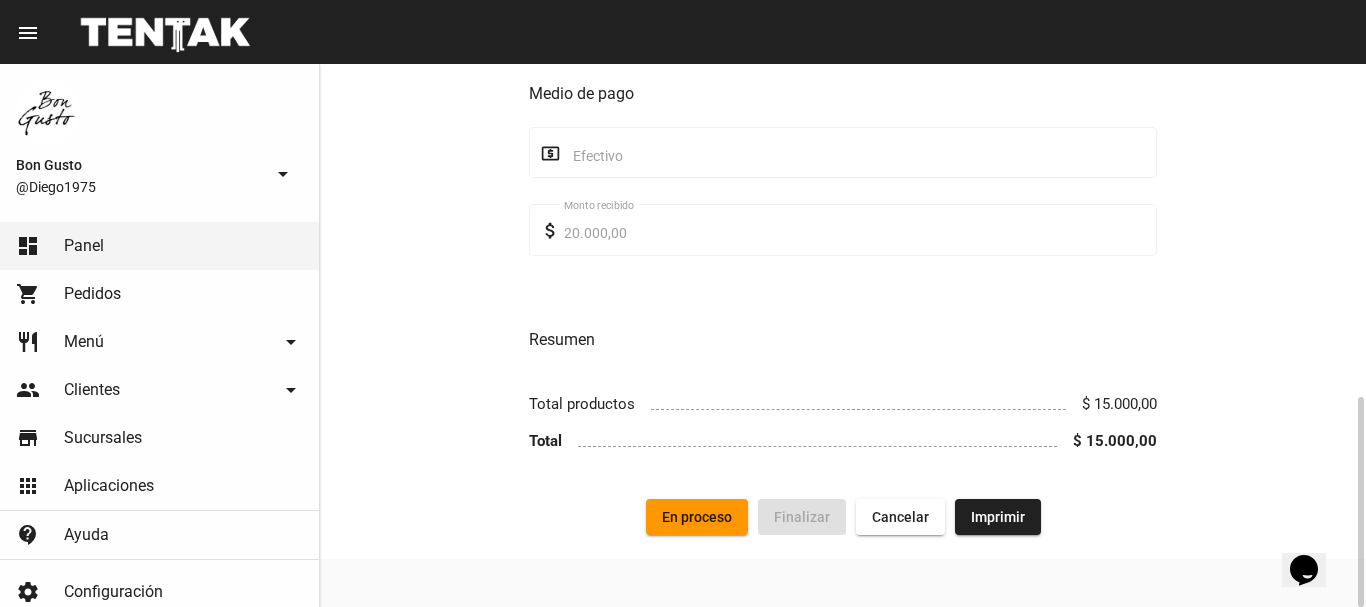 click on "En proceso" 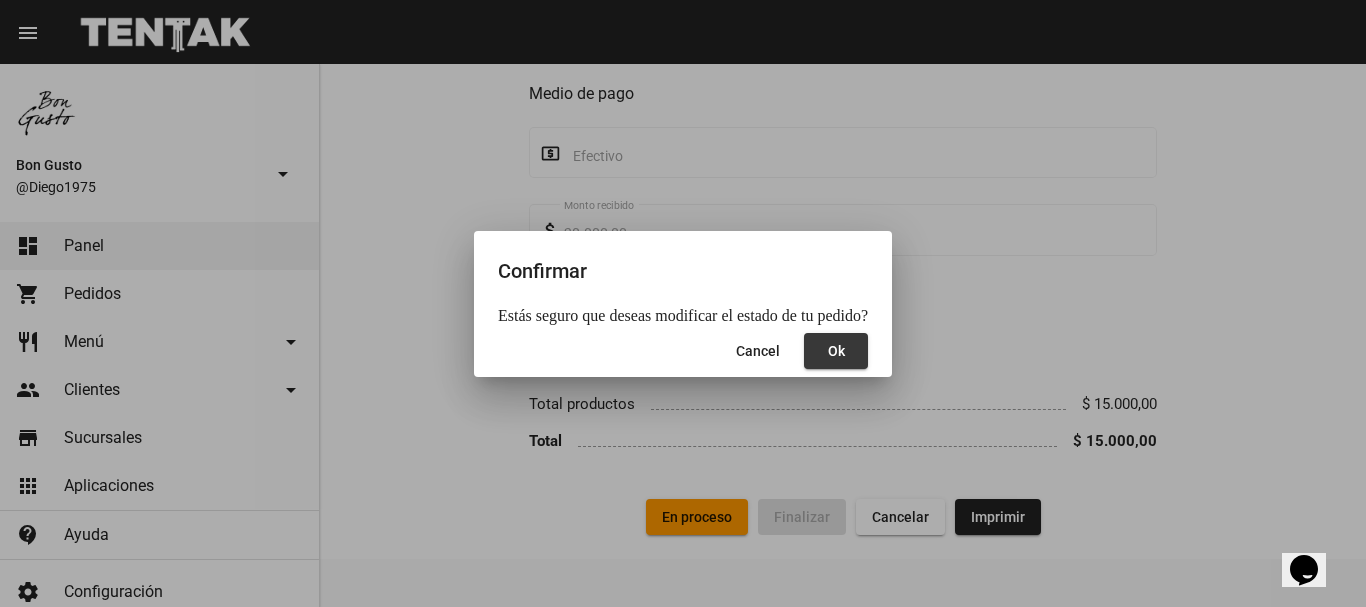 click on "Ok" 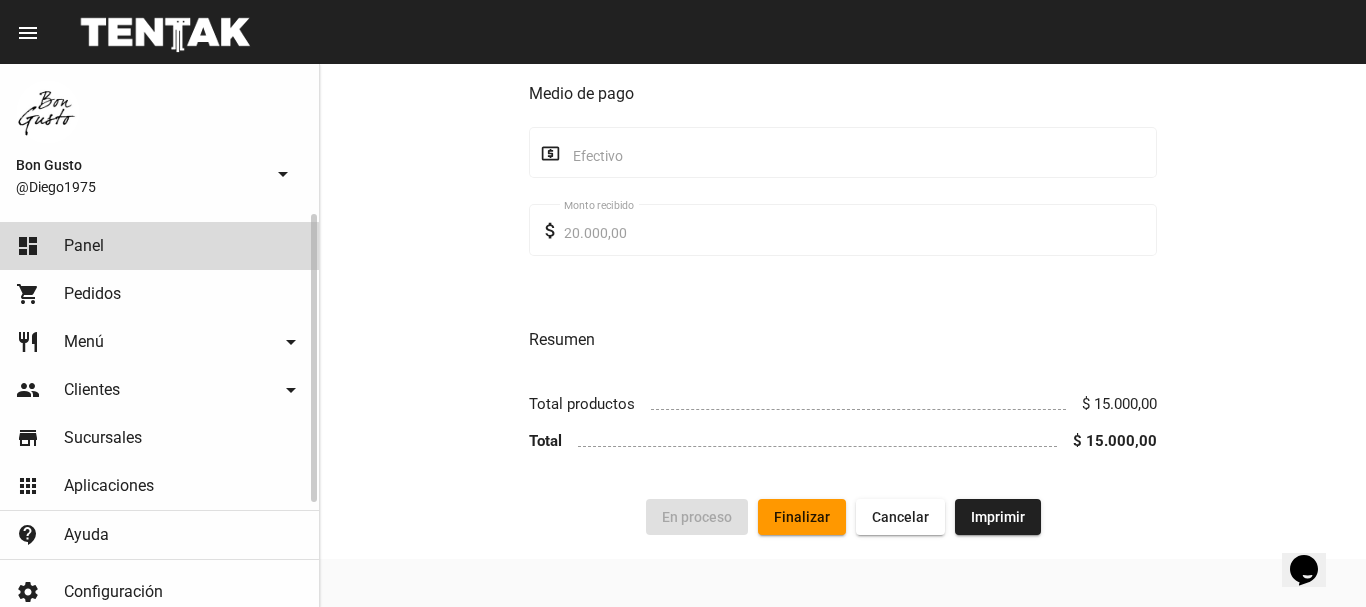 click on "dashboard Panel" 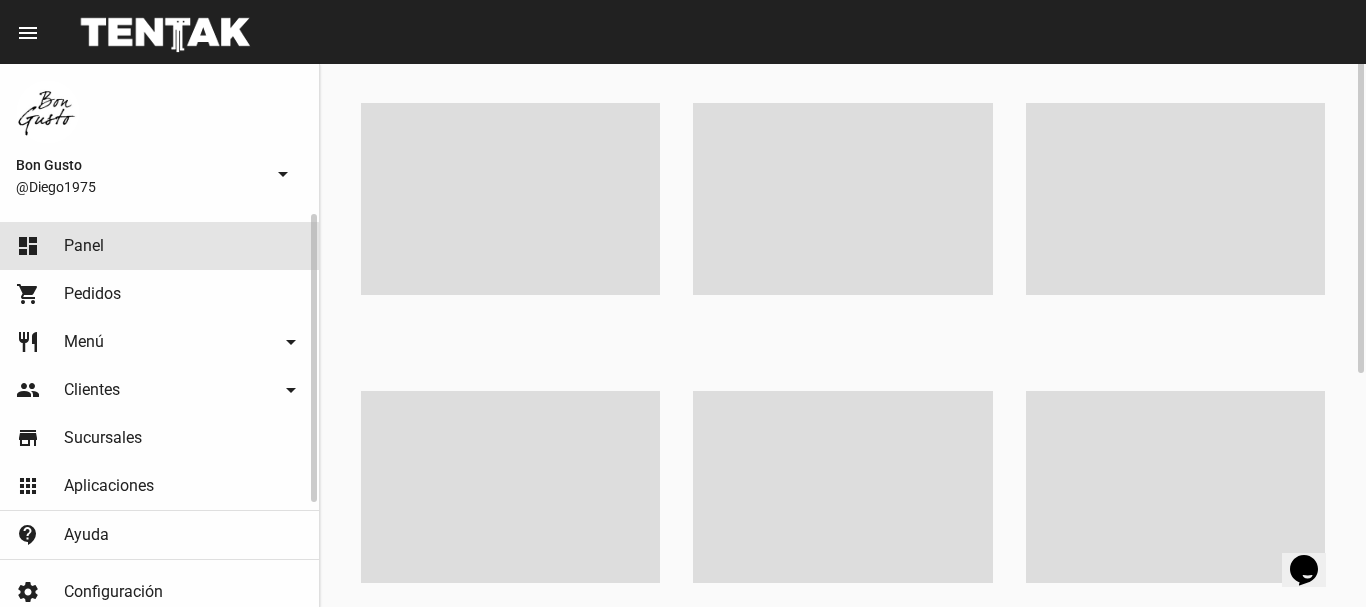 scroll, scrollTop: 0, scrollLeft: 0, axis: both 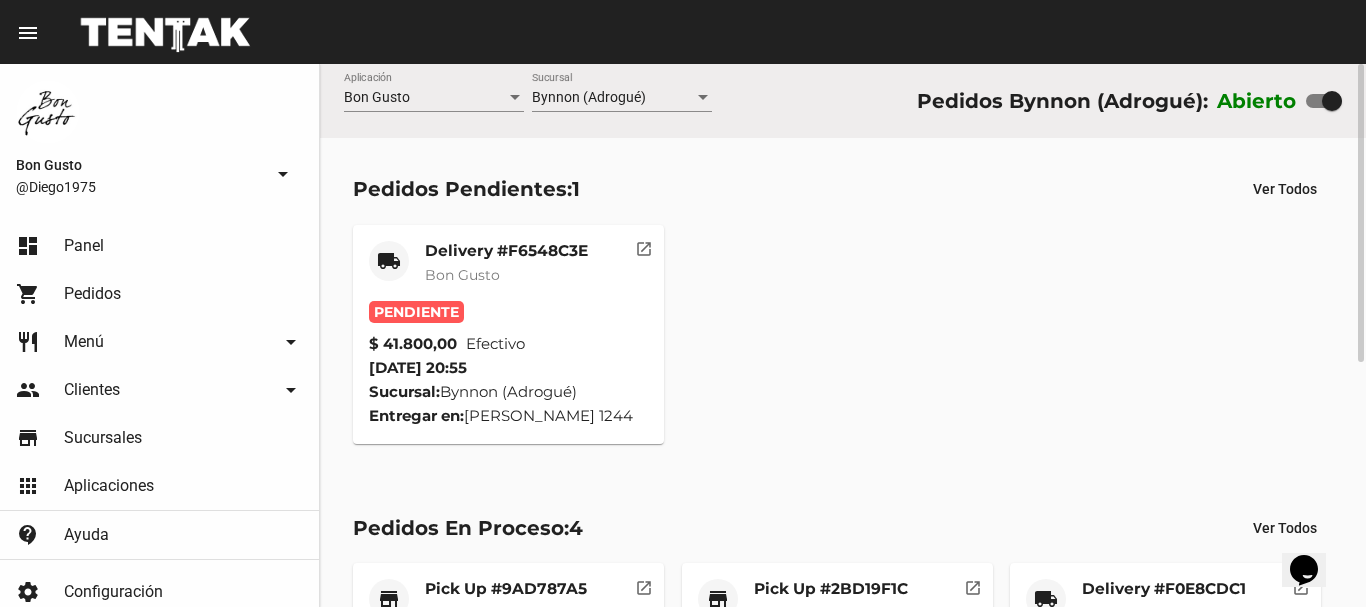 click on "Pendiente" 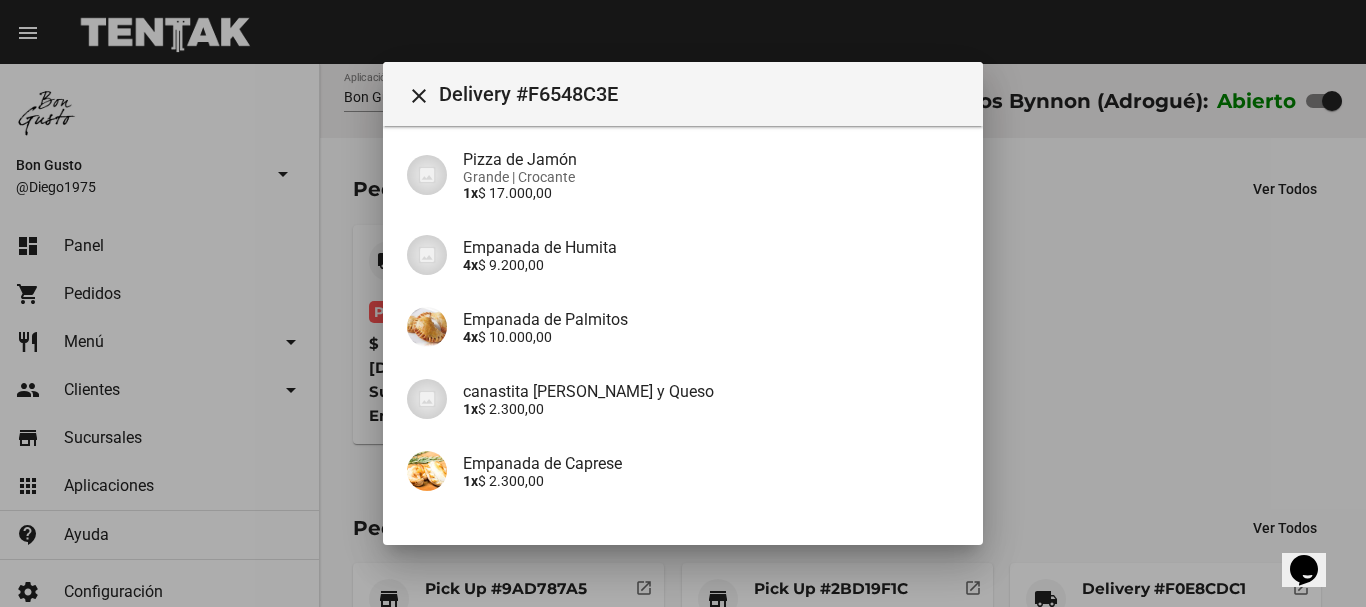 scroll, scrollTop: 161, scrollLeft: 0, axis: vertical 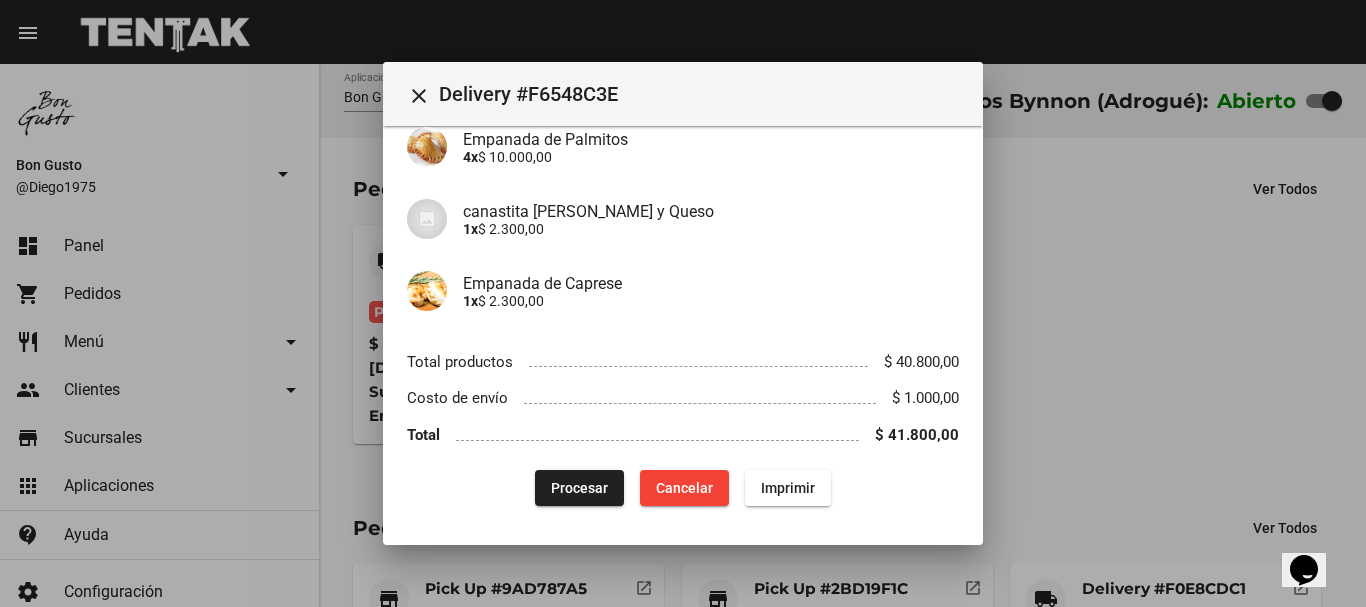 click on "Procesar" 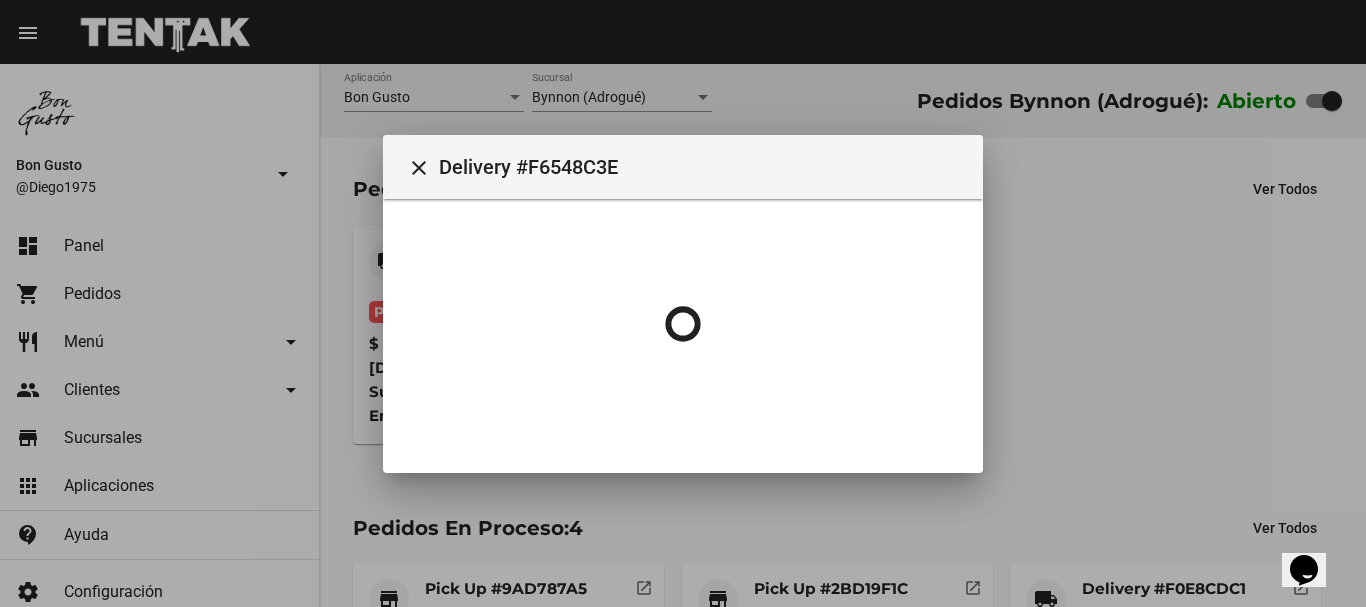 scroll, scrollTop: 0, scrollLeft: 0, axis: both 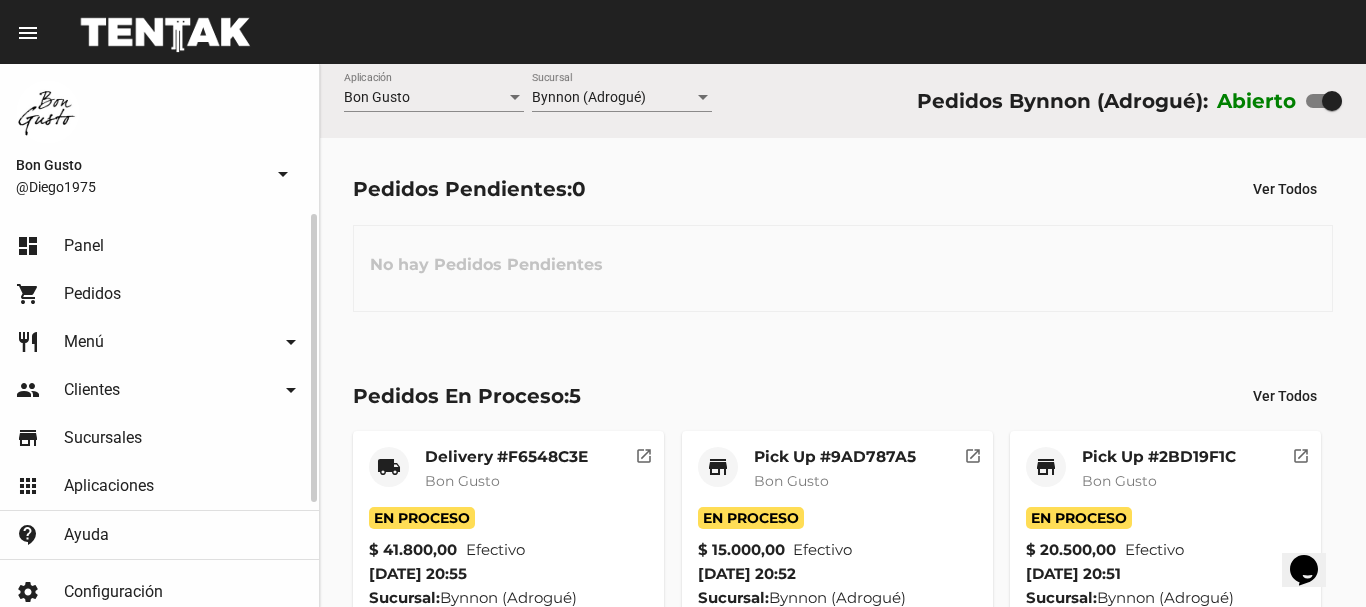 click on "restaurant Menú arrow_drop_down" 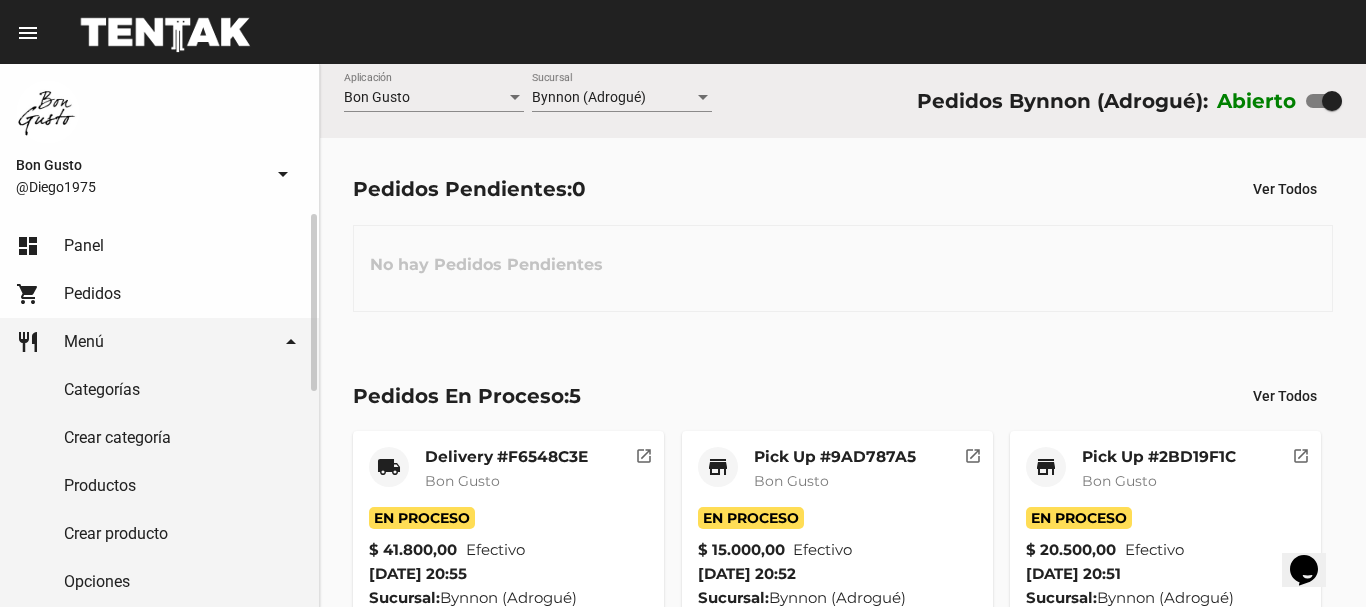 click on "Productos" 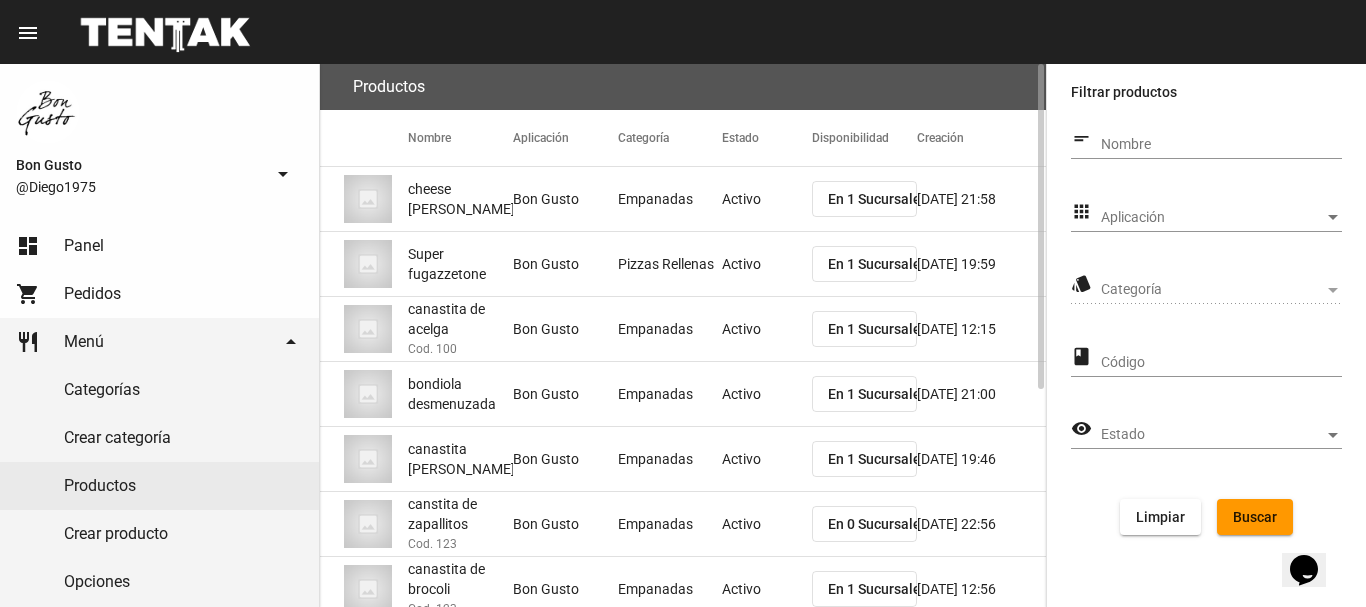 scroll, scrollTop: 362, scrollLeft: 0, axis: vertical 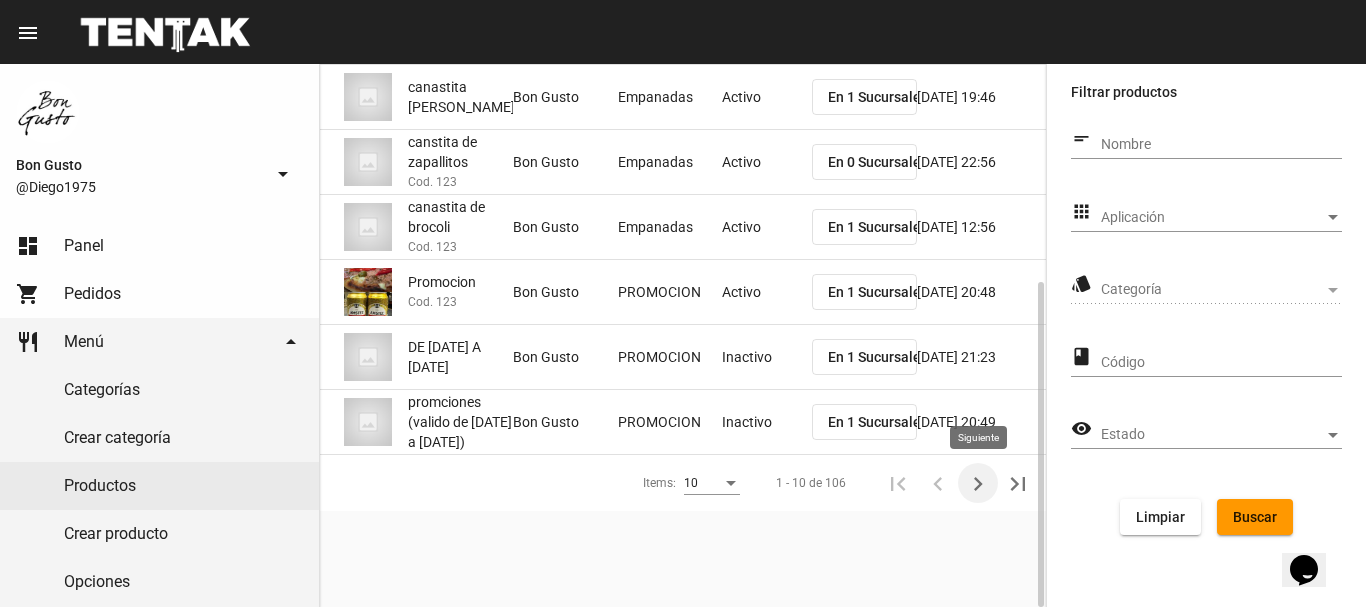 click 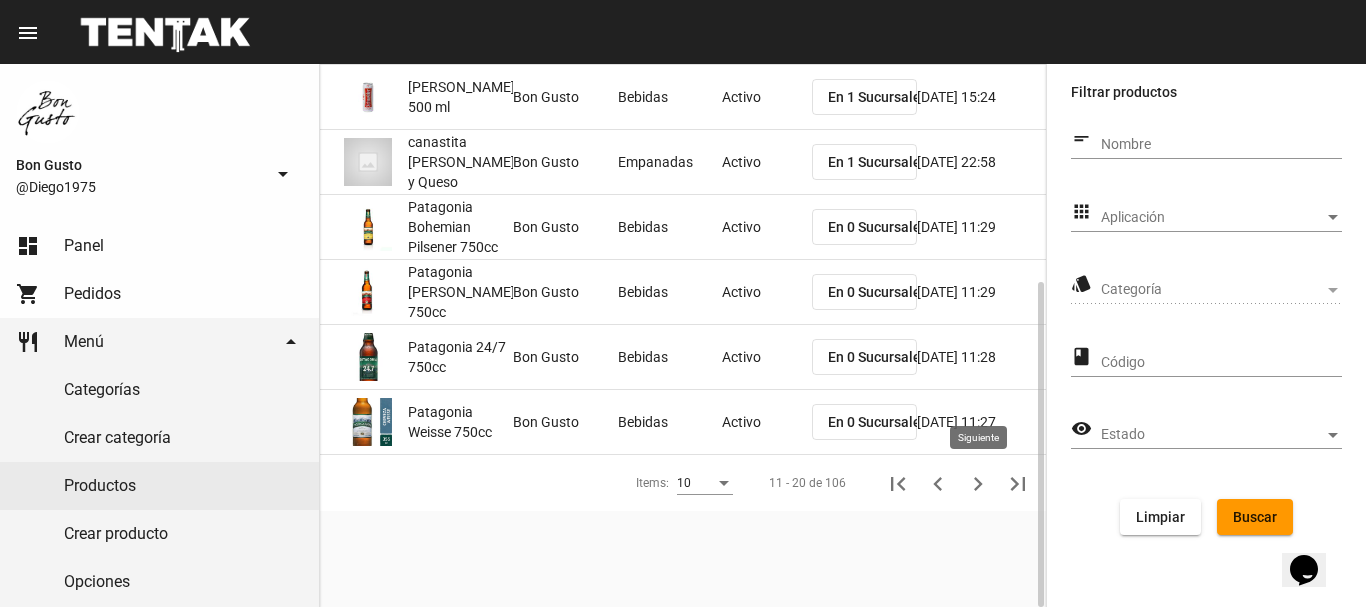click 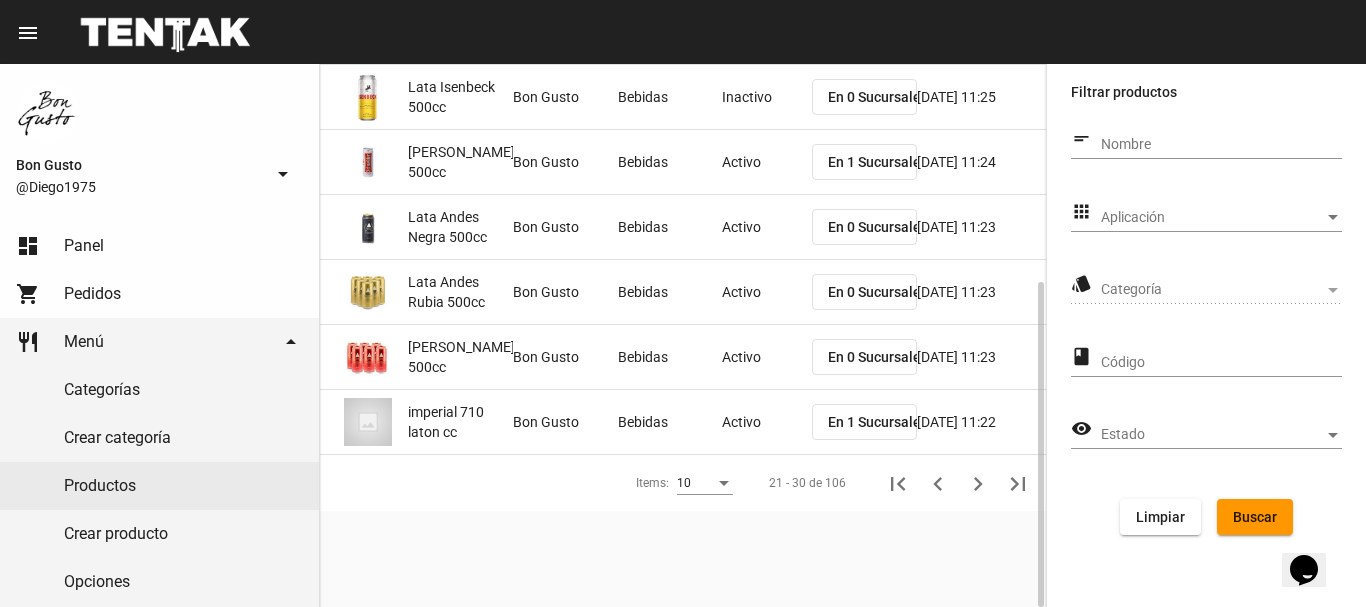 click 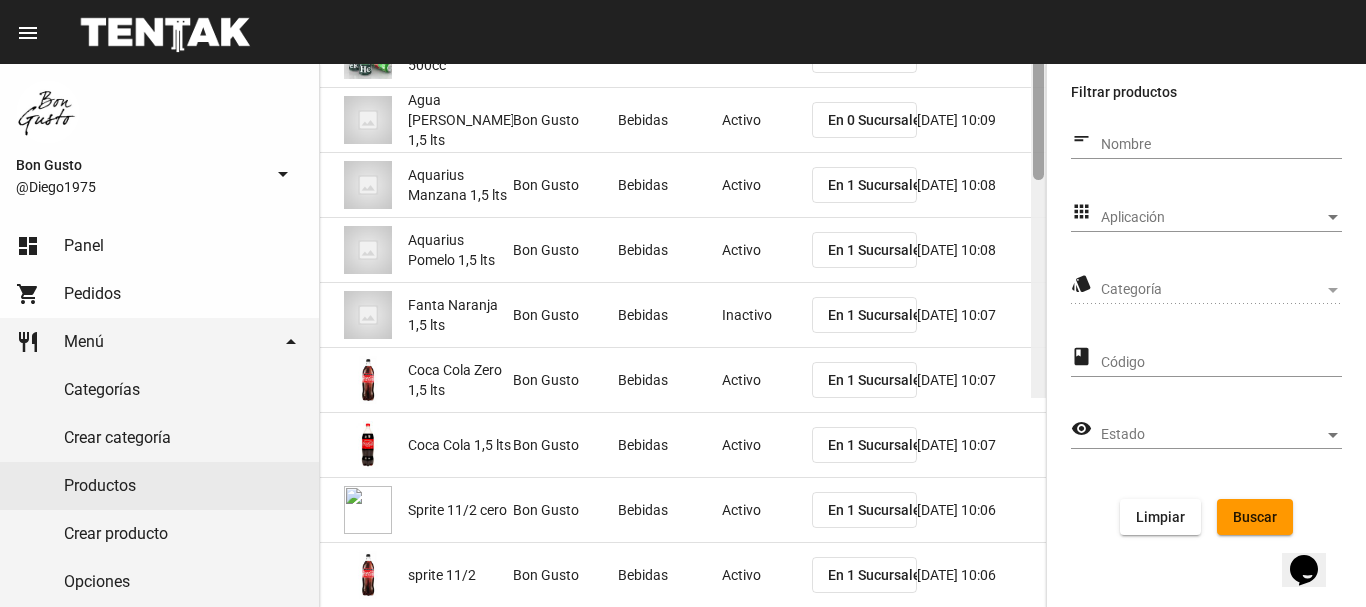 scroll, scrollTop: 227, scrollLeft: 0, axis: vertical 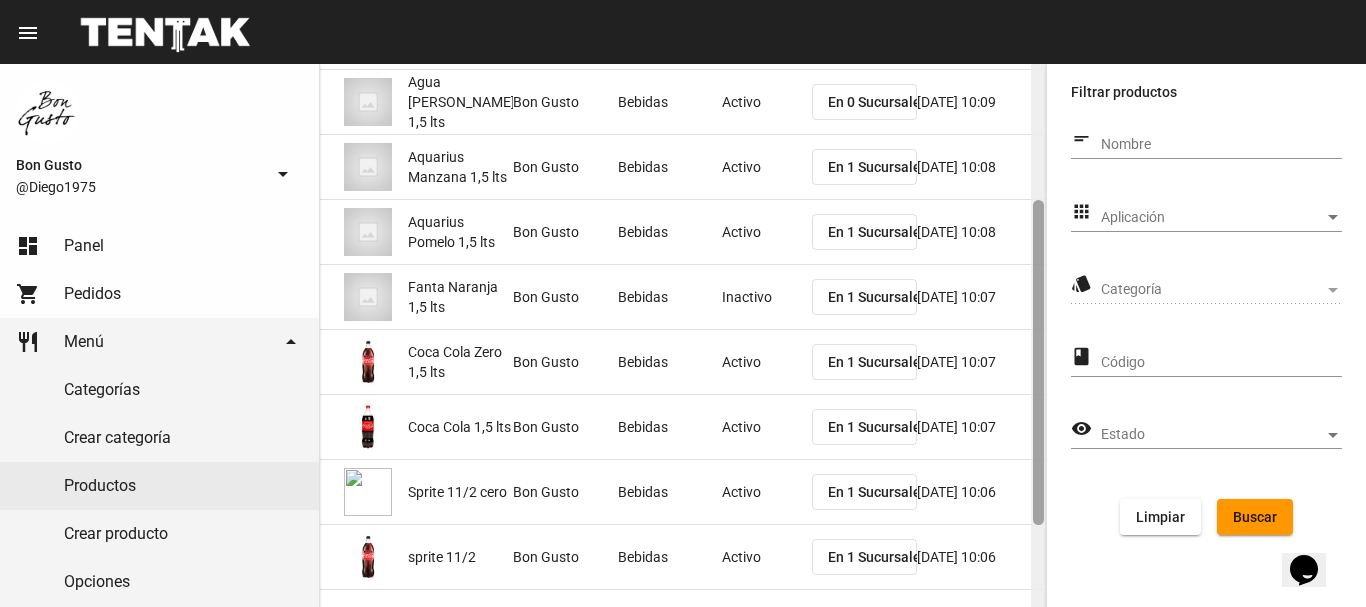 drag, startPoint x: 1038, startPoint y: 496, endPoint x: 1048, endPoint y: 415, distance: 81.61495 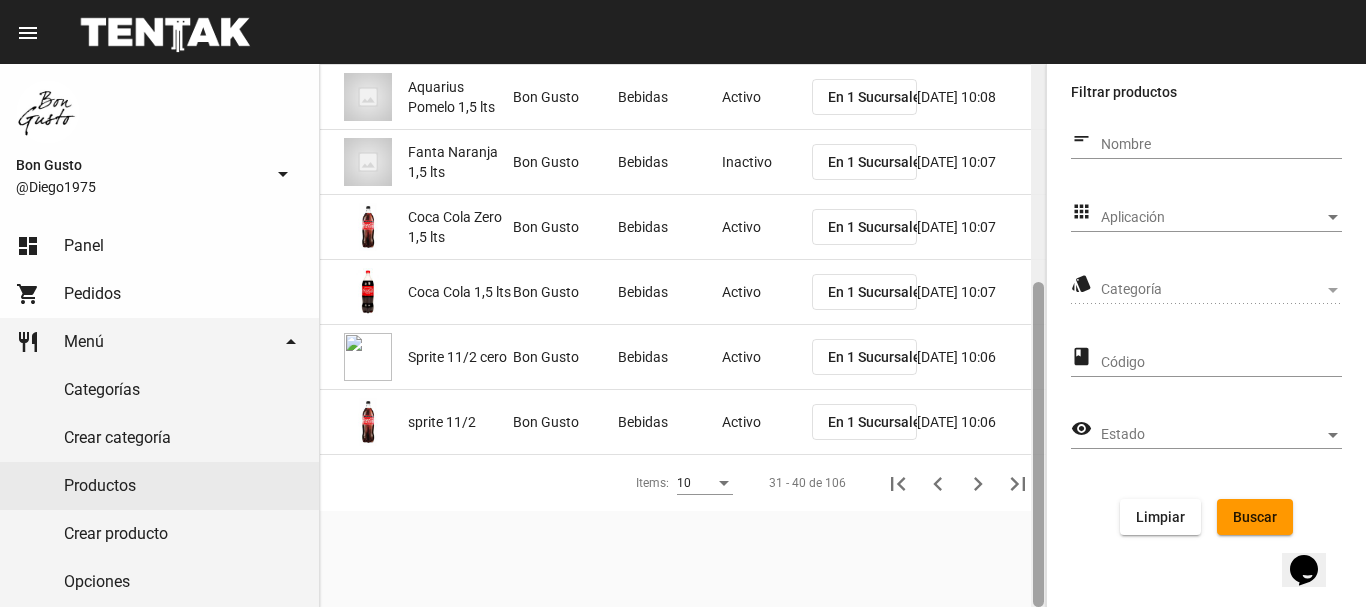 click 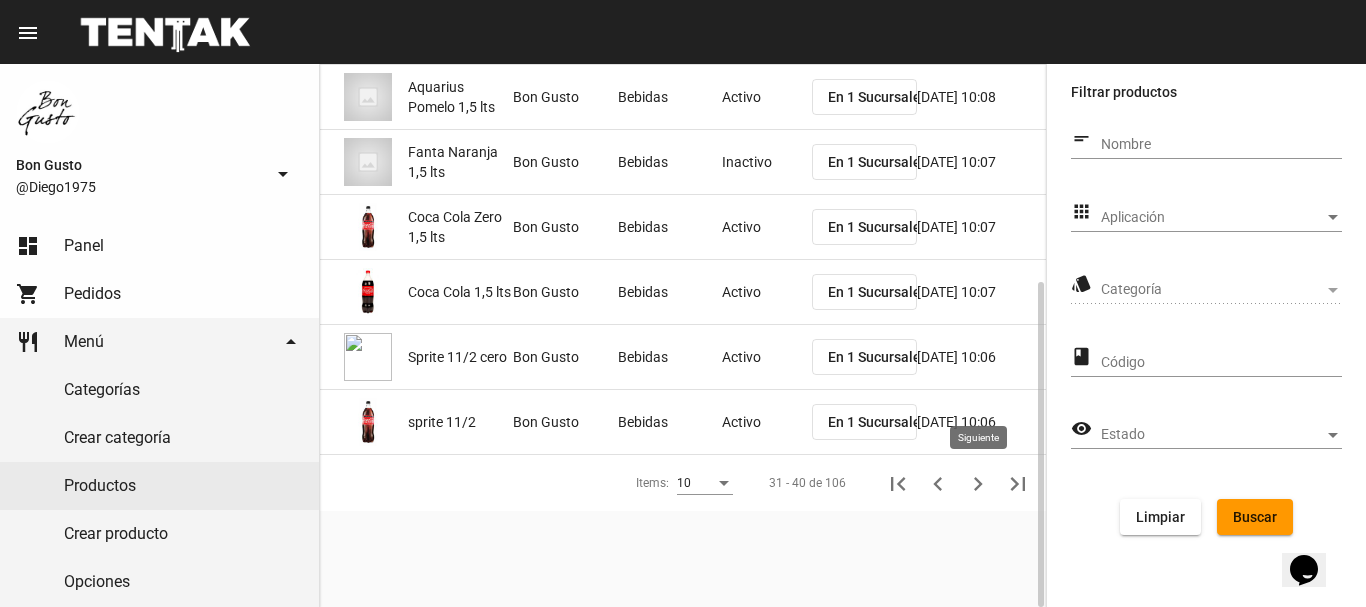 click 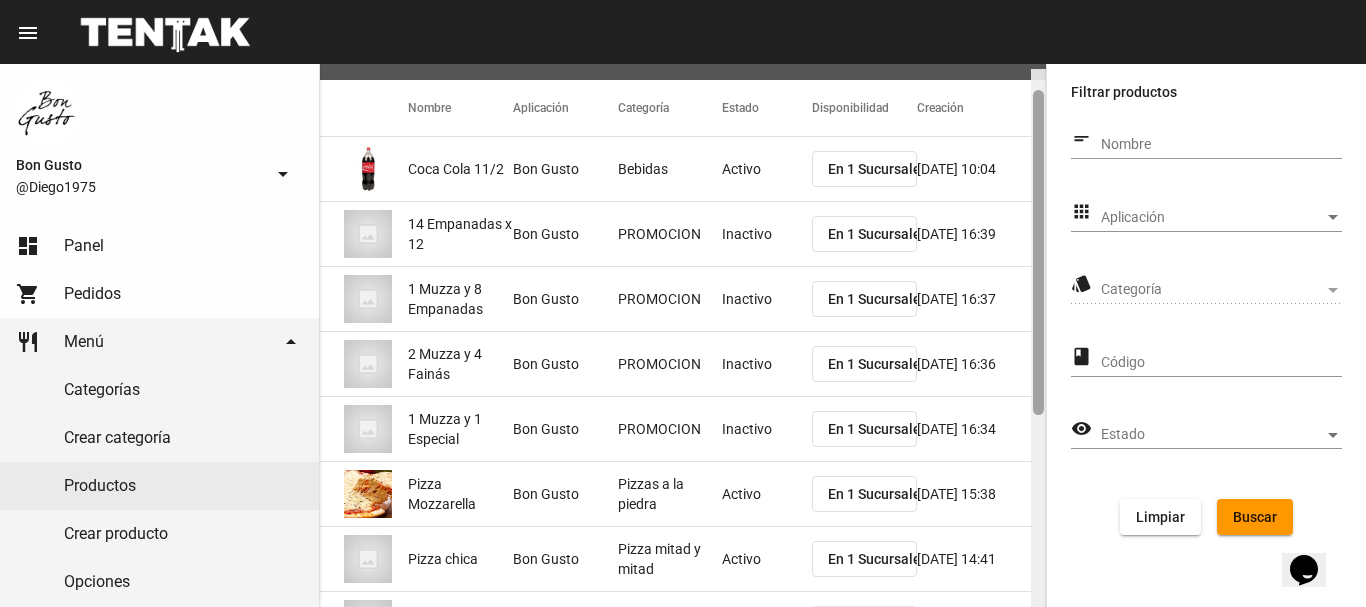 scroll, scrollTop: 362, scrollLeft: 0, axis: vertical 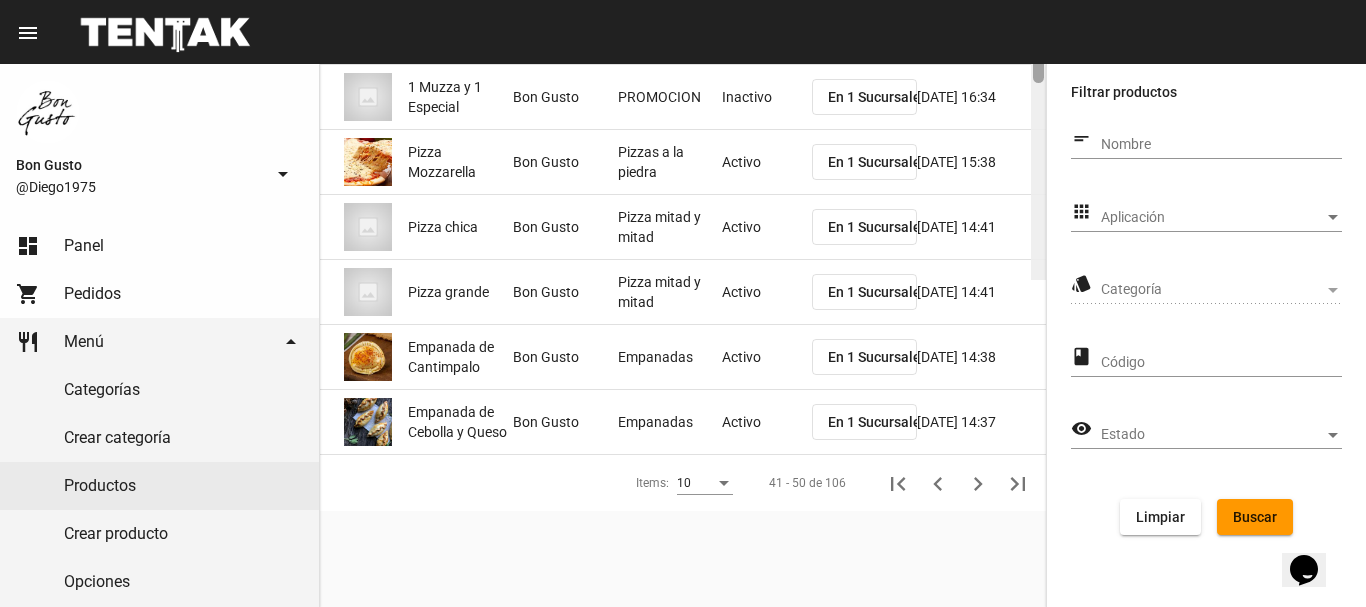 drag, startPoint x: 1035, startPoint y: 509, endPoint x: 1088, endPoint y: 604, distance: 108.78419 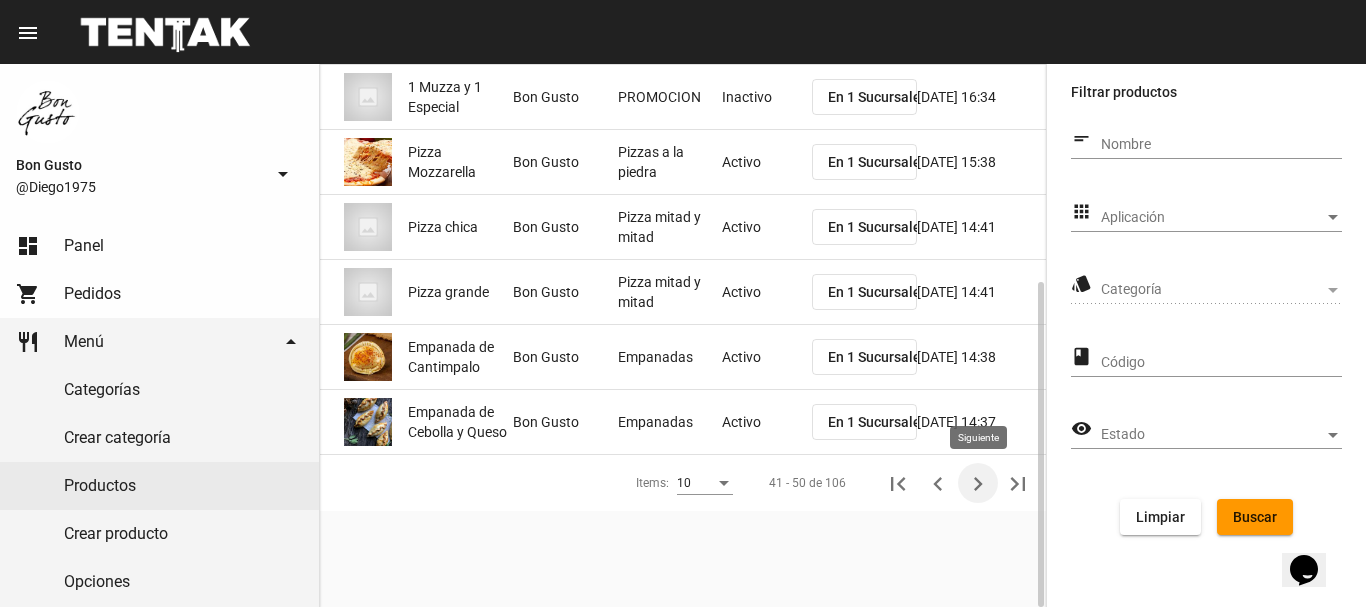 click 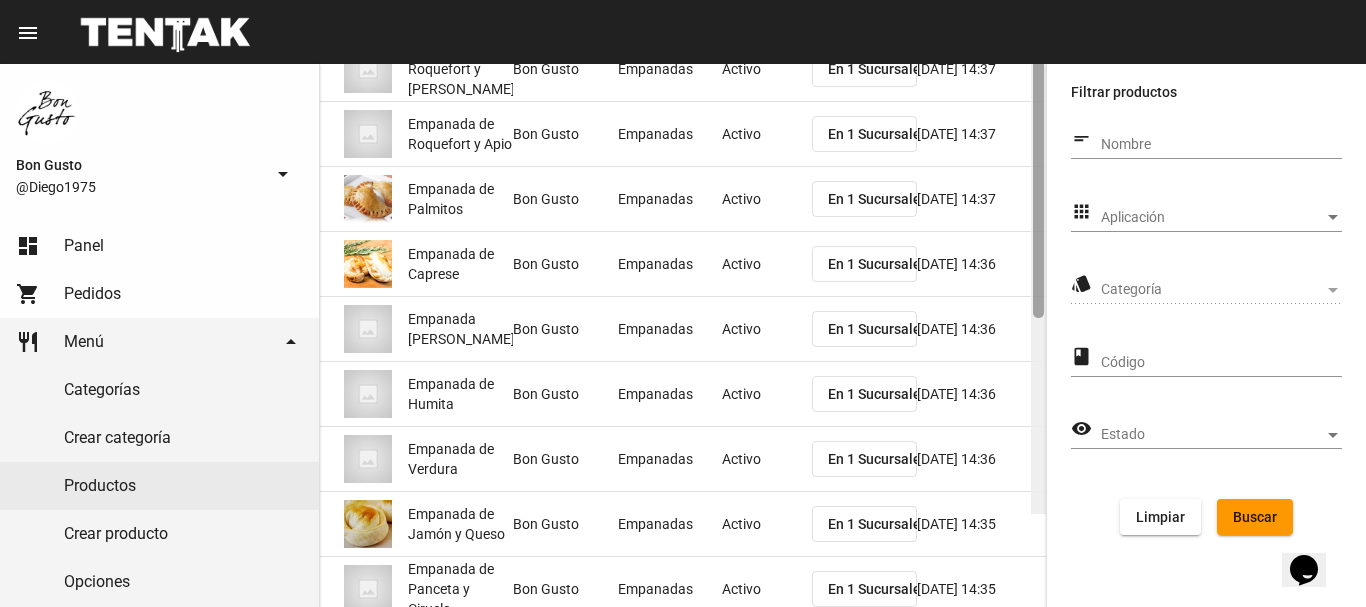 scroll, scrollTop: 362, scrollLeft: 0, axis: vertical 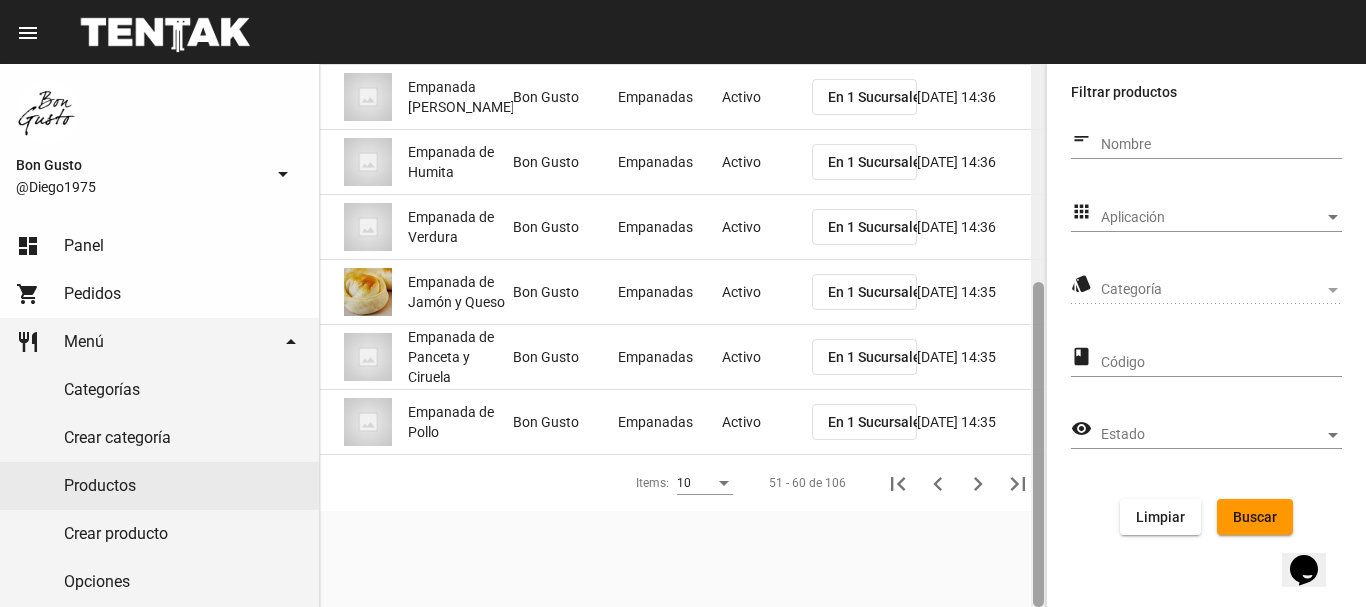drag, startPoint x: 1041, startPoint y: 561, endPoint x: 1070, endPoint y: 612, distance: 58.66856 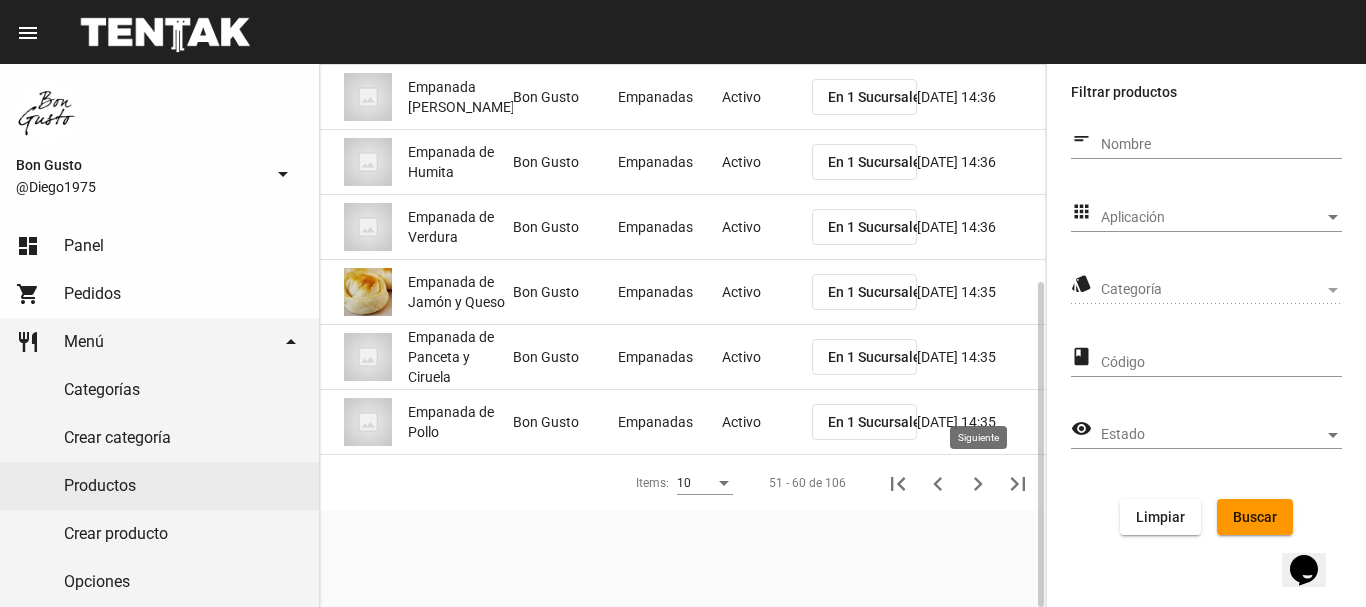 click 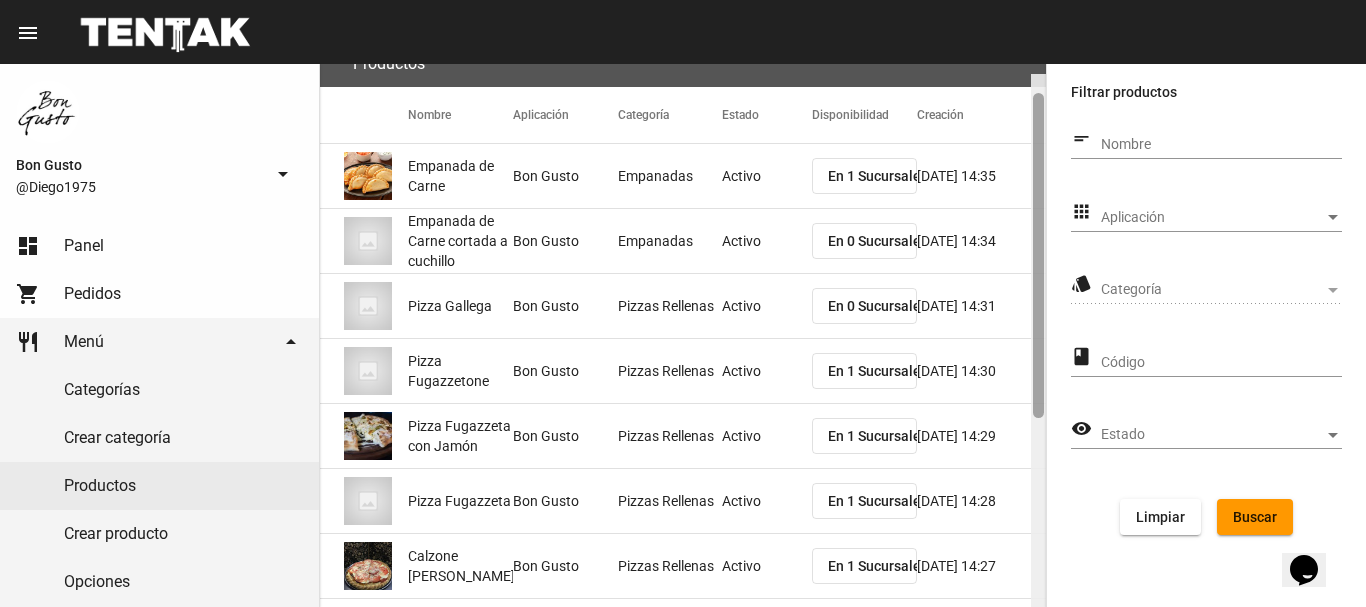 scroll, scrollTop: 13, scrollLeft: 0, axis: vertical 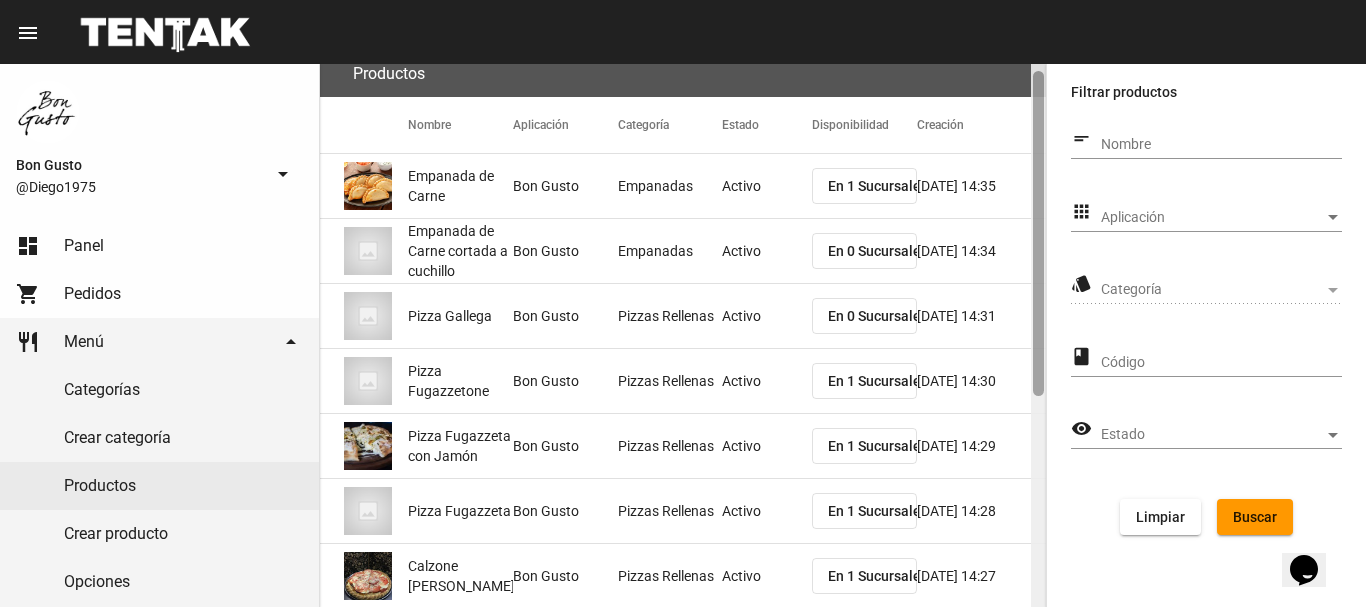 drag, startPoint x: 1041, startPoint y: 546, endPoint x: 1077, endPoint y: 336, distance: 213.06337 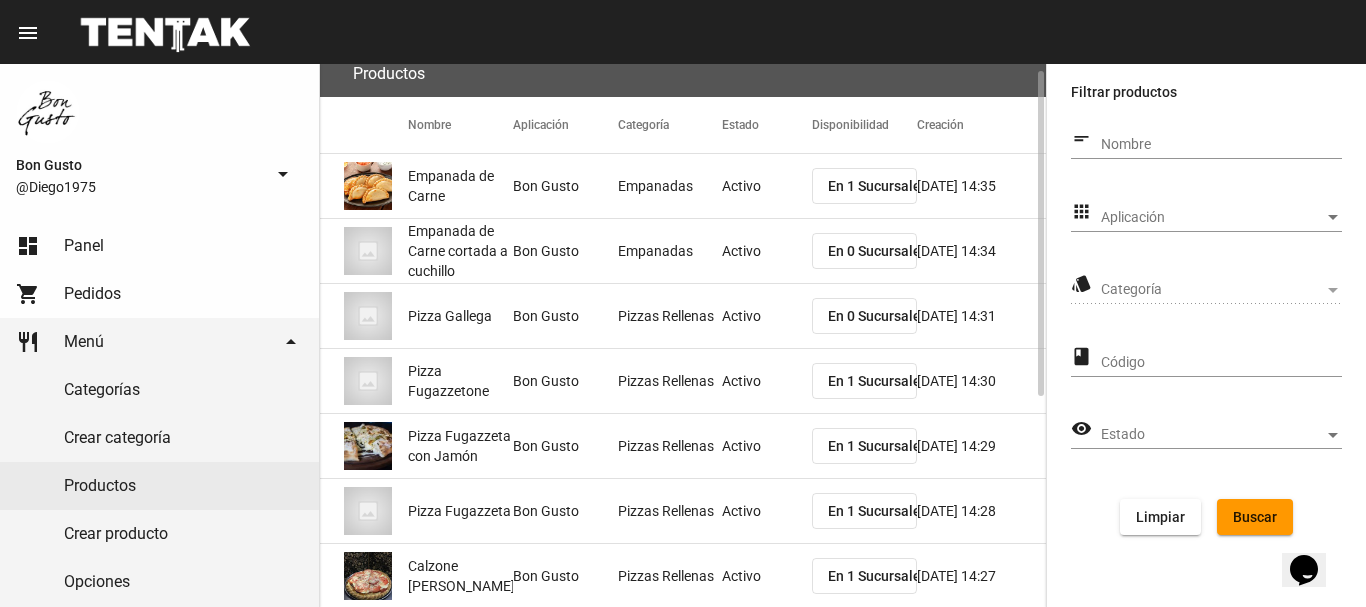 click on "En 0 Sucursales" 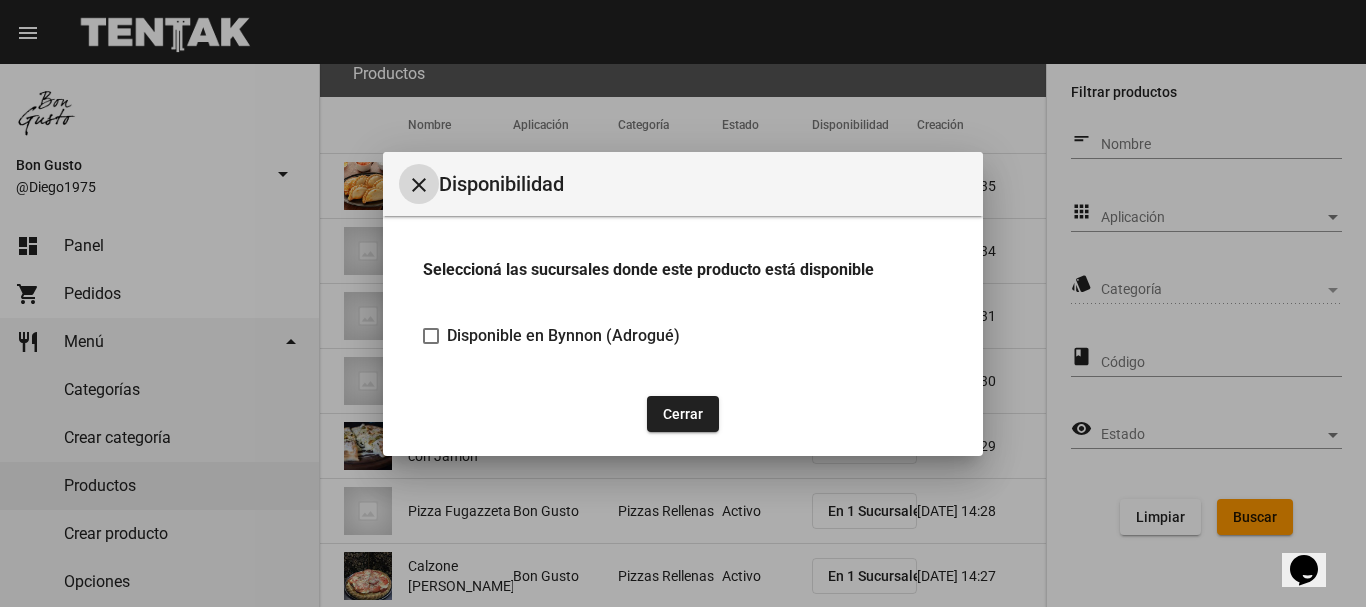 click on "Seleccioná las sucursales donde este producto está disponible   Disponible en Bynnon (Adrogué)" 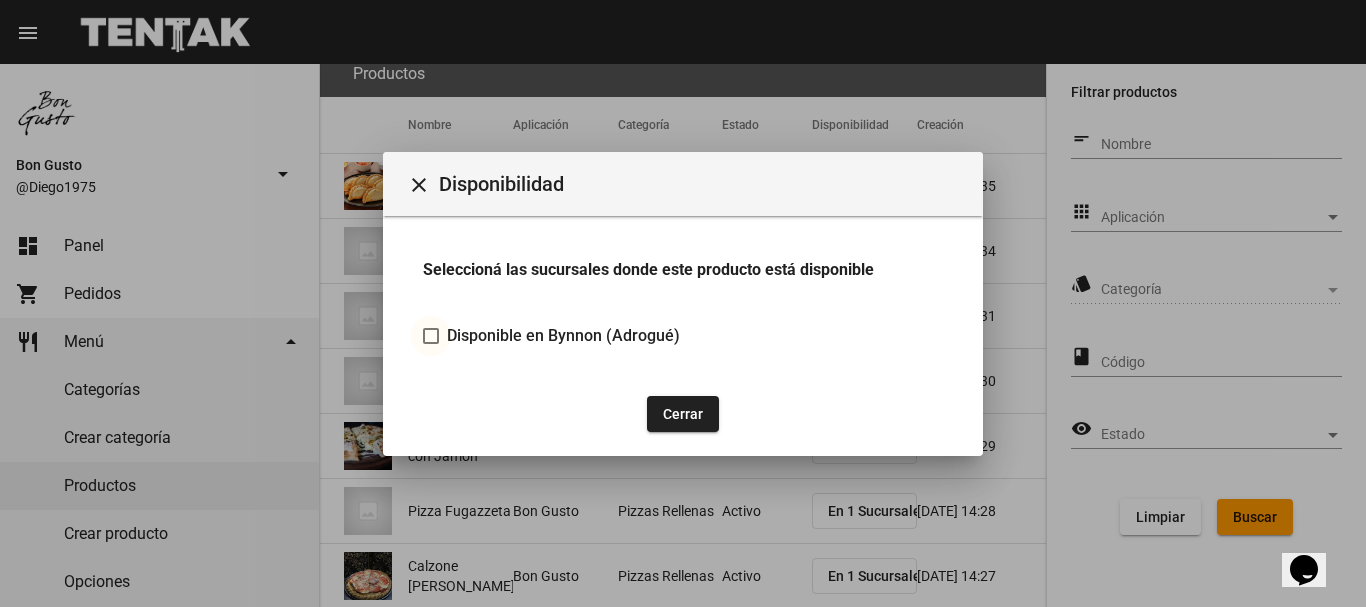 click at bounding box center (431, 336) 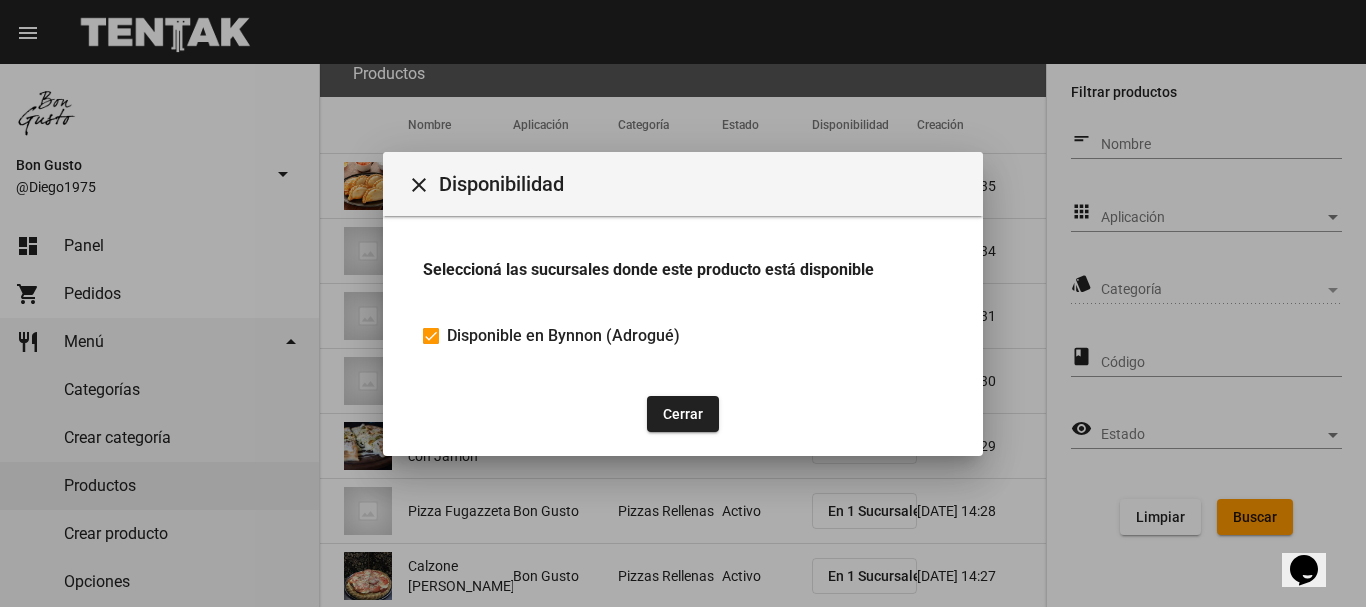 click on "Cerrar" 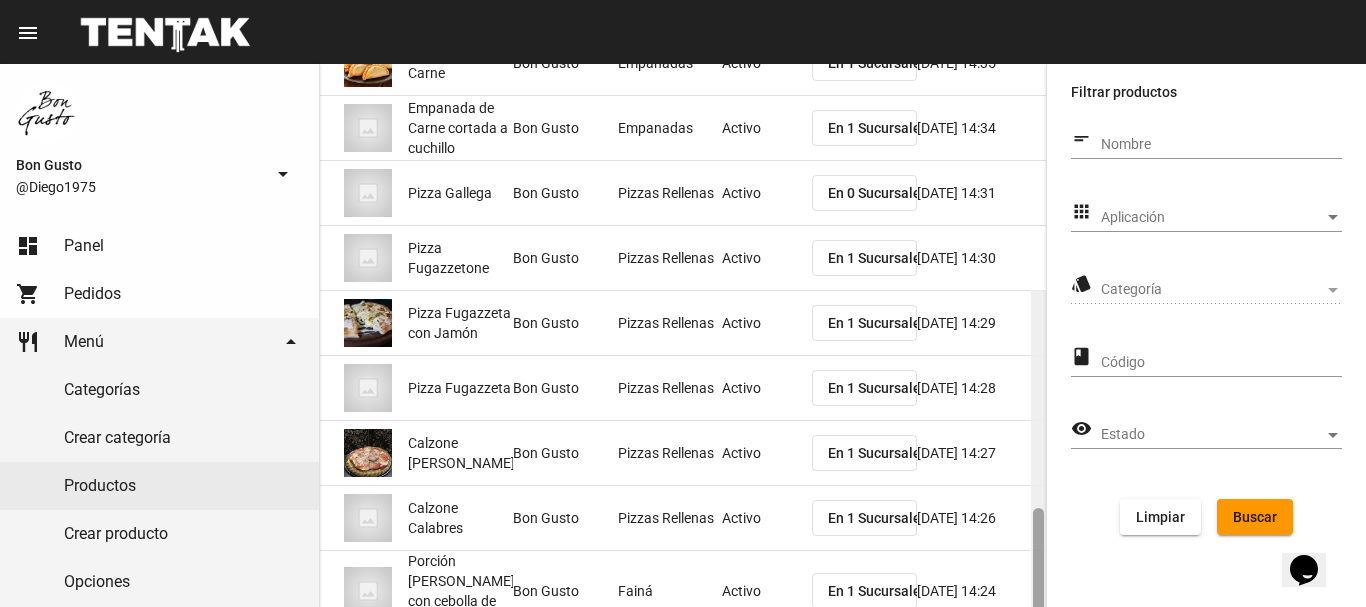 scroll, scrollTop: 362, scrollLeft: 0, axis: vertical 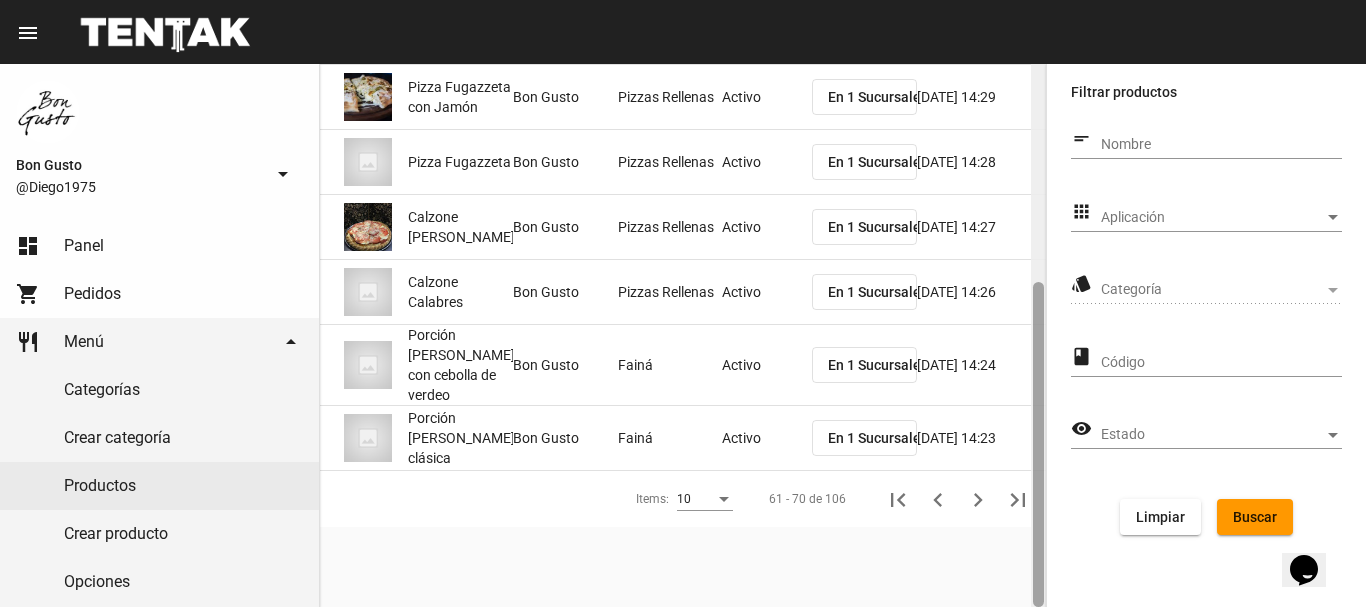 drag, startPoint x: 1038, startPoint y: 333, endPoint x: 1028, endPoint y: 645, distance: 312.16022 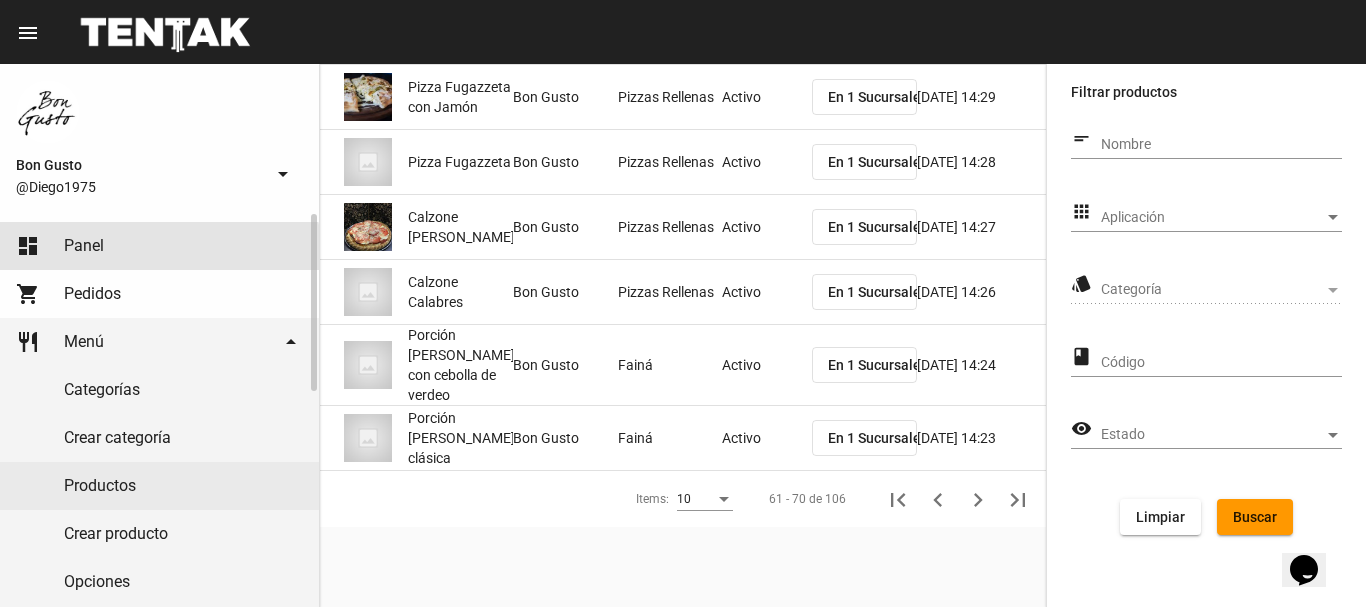 click on "dashboard Panel" 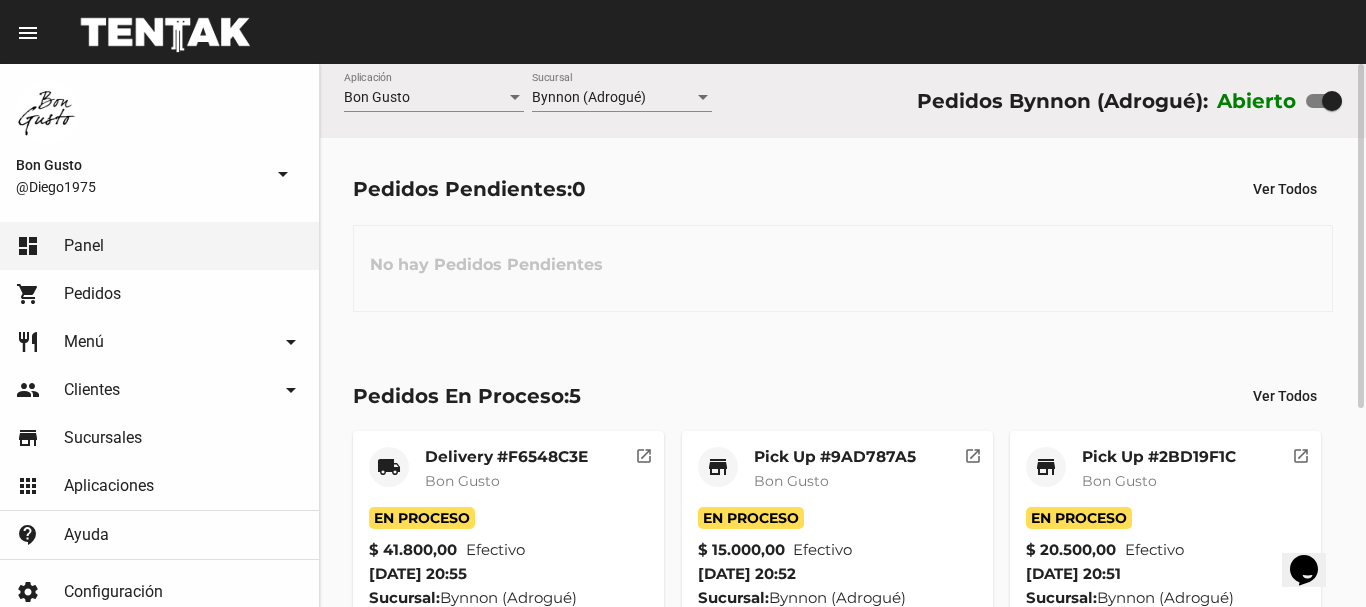 scroll, scrollTop: 313, scrollLeft: 0, axis: vertical 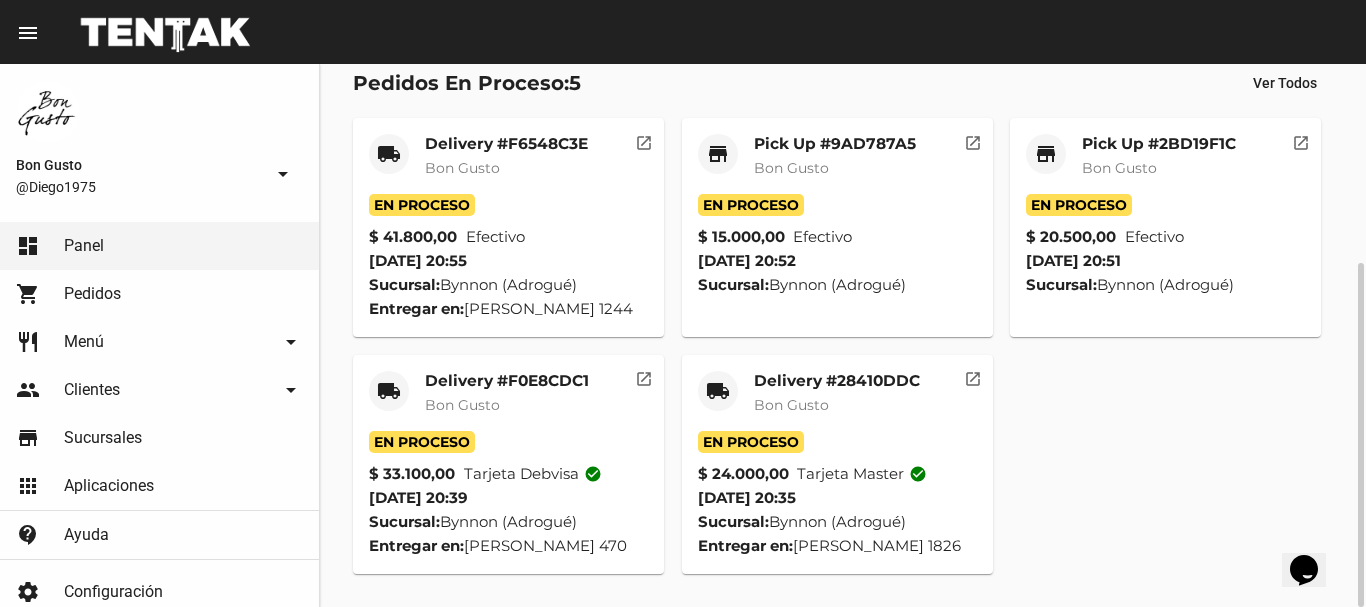 click on "local_shipping Delivery #28410DDC Bon Gusto" 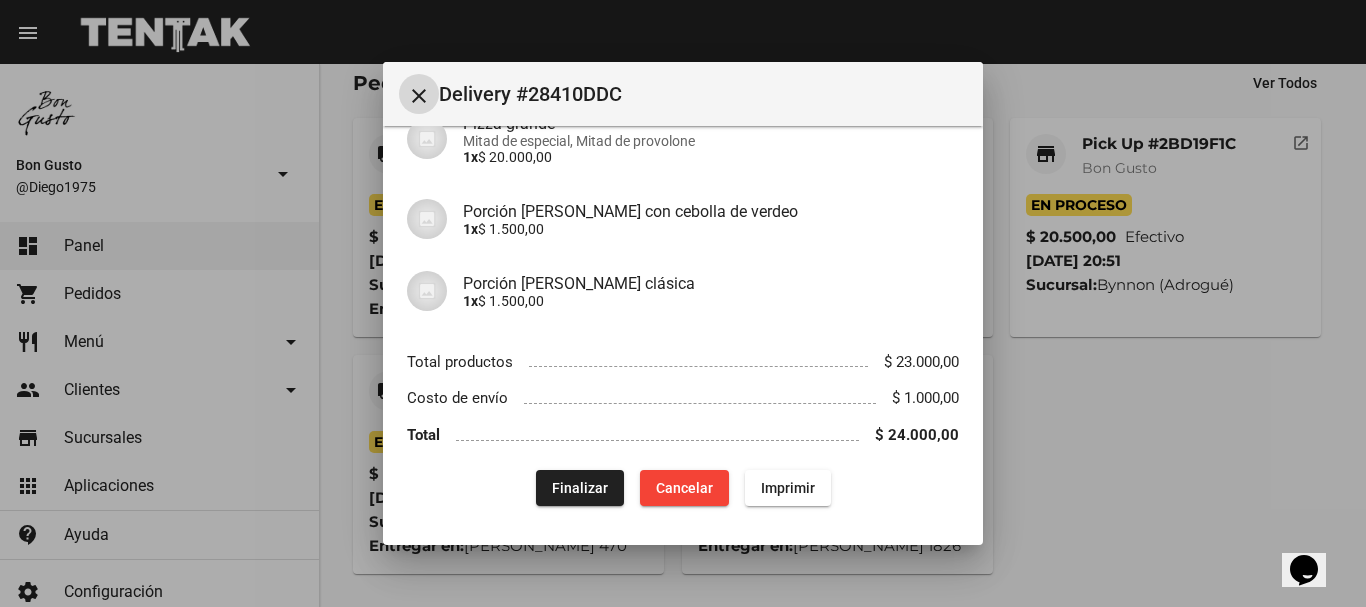 scroll, scrollTop: 0, scrollLeft: 0, axis: both 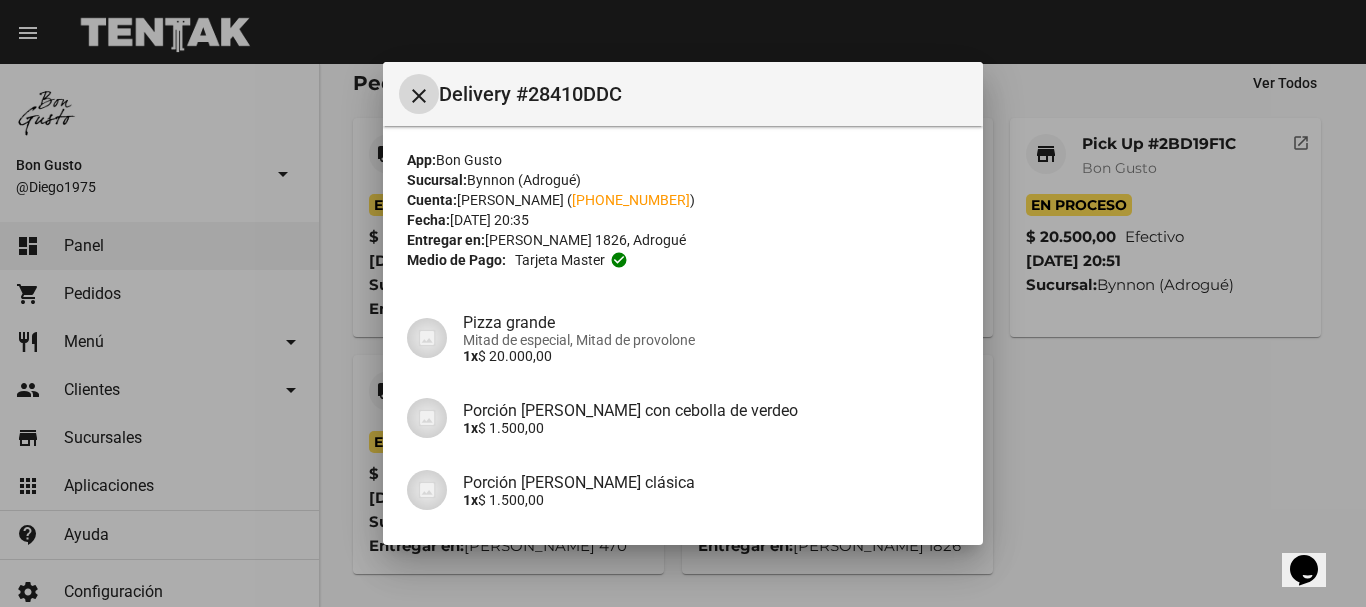 click on "close" at bounding box center (419, 94) 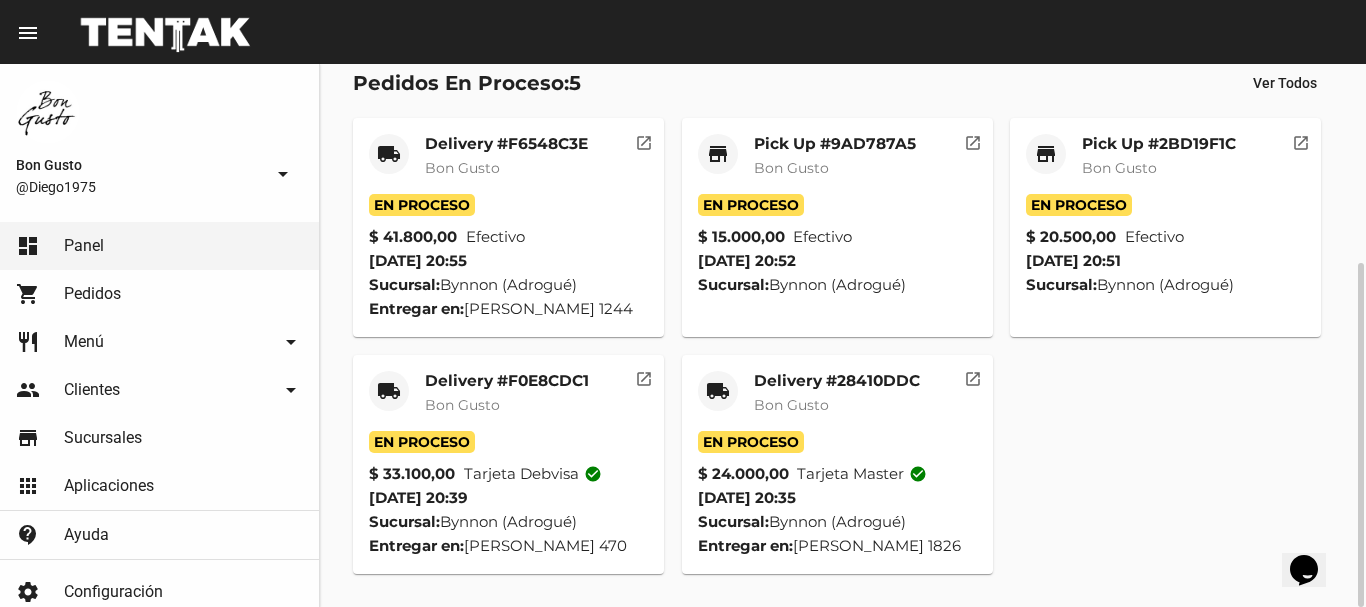 click on "Delivery #28410DDC" 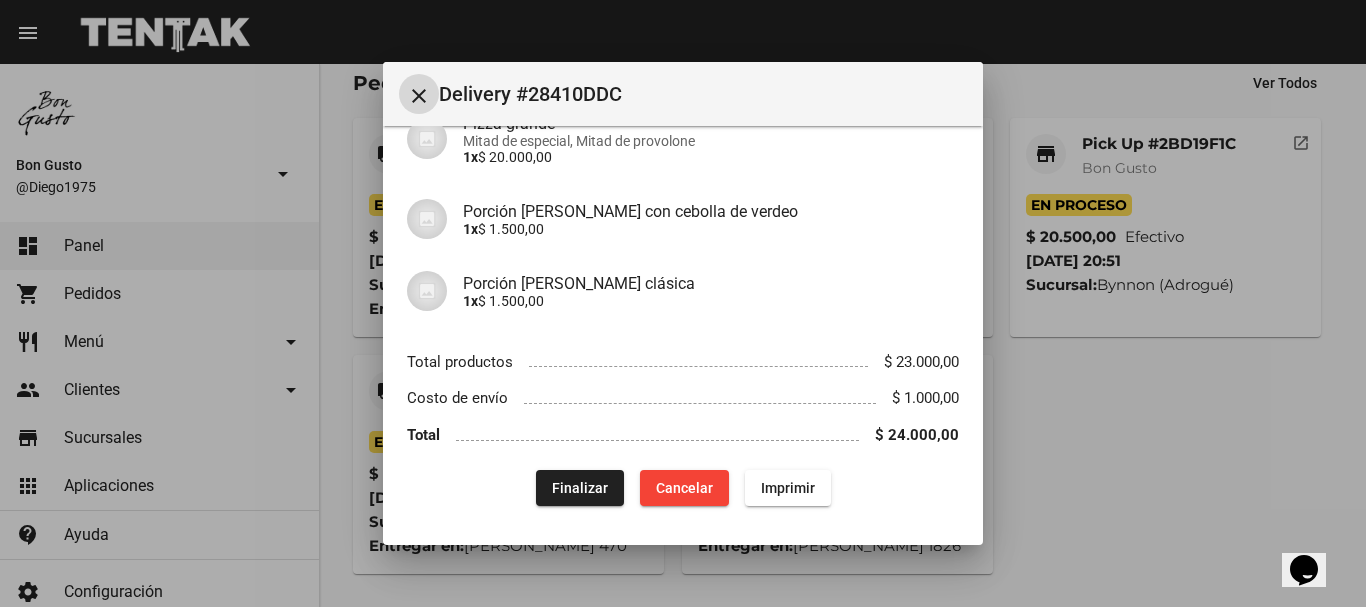 scroll, scrollTop: 0, scrollLeft: 0, axis: both 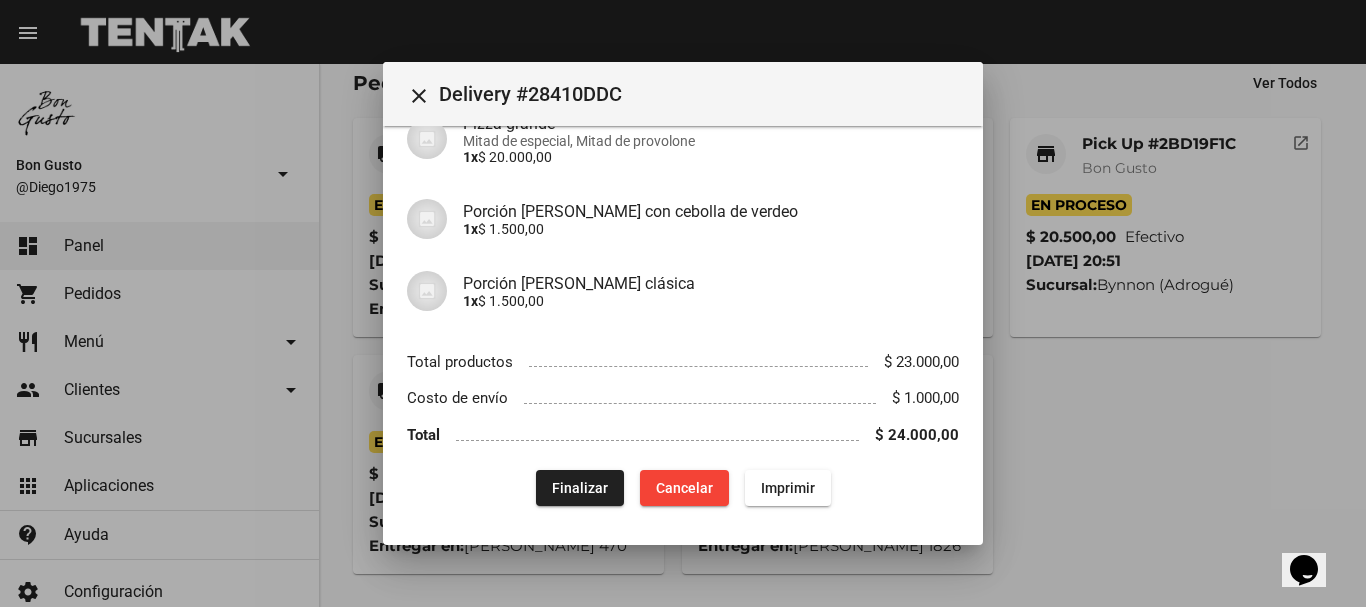 click on "Finalizar" 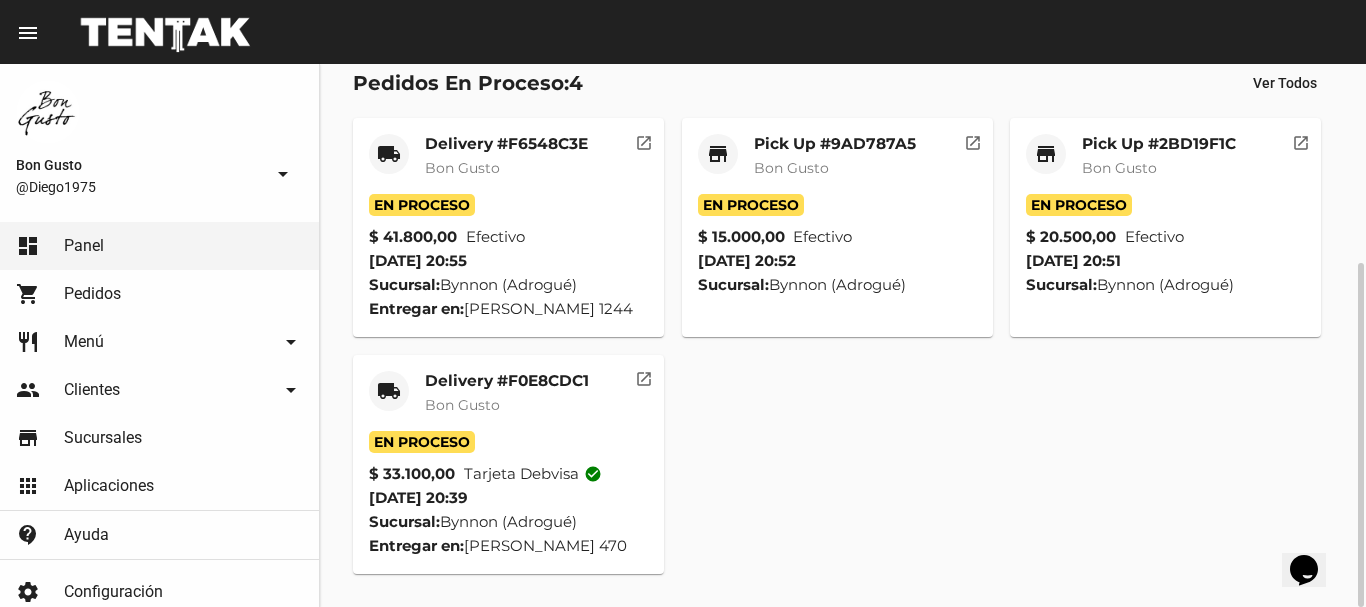 click on "Pick Up #9AD787A5 Bon Gusto" 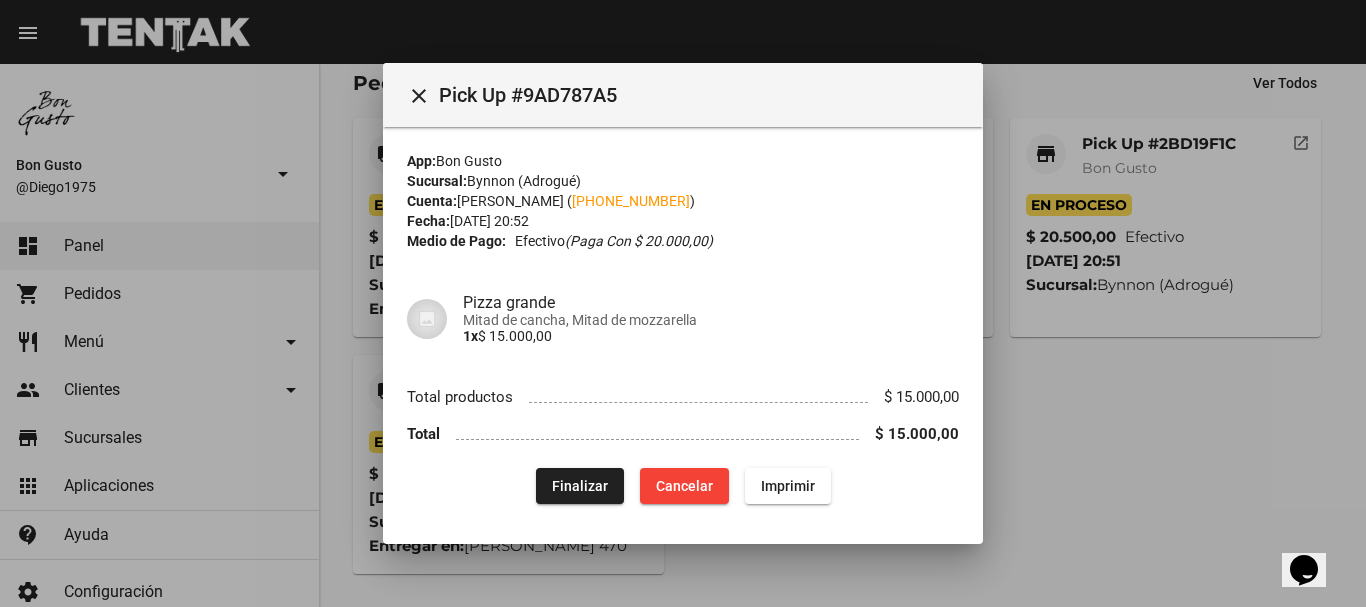 click on "Pick Up #9AD787A5" at bounding box center (703, 95) 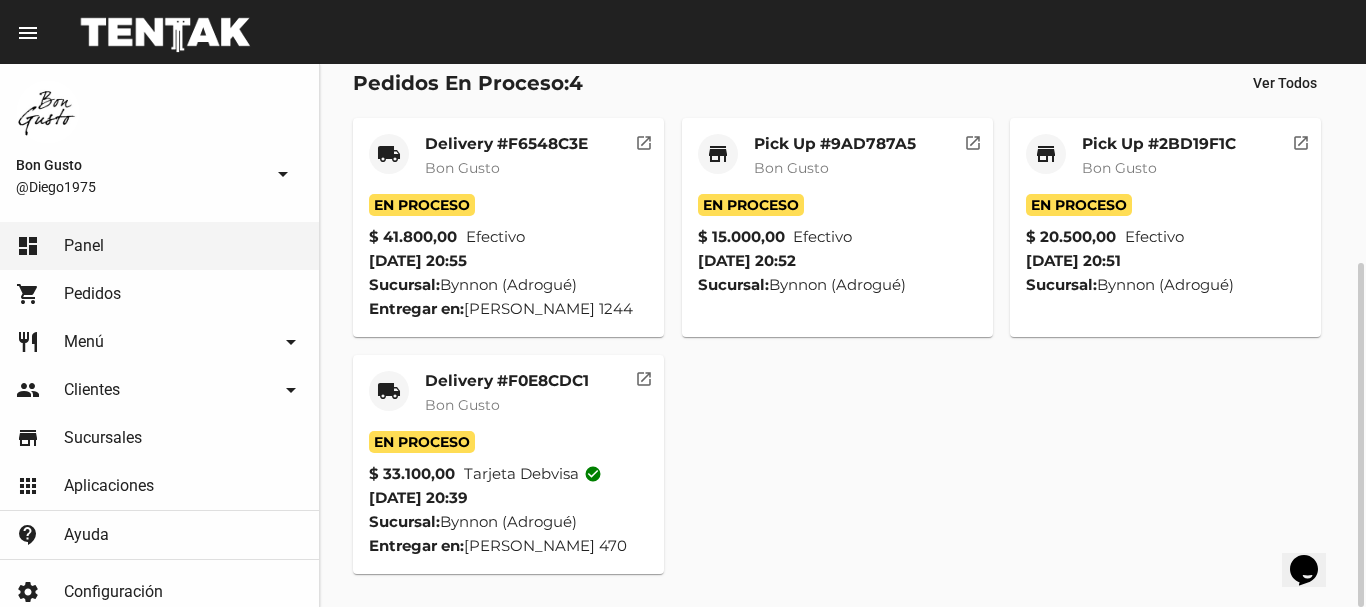 click on "$ 20.500,00 Efectivo" 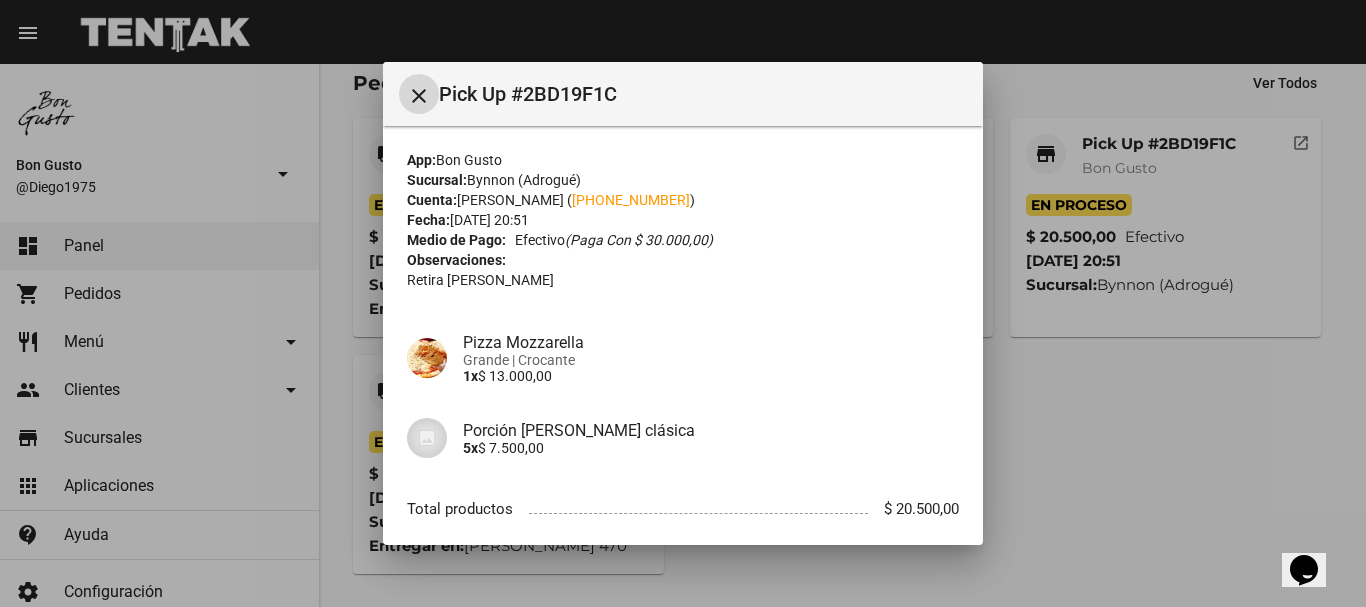 click at bounding box center [683, 303] 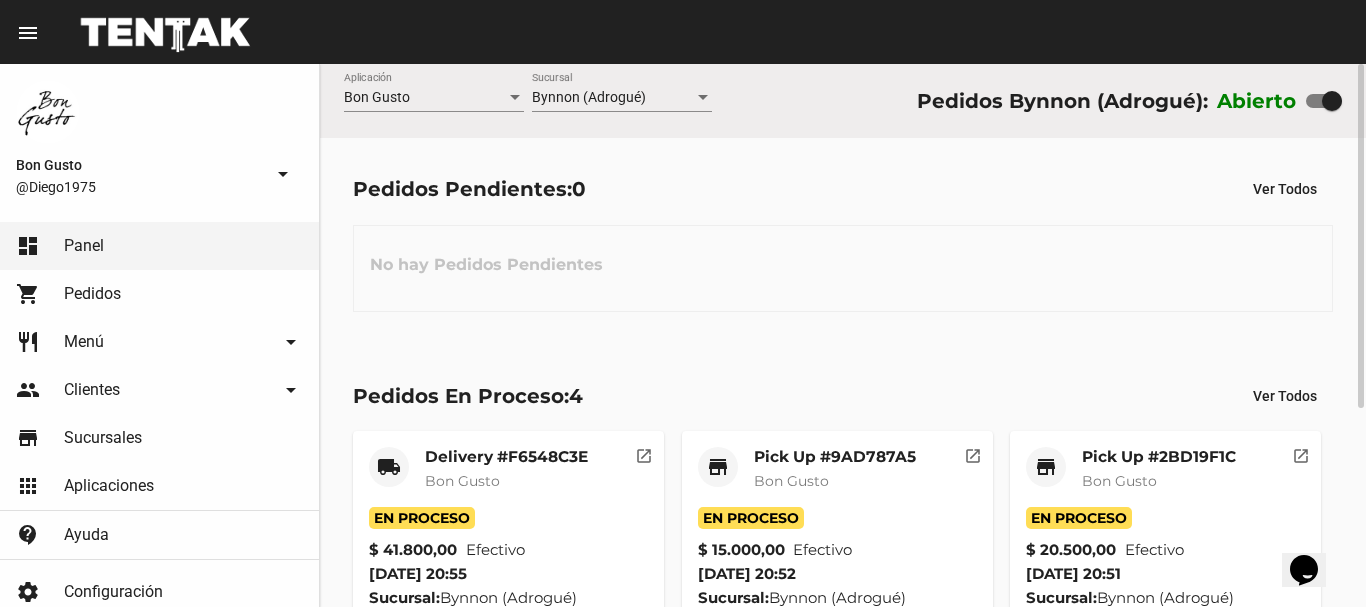 scroll, scrollTop: 313, scrollLeft: 0, axis: vertical 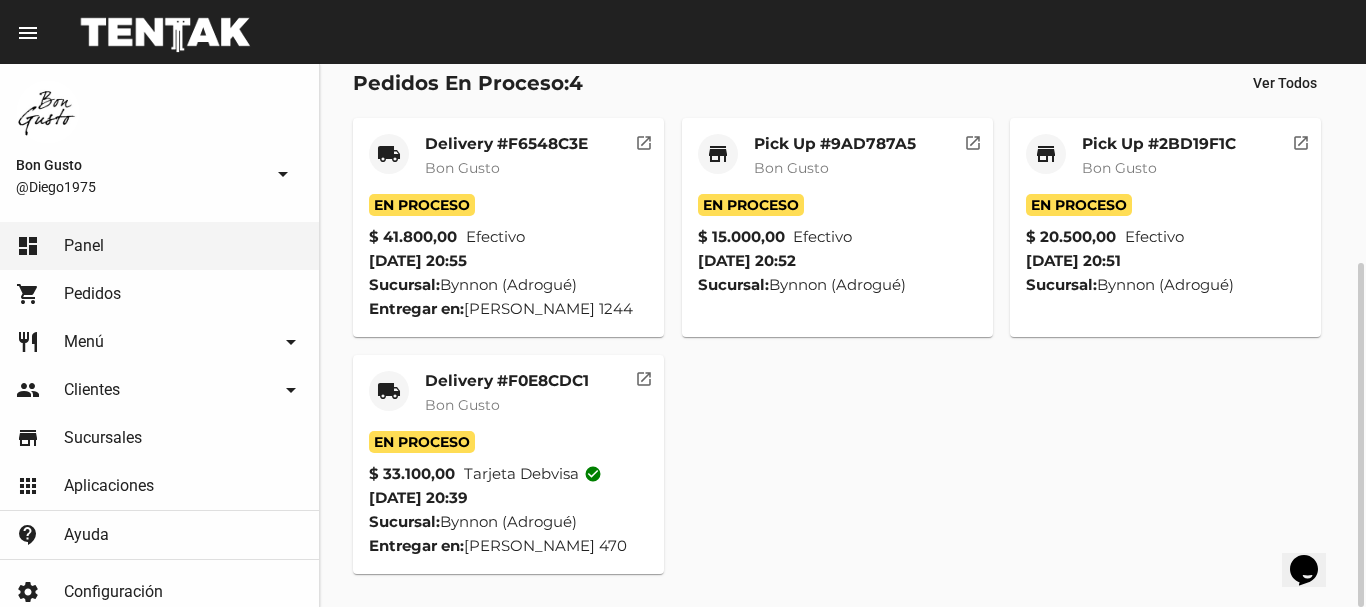 click on "Bon Gusto" 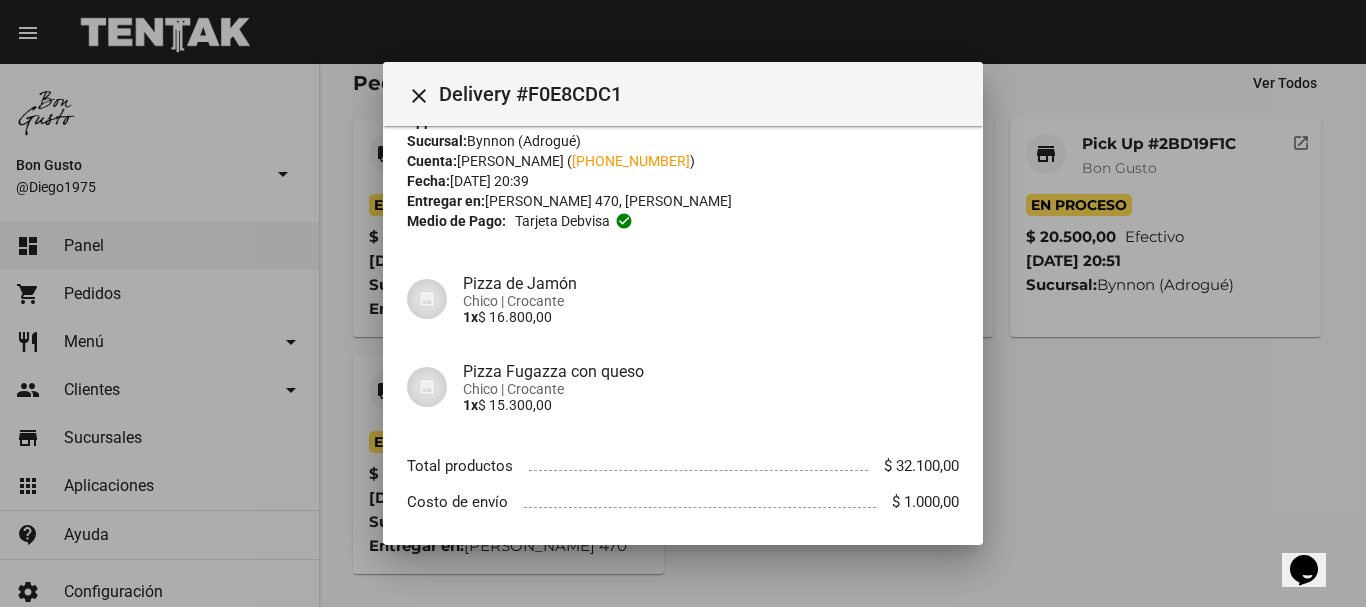 scroll, scrollTop: 45, scrollLeft: 0, axis: vertical 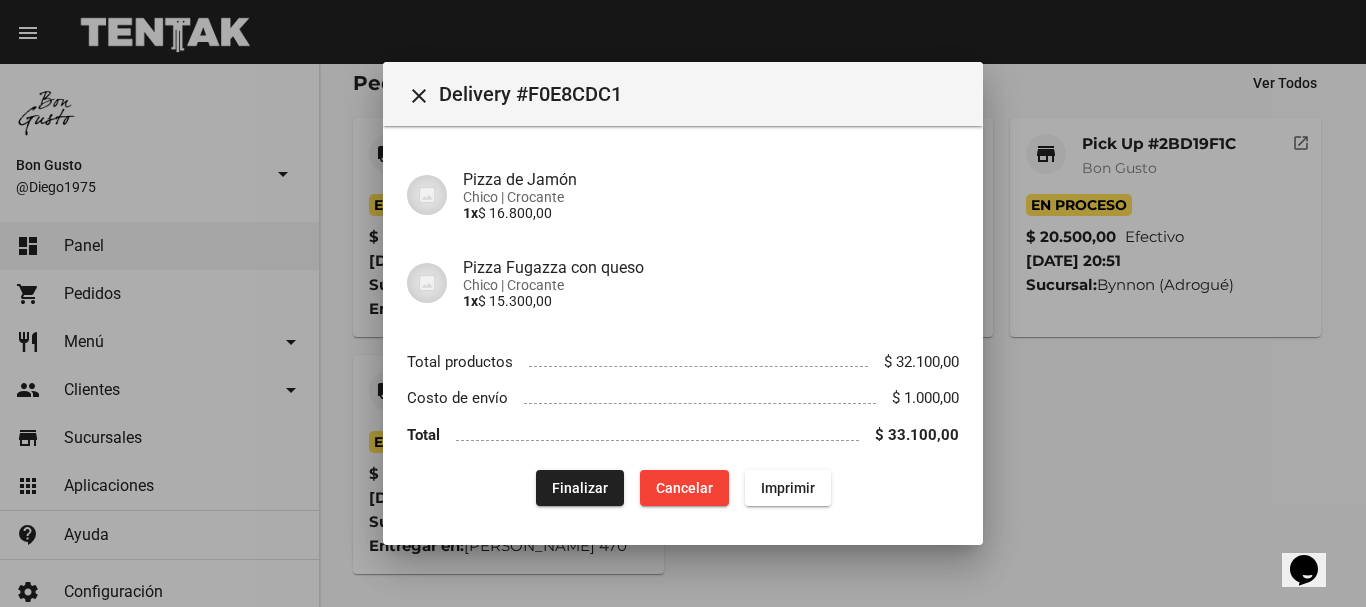 click at bounding box center [683, 303] 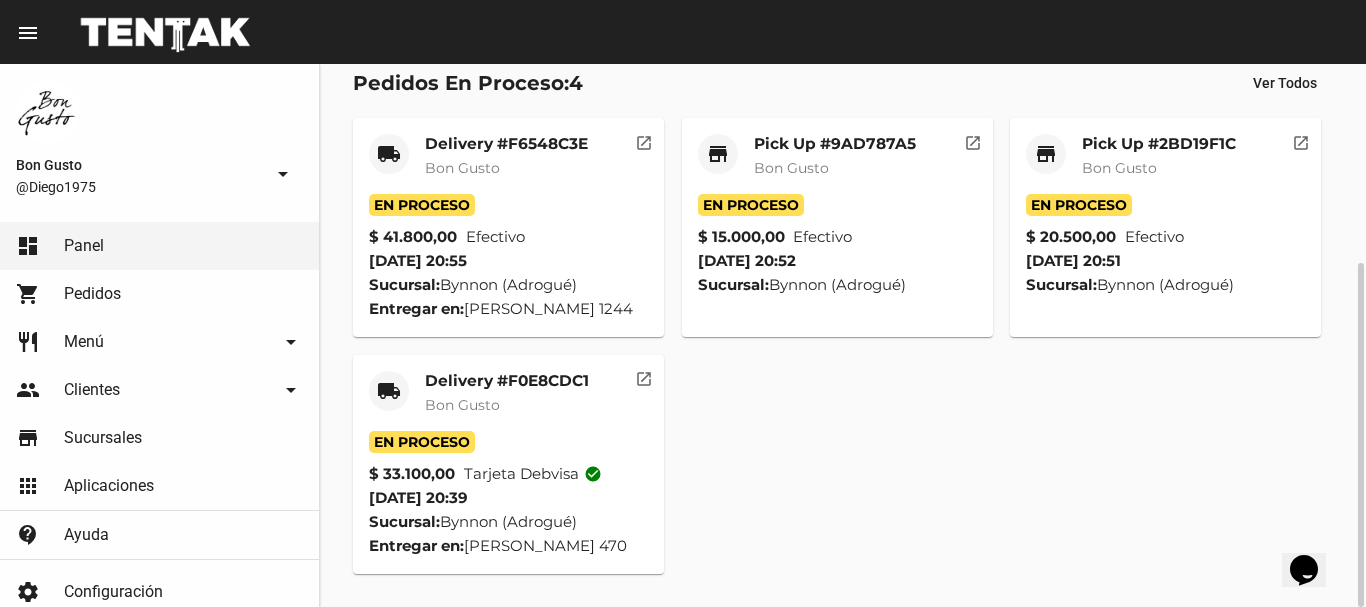 click on "local_shipping Delivery #F0E8CDC1 Bon Gusto" 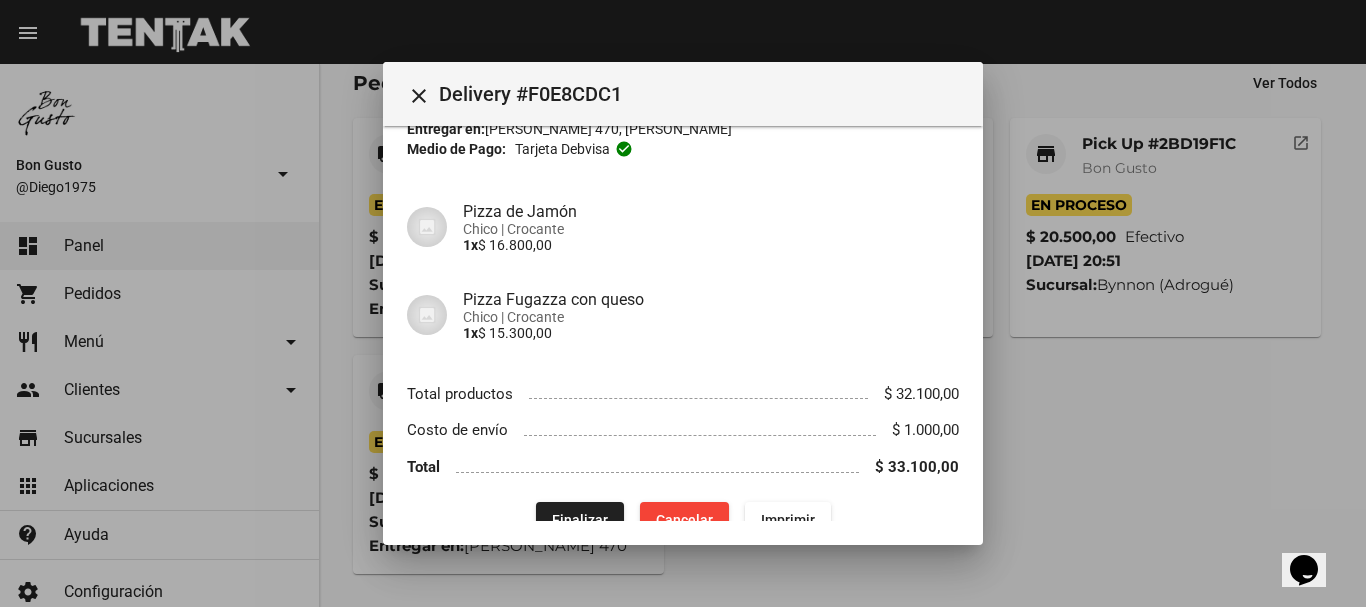 scroll, scrollTop: 8, scrollLeft: 0, axis: vertical 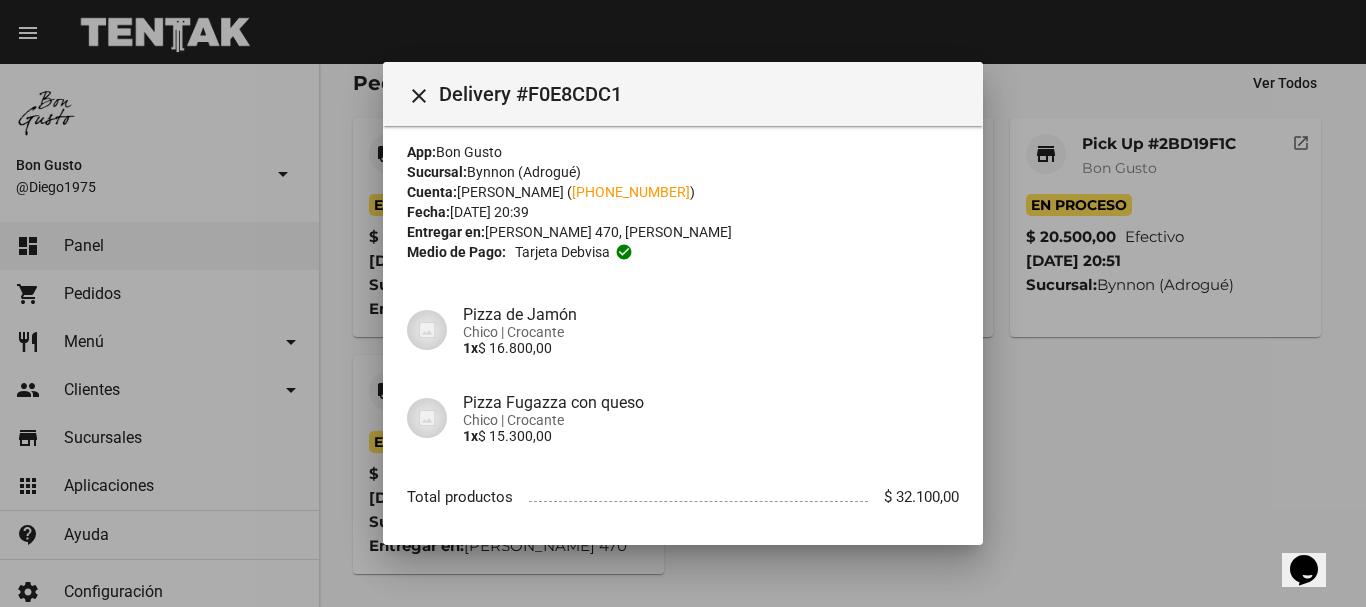click on "close" at bounding box center [419, 94] 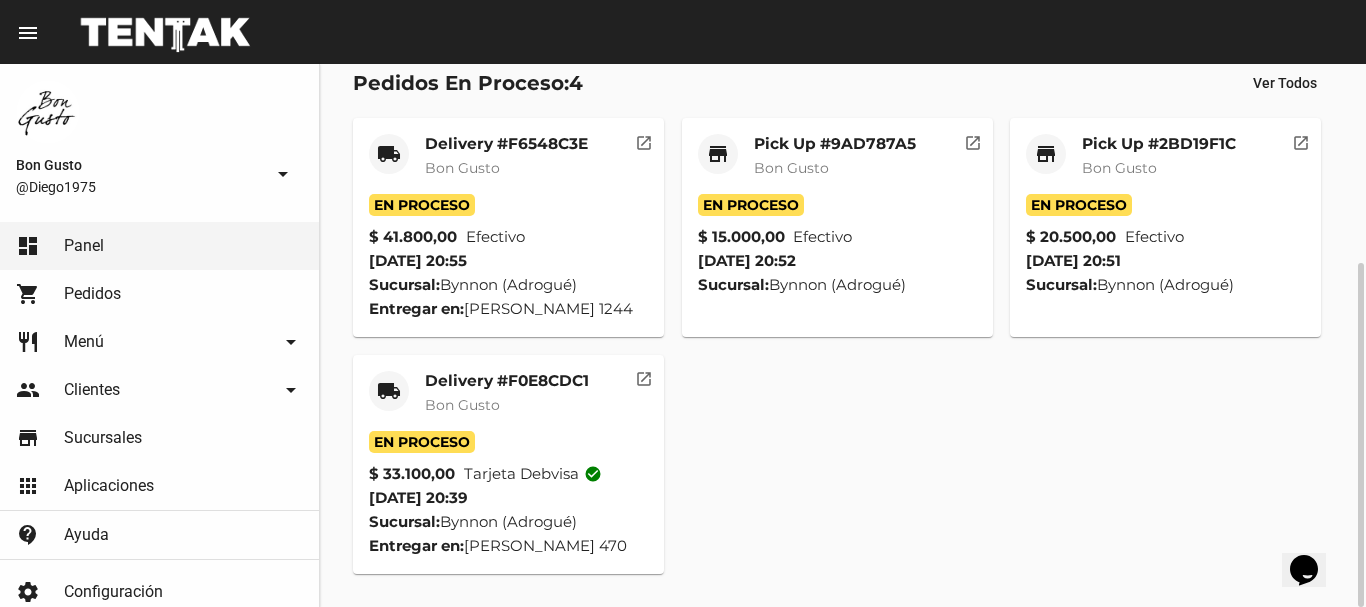 click on "local_shipping Delivery #F0E8CDC1 Bon Gusto" 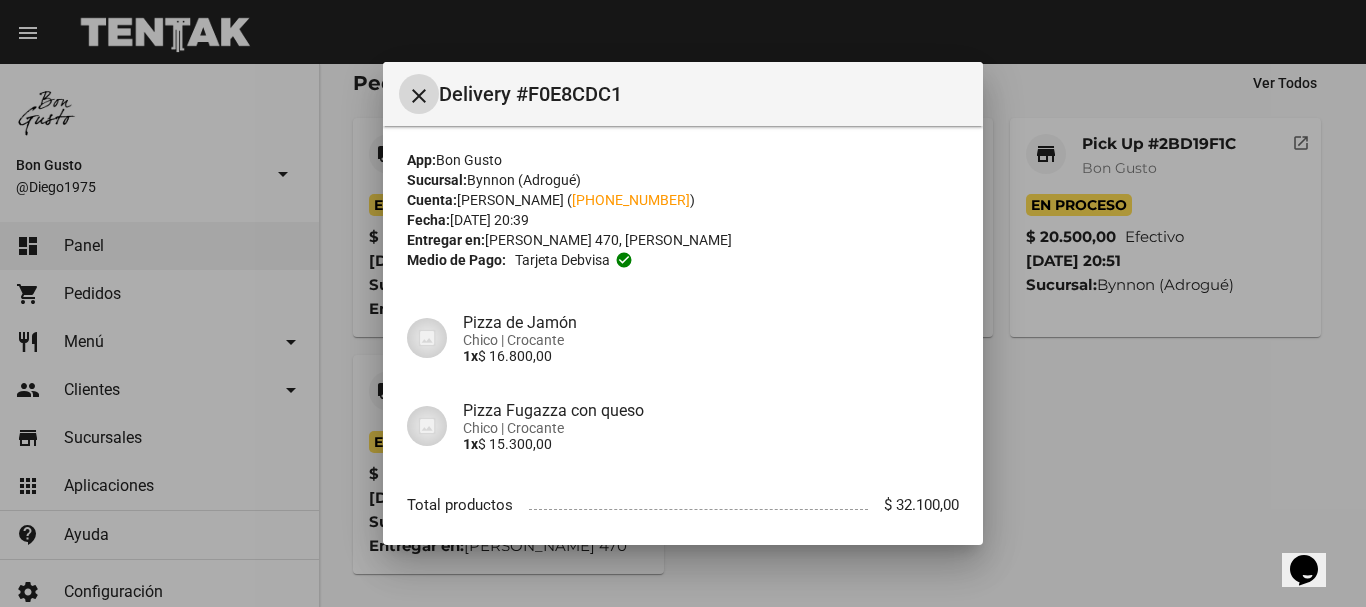 scroll, scrollTop: 143, scrollLeft: 0, axis: vertical 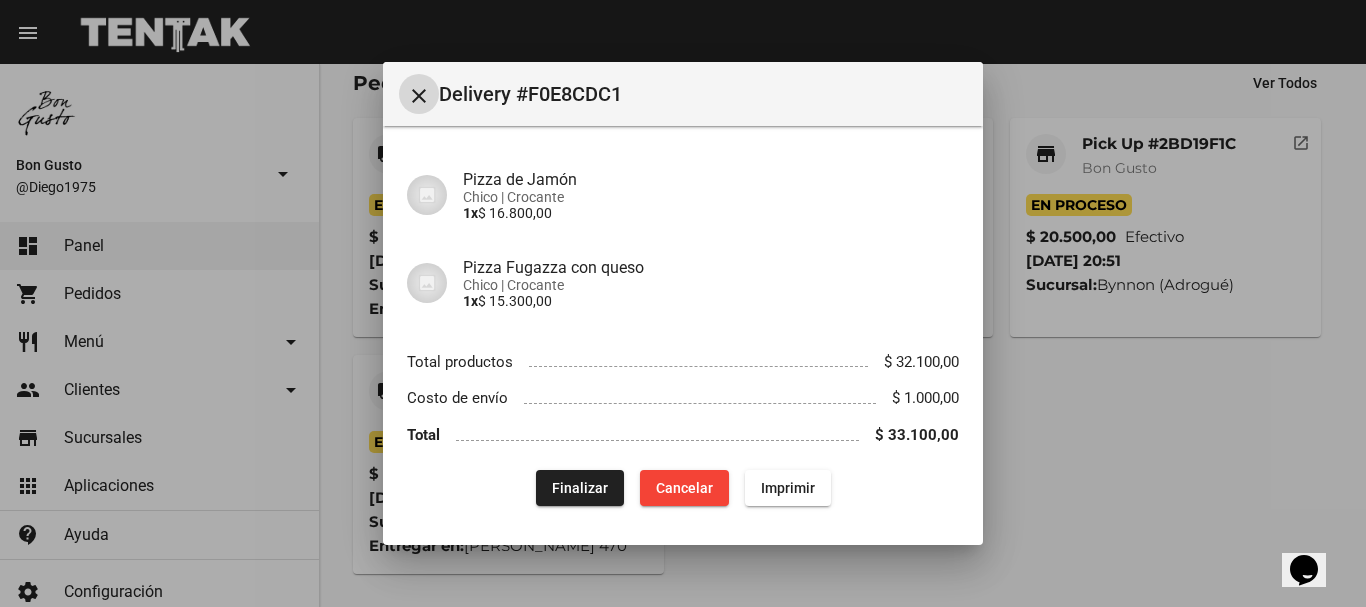 click on "Finalizar" 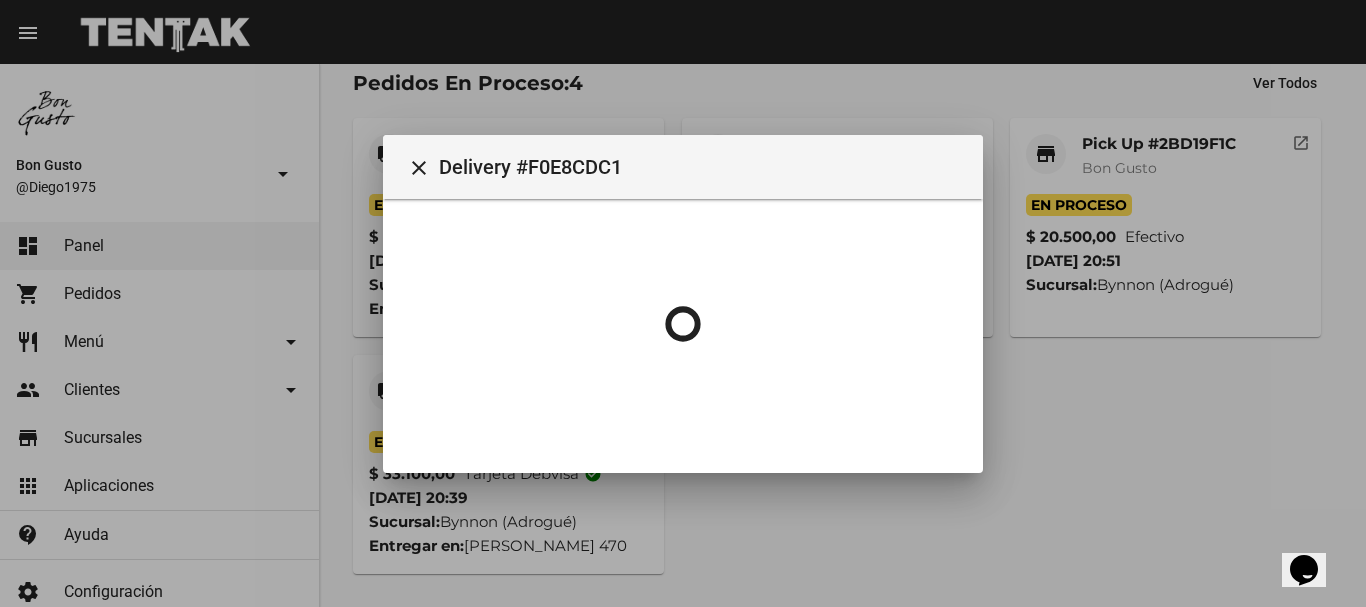 scroll, scrollTop: 0, scrollLeft: 0, axis: both 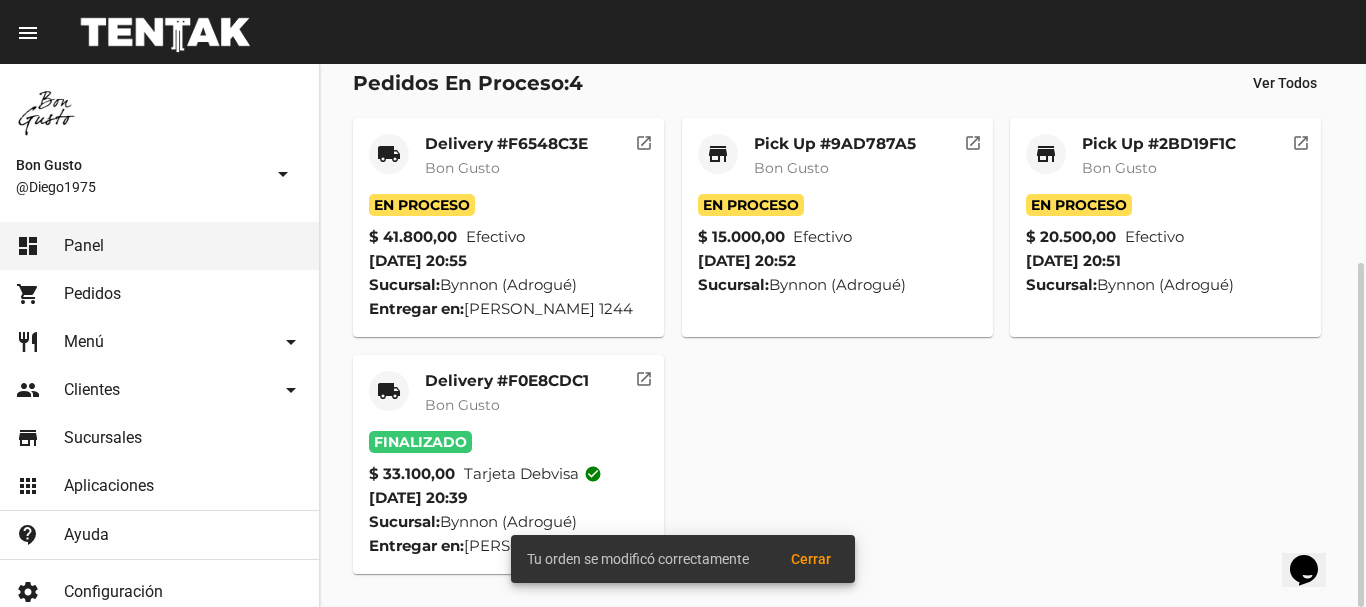 click on "local_shipping Delivery #F6548C3E Bon Gusto En Proceso $ 41.800,00 Efectivo  11/7/25 20:55 Sucursal:  Bynnon (Adrogué)  Entregar en:  Robinson 1244   open_in_new store Pick Up #9AD787A5 Bon Gusto En Proceso $ 15.000,00 Efectivo  11/7/25 20:52 Sucursal:  Bynnon (Adrogué)  open_in_new store Pick Up #2BD19F1C Bon Gusto En Proceso $ 20.500,00 Efectivo  11/7/25 20:51 Sucursal:  Bynnon (Adrogué)  open_in_new local_shipping Delivery #F0E8CDC1 Bon Gusto Finalizado $ 33.100,00 Tarjeta debvisa check_circle 11/7/25 20:39 Sucursal:  Bynnon (Adrogué)  Entregar en:  Guillermo Granville 470   open_in_new" 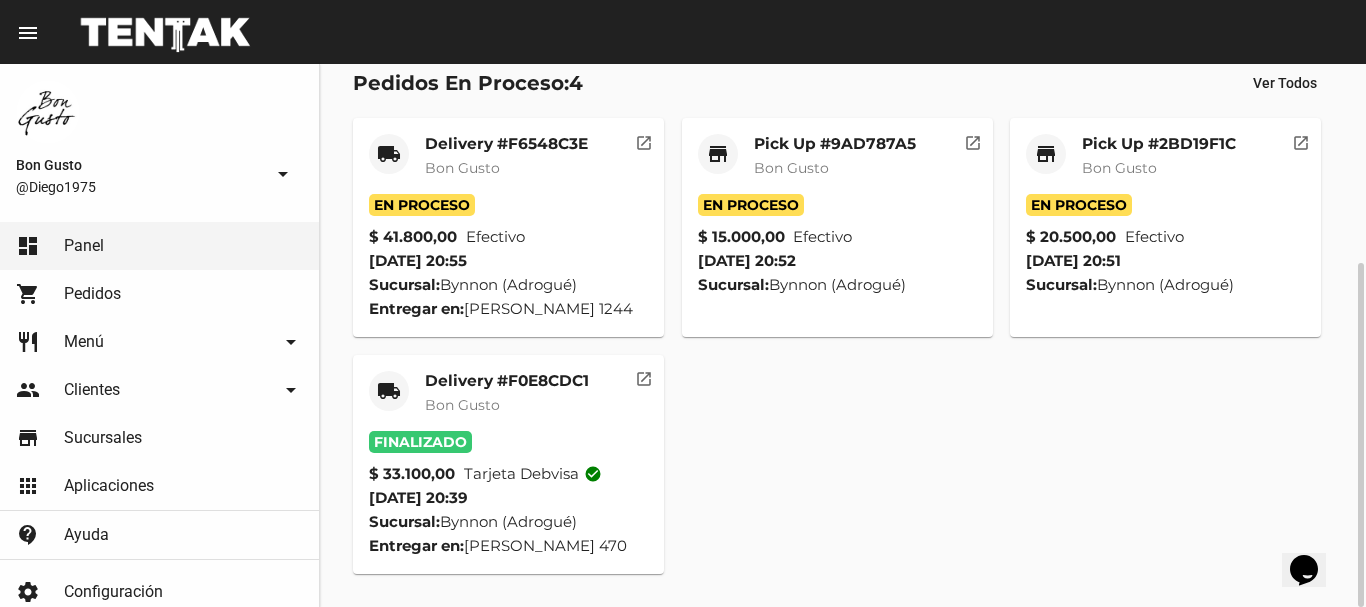 click on "Delivery #F6548C3E Bon Gusto" 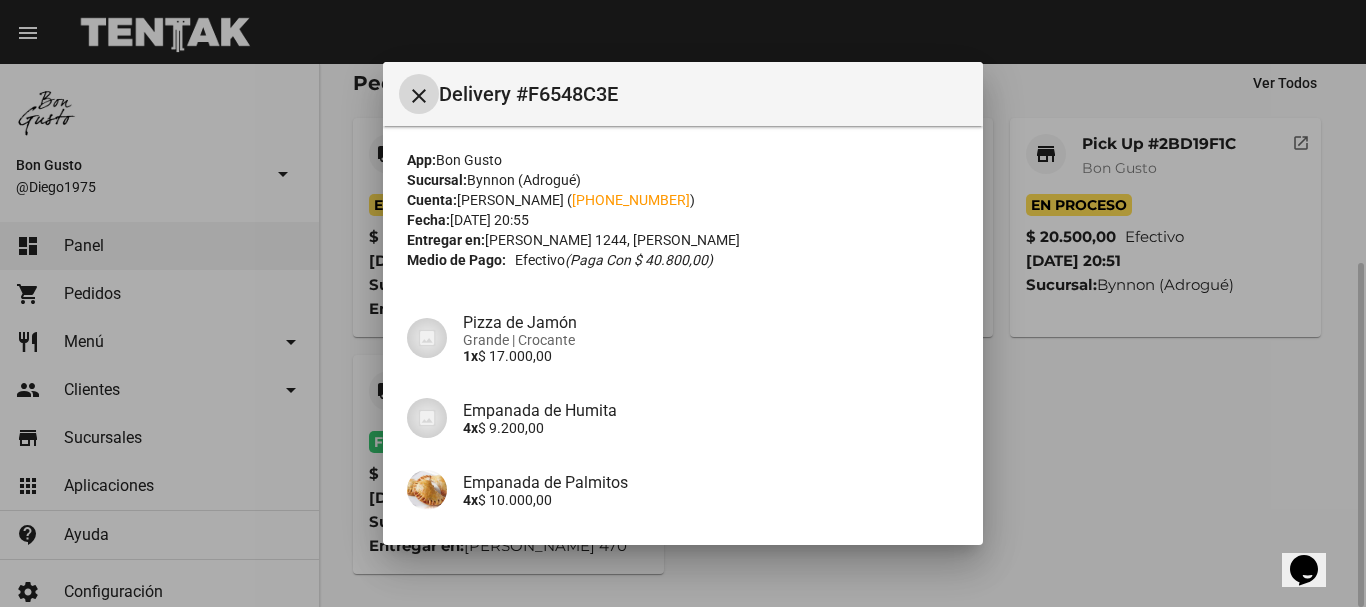 drag, startPoint x: 1034, startPoint y: 401, endPoint x: 1070, endPoint y: 366, distance: 50.20956 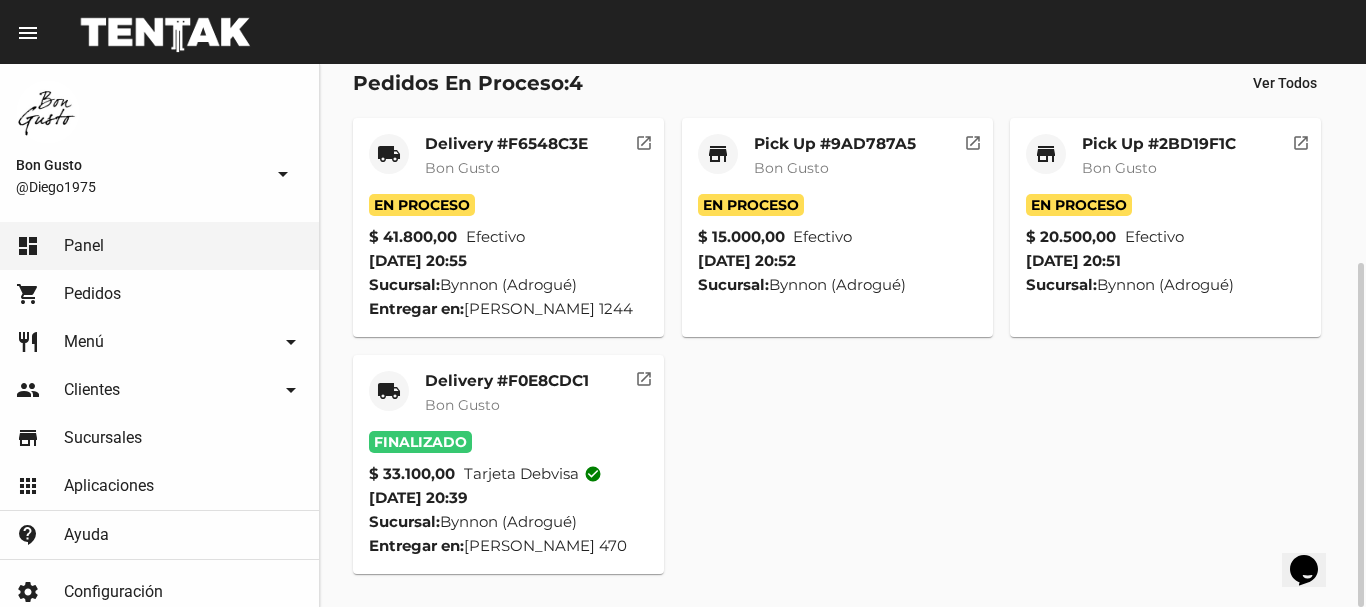 click on "Efectivo" 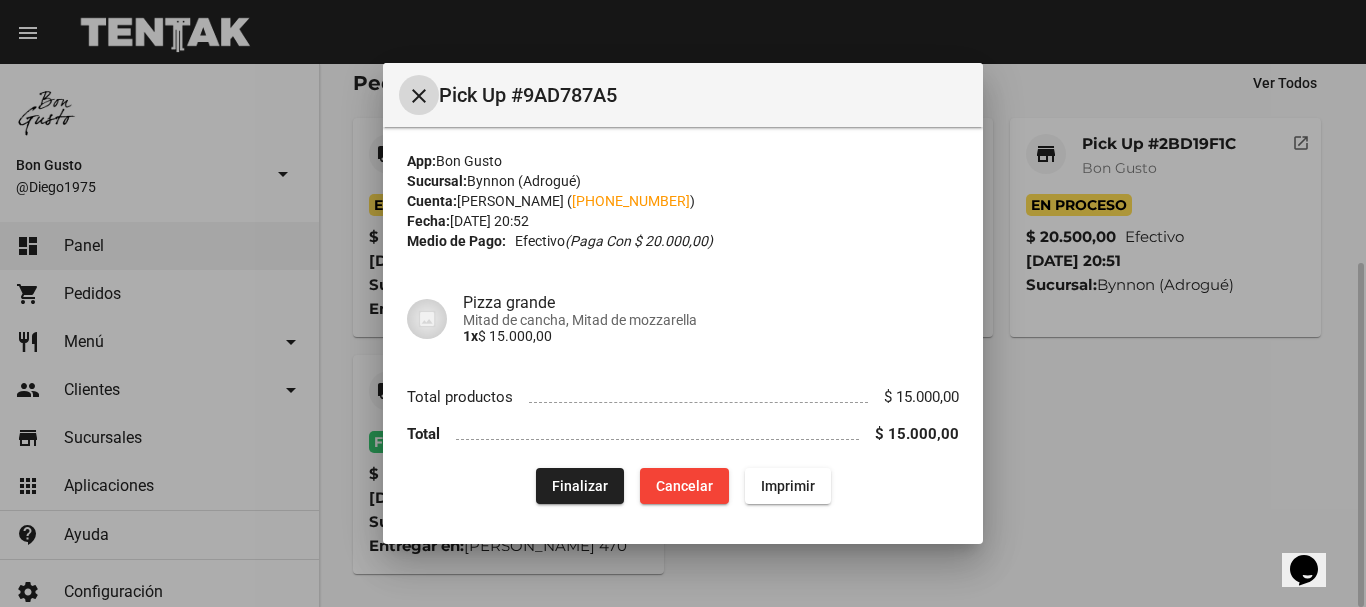 drag, startPoint x: 1299, startPoint y: 504, endPoint x: 1278, endPoint y: 471, distance: 39.115215 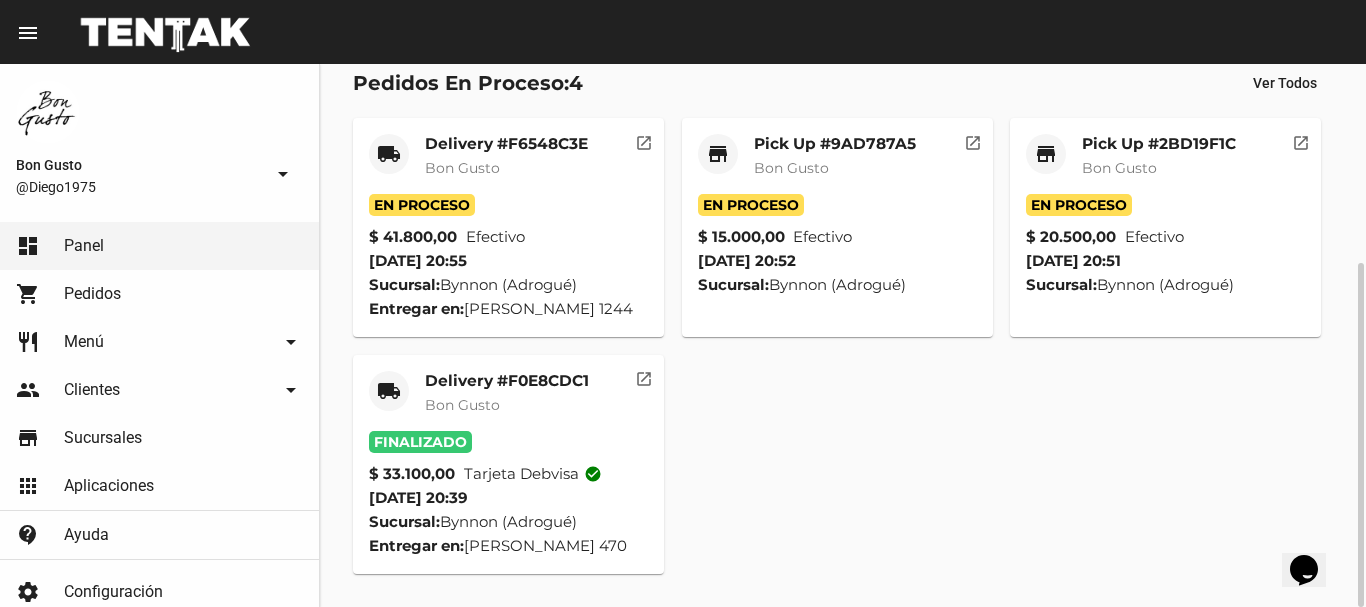 click on "Pick Up #2BD19F1C Bon Gusto" 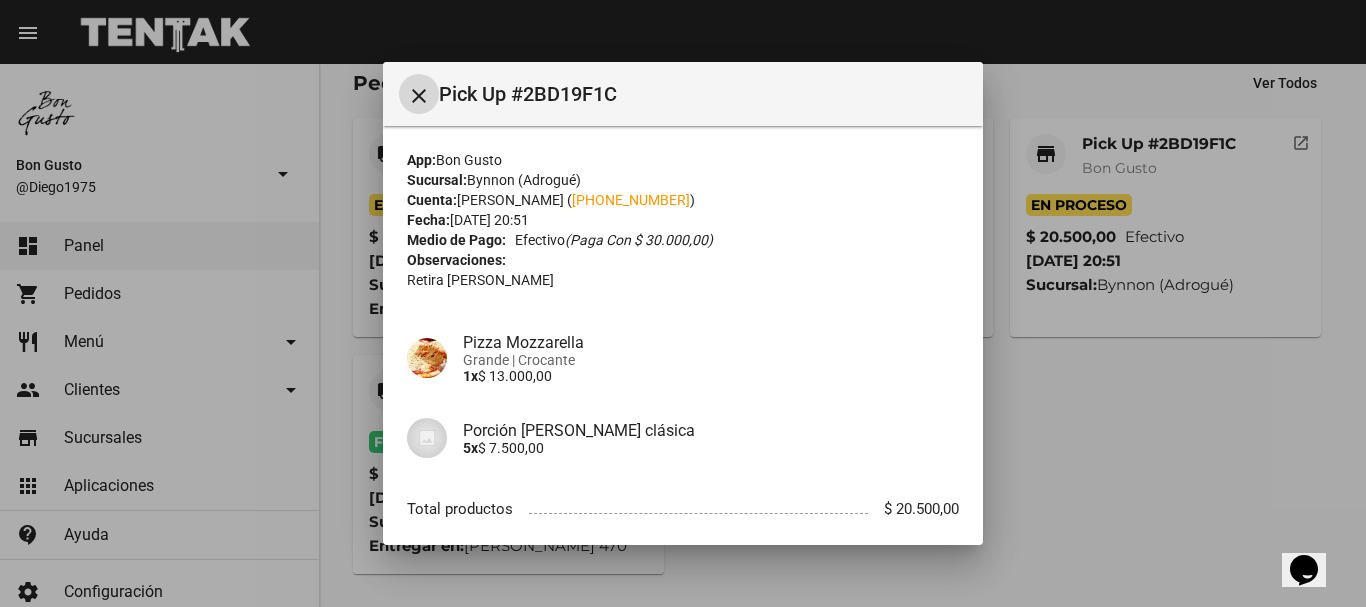 click at bounding box center (683, 303) 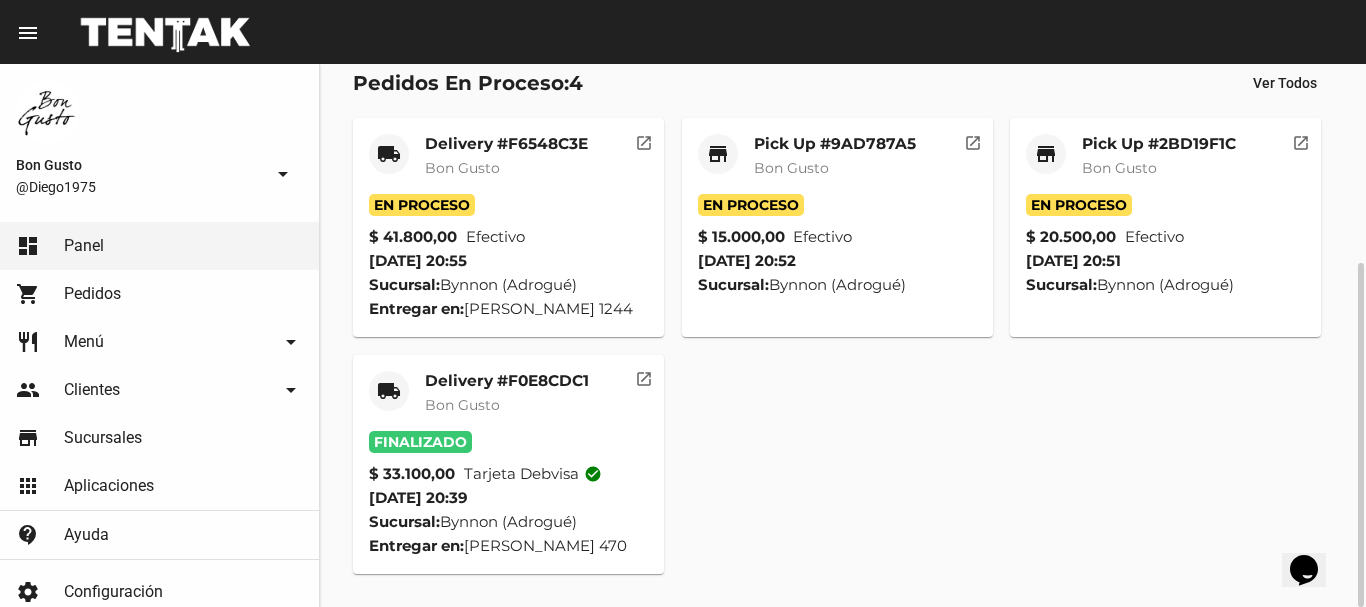 click on "Pick Up #2BD19F1C Bon Gusto" 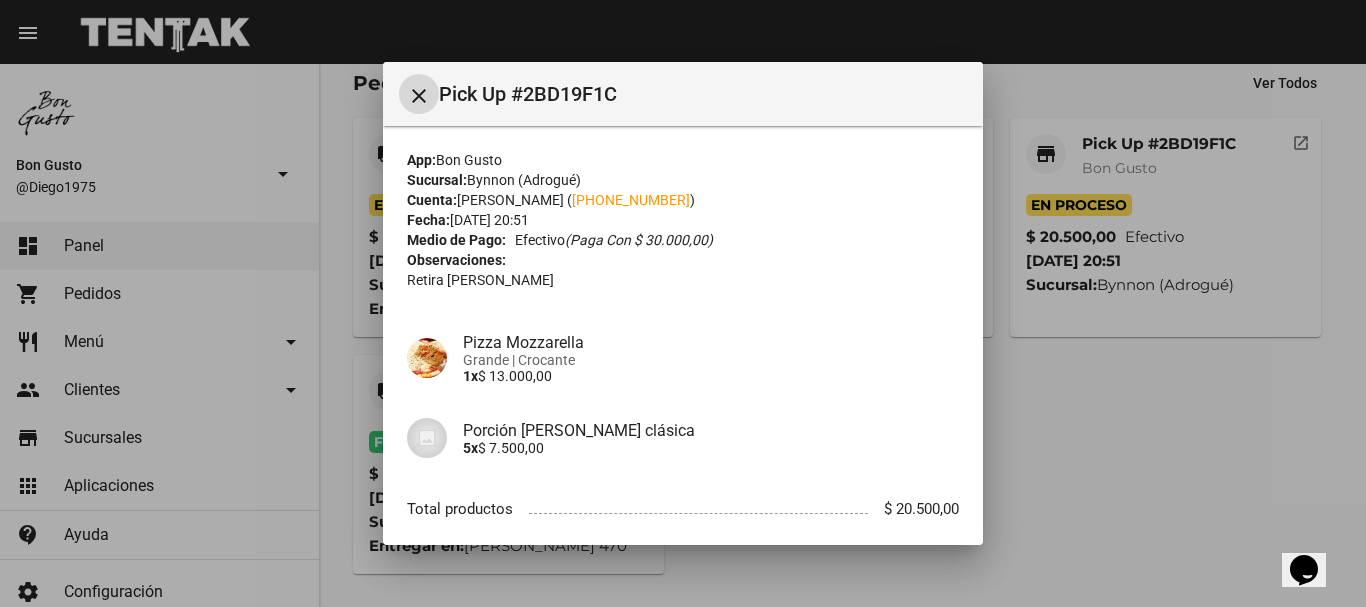 scroll, scrollTop: 111, scrollLeft: 0, axis: vertical 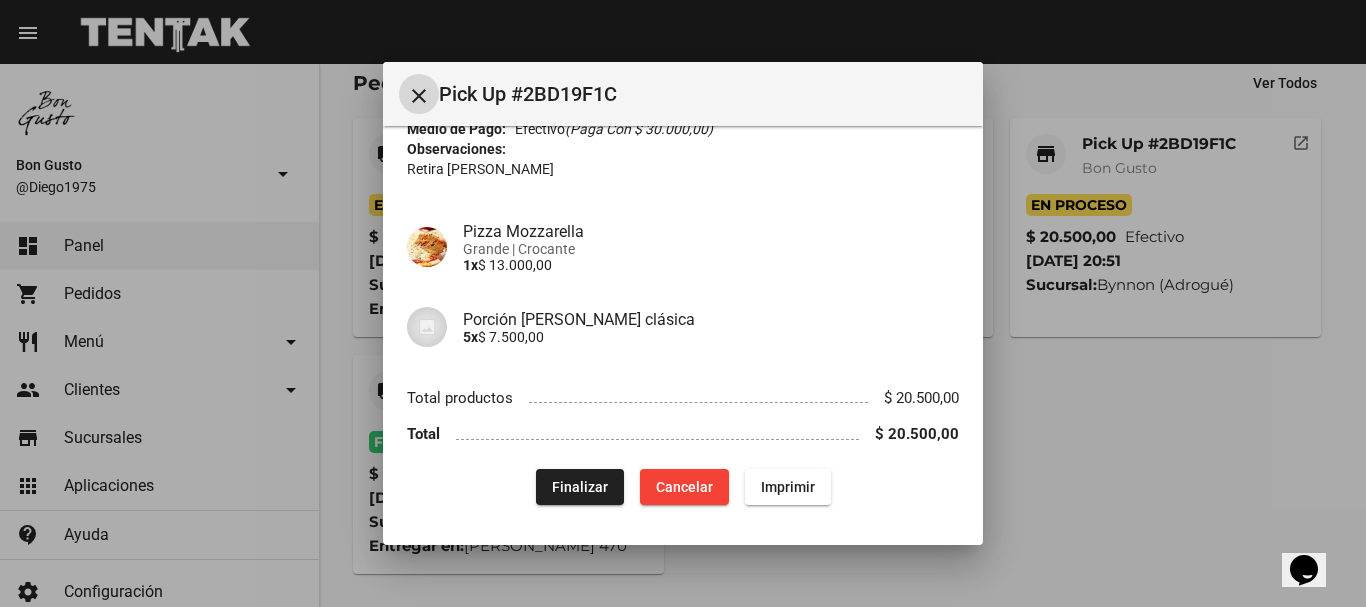 click on "Finalizar" 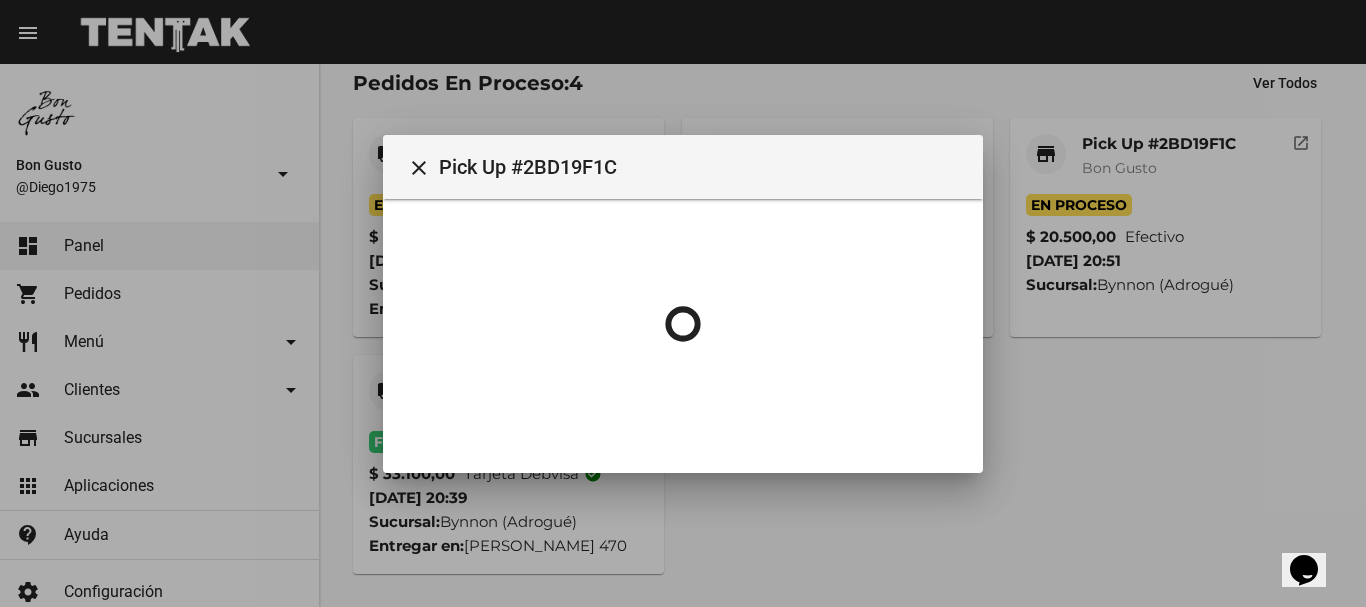 scroll, scrollTop: 0, scrollLeft: 0, axis: both 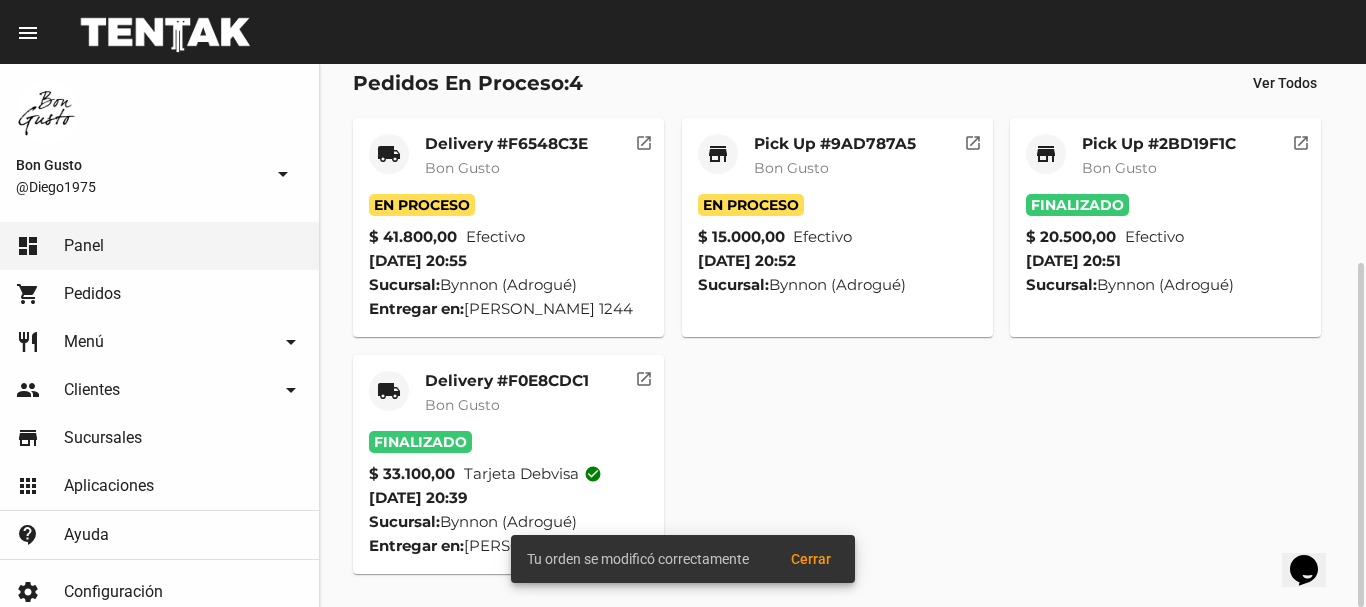 drag, startPoint x: 921, startPoint y: 487, endPoint x: 653, endPoint y: 222, distance: 376.8939 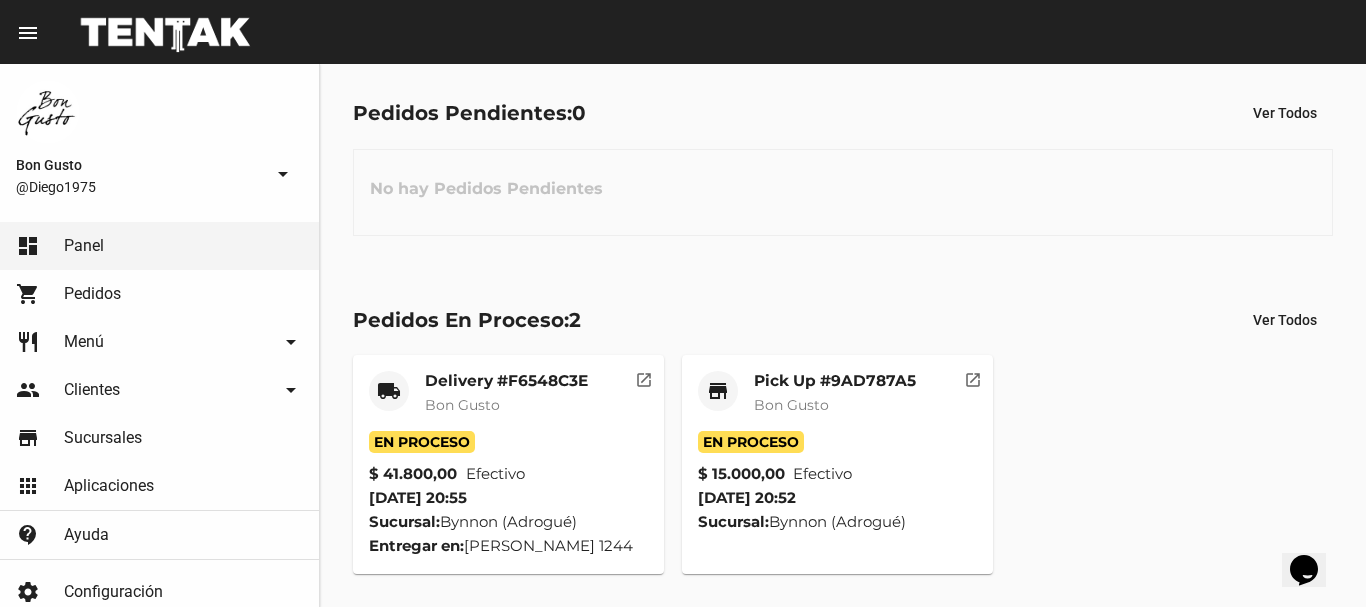 scroll, scrollTop: 76, scrollLeft: 0, axis: vertical 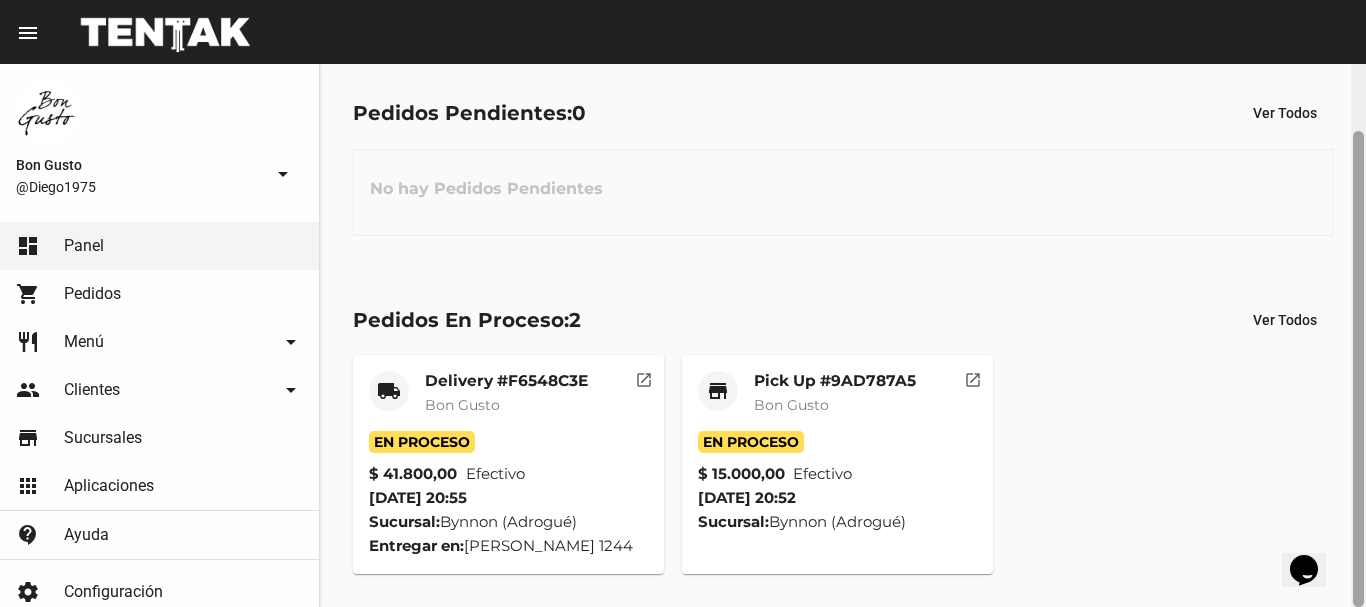 drag, startPoint x: 1364, startPoint y: 283, endPoint x: 1365, endPoint y: 389, distance: 106.004715 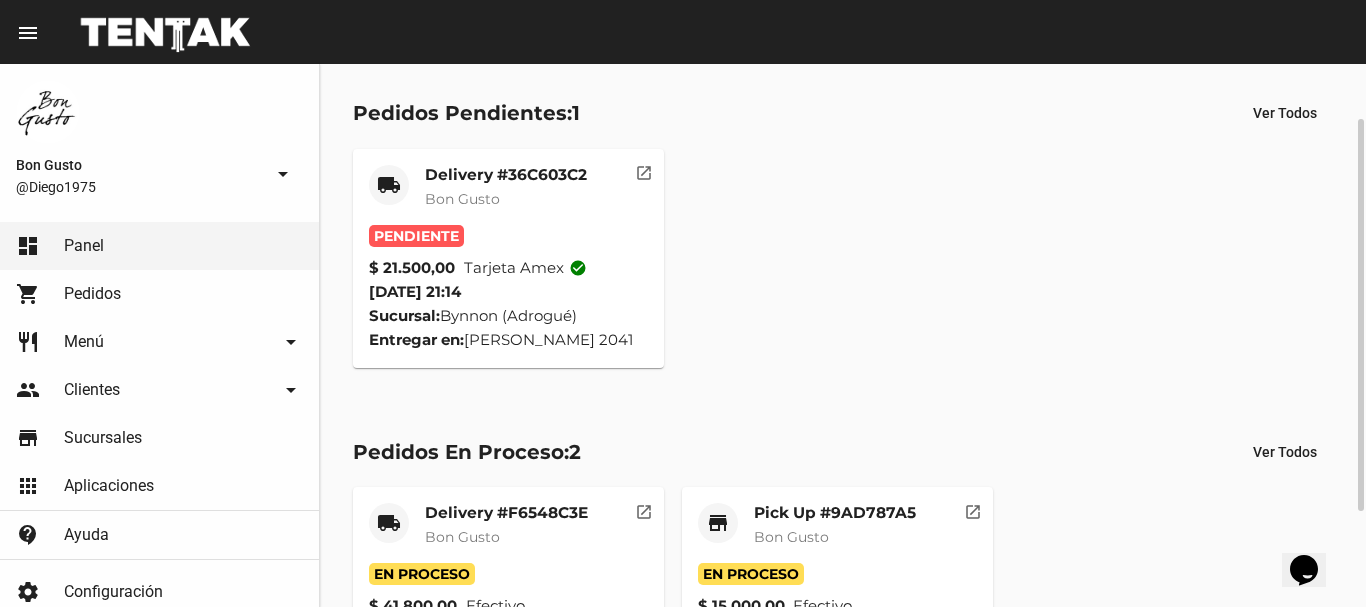 click on "Bon Gusto" 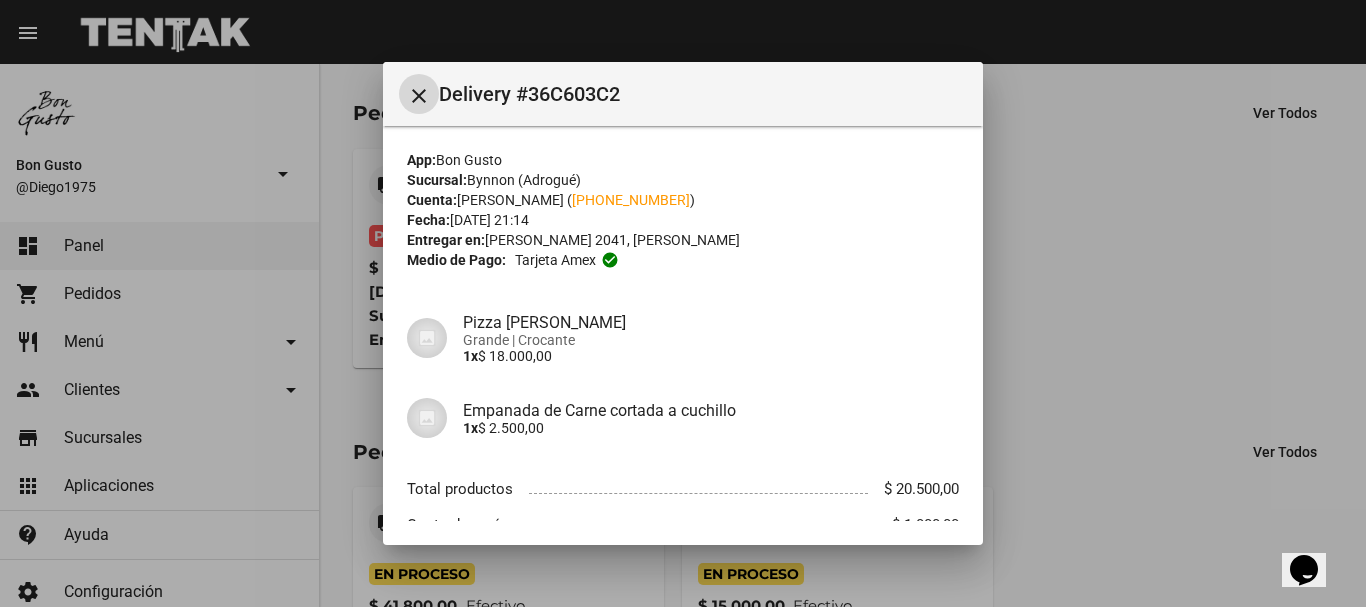 scroll, scrollTop: 127, scrollLeft: 0, axis: vertical 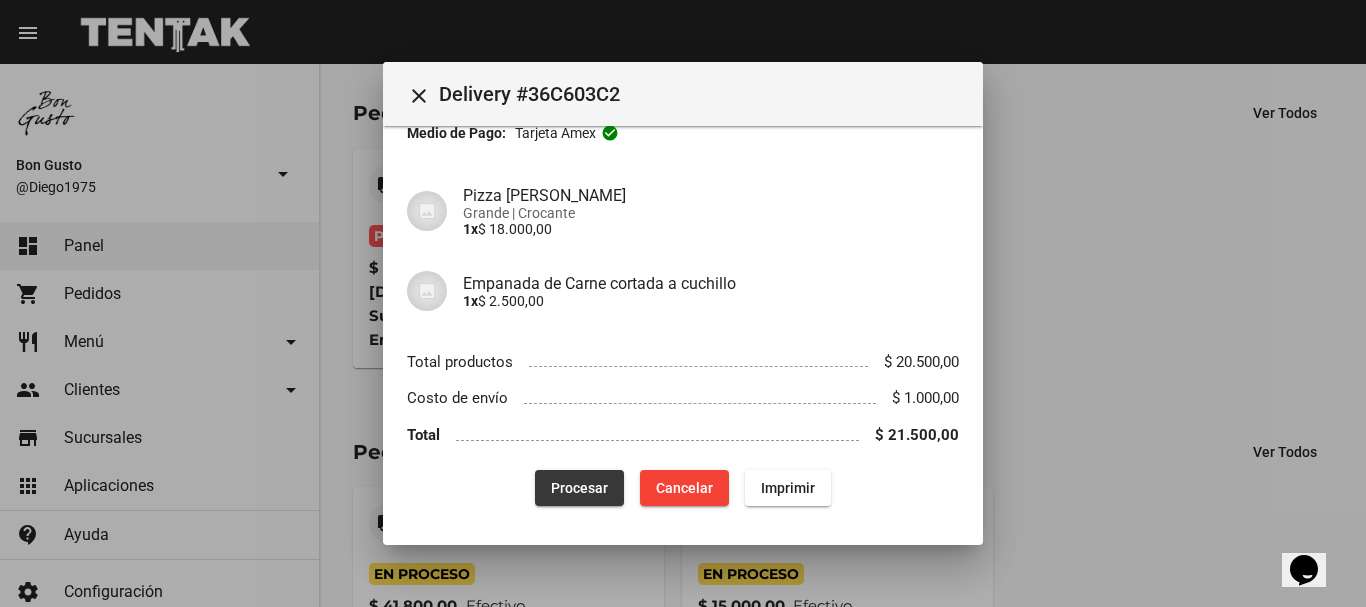 click on "Procesar" 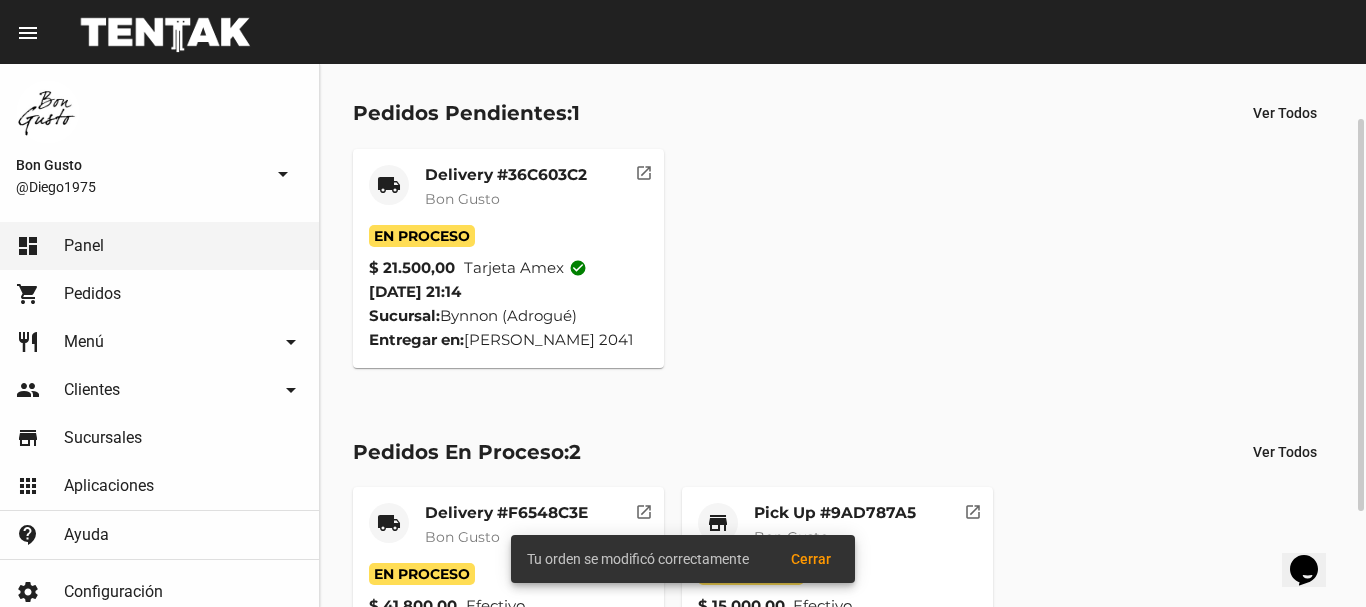 click on "Delivery #36C603C2 Bon Gusto" 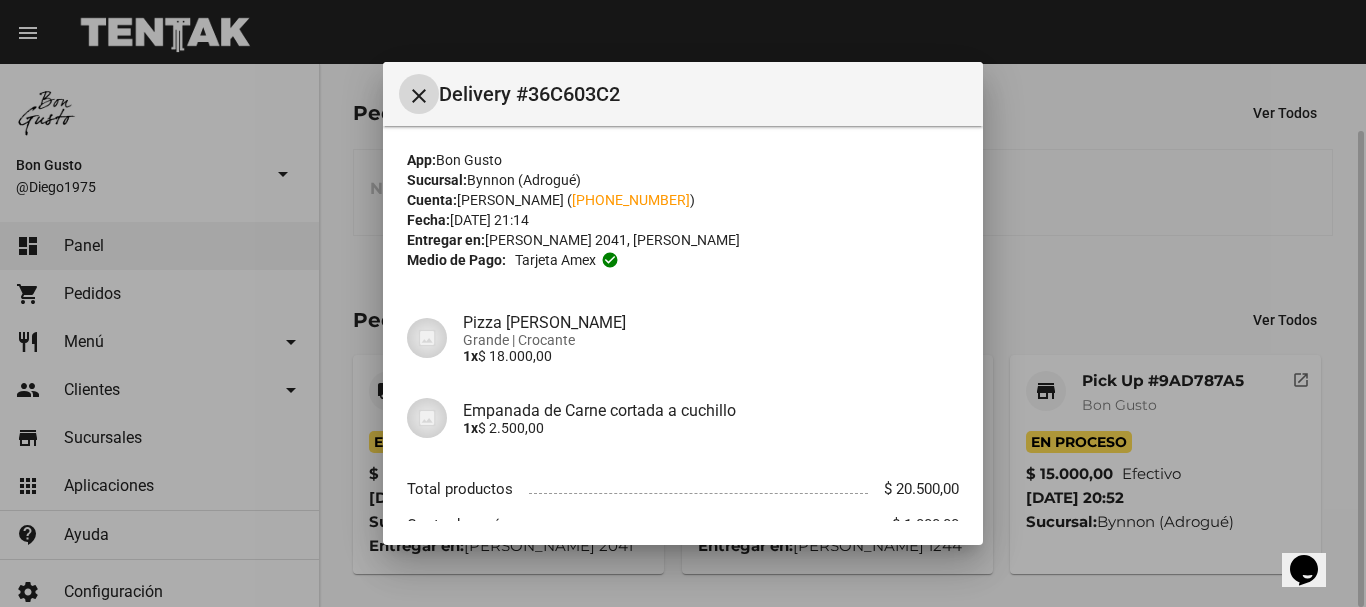 scroll, scrollTop: 127, scrollLeft: 0, axis: vertical 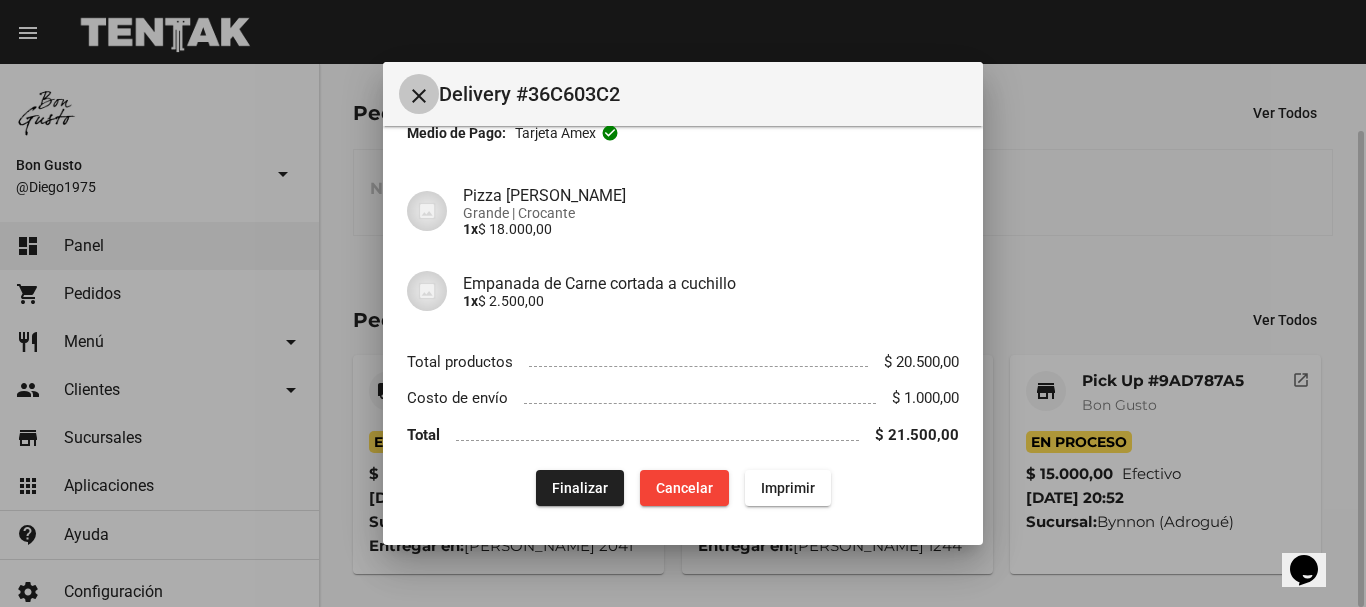 click on "close" at bounding box center (419, 96) 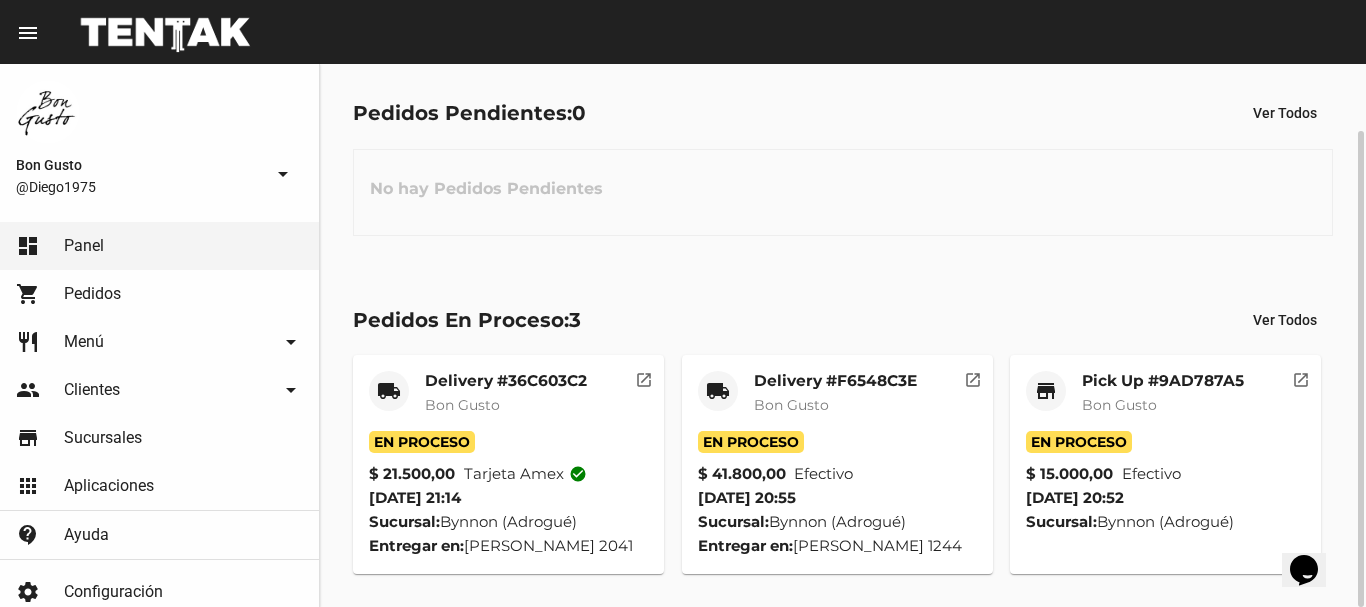 click on "Pick Up #9AD787A5 Bon Gusto" 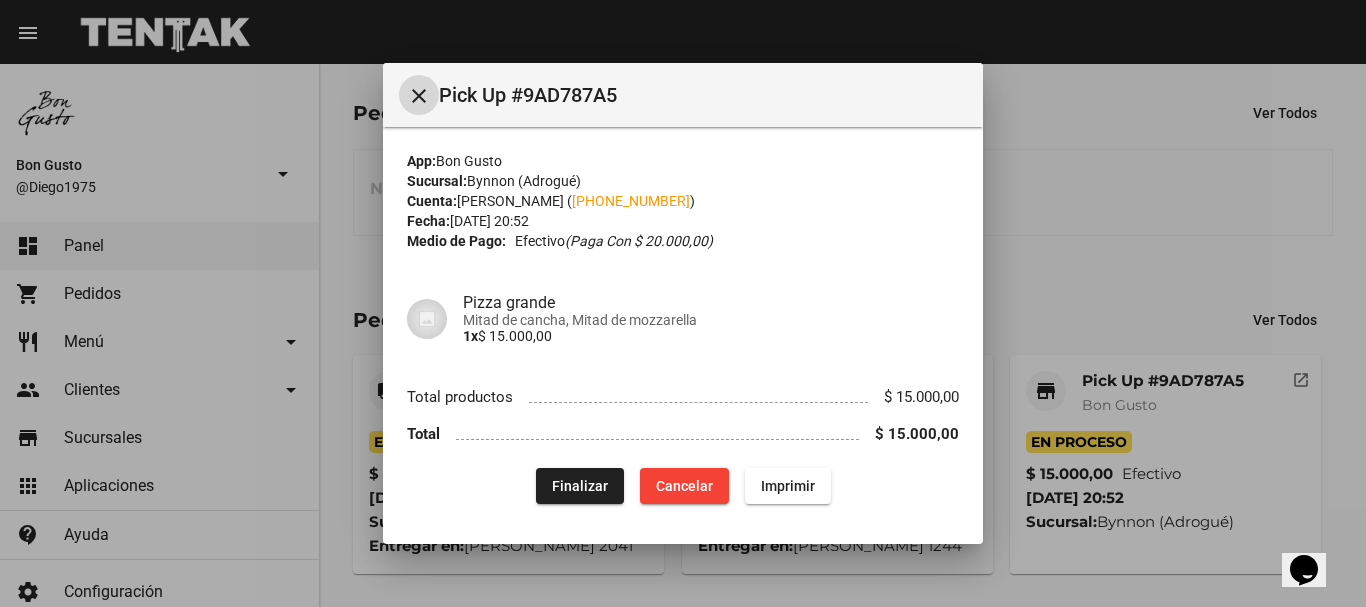 click on "Finalizar" 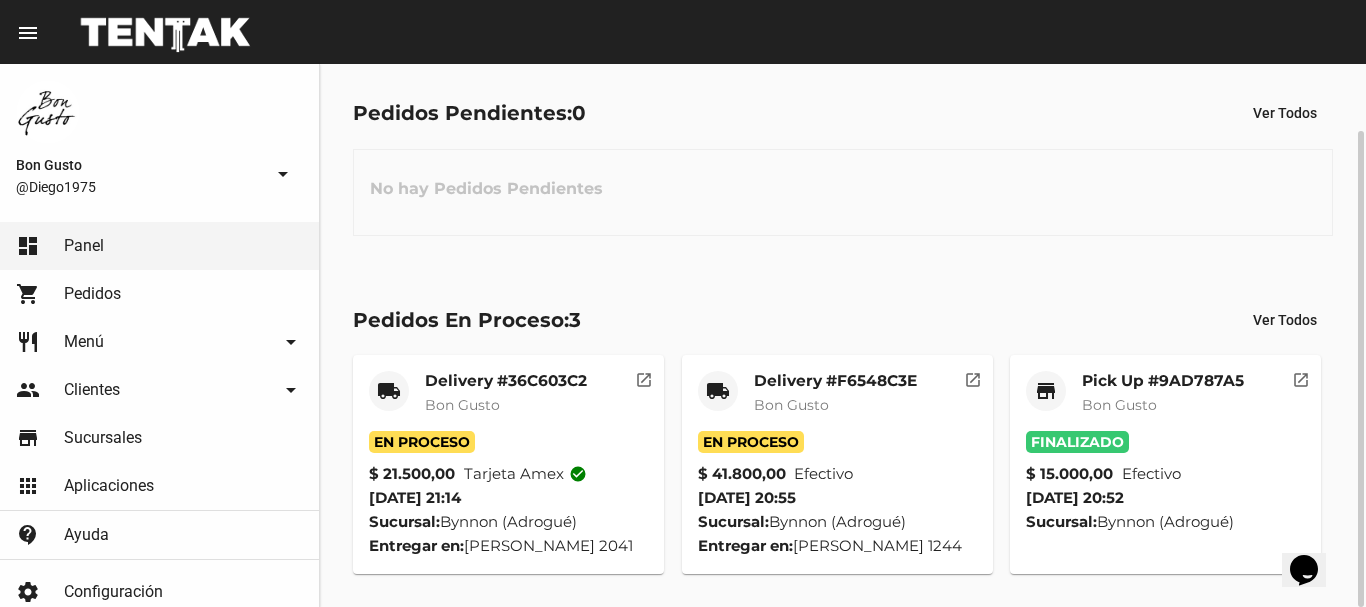 click on "Finalizado" 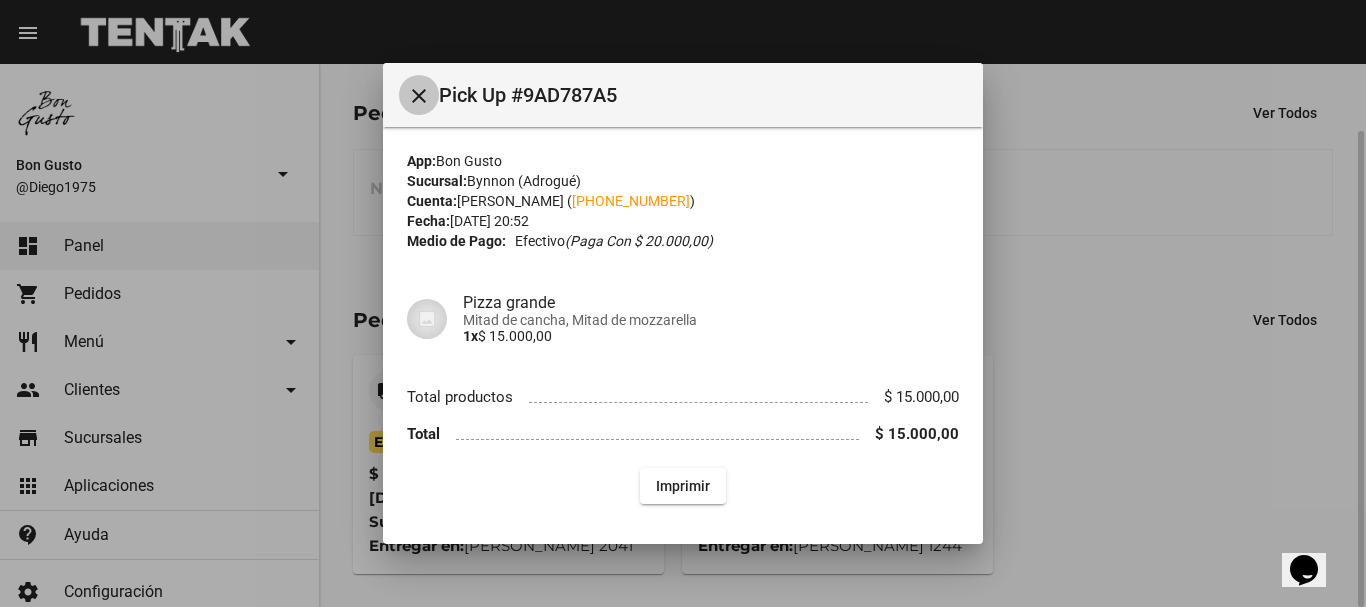click on "close" at bounding box center [419, 96] 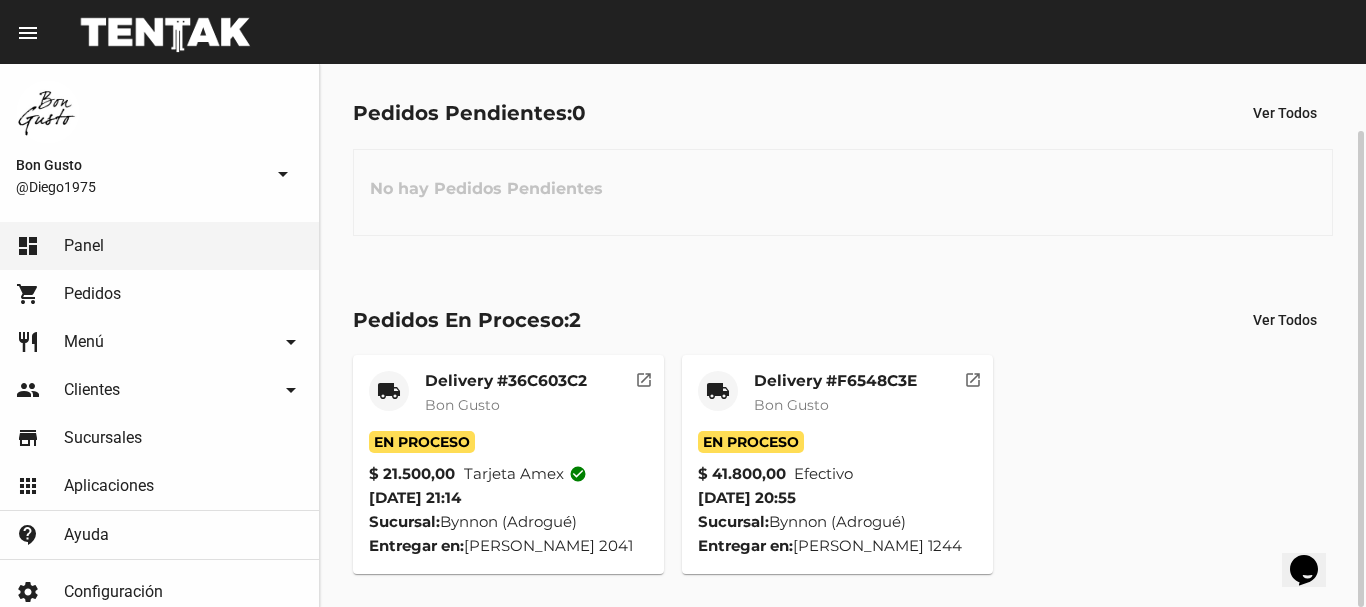 click on "Delivery #F6548C3E Bon Gusto" 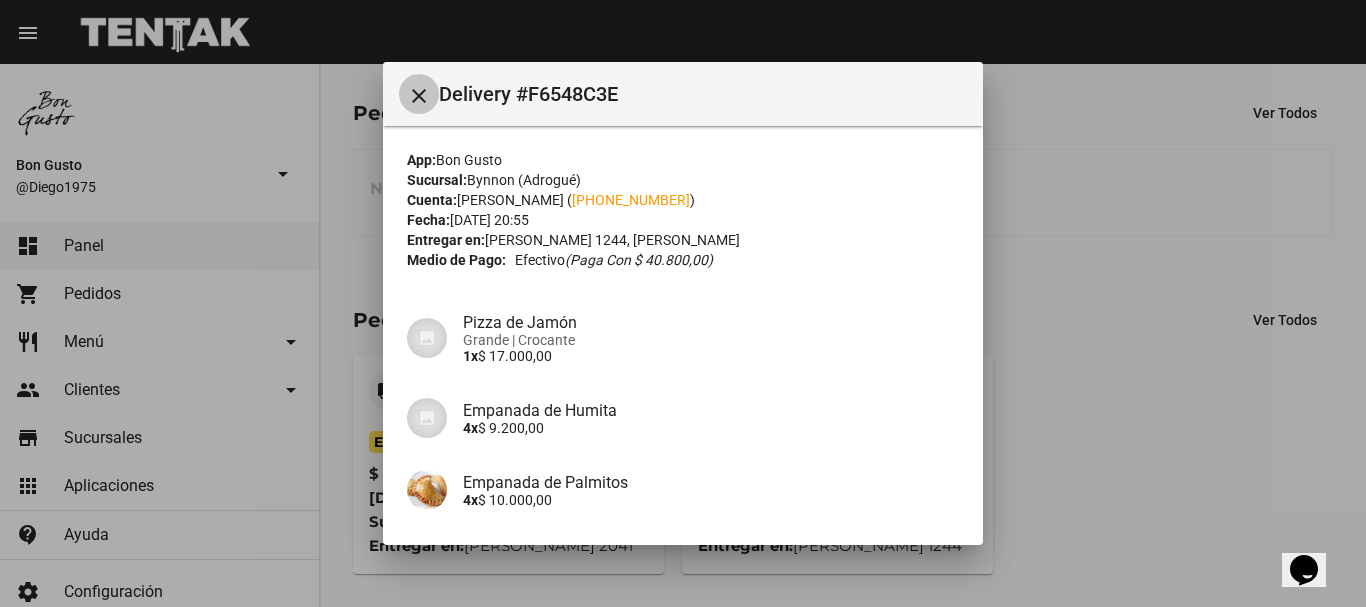 click on "close" at bounding box center (419, 94) 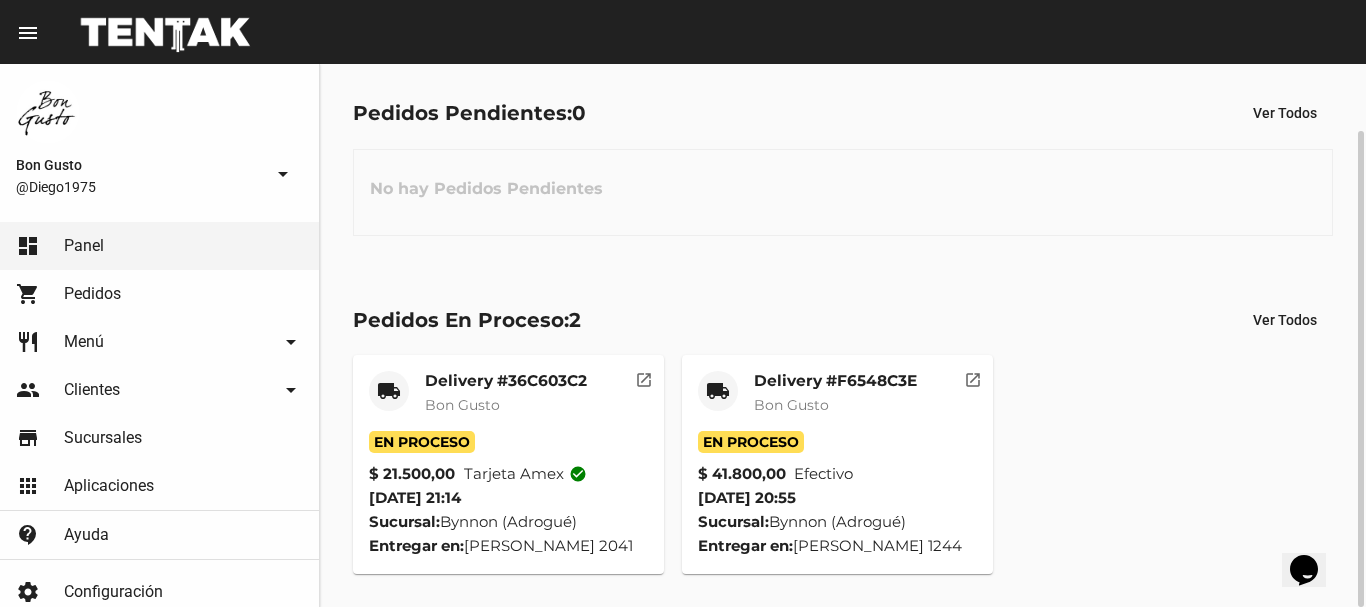 click on "En Proceso" 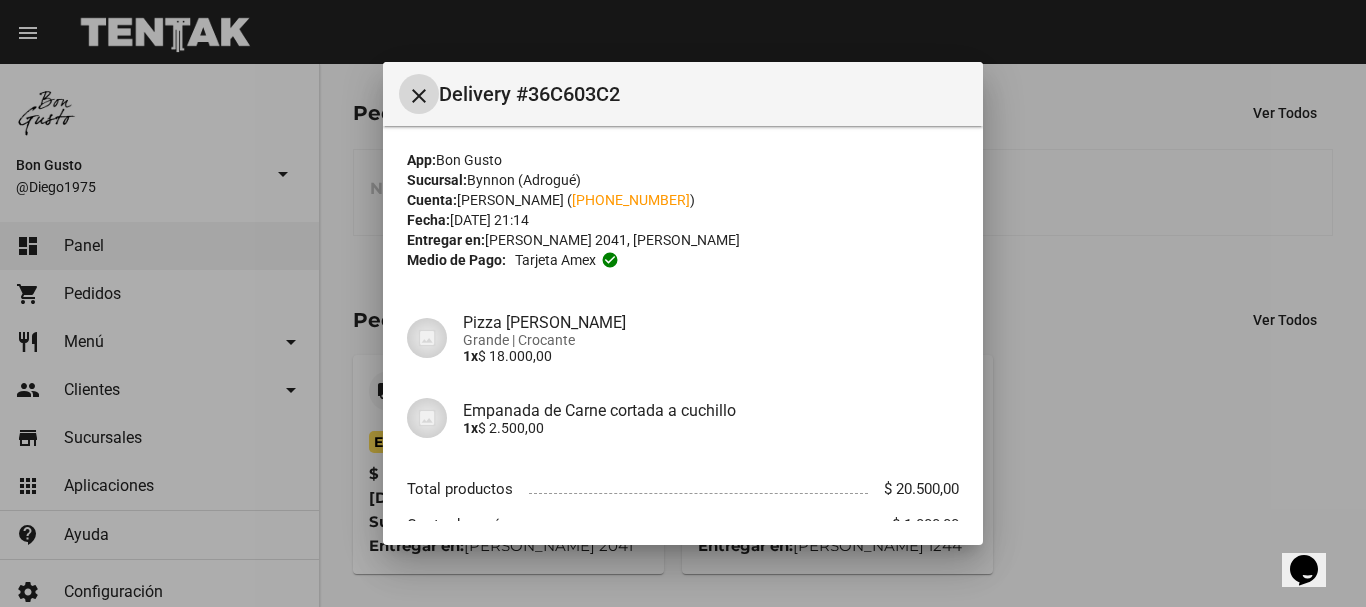 drag, startPoint x: 223, startPoint y: 159, endPoint x: 208, endPoint y: 162, distance: 15.297058 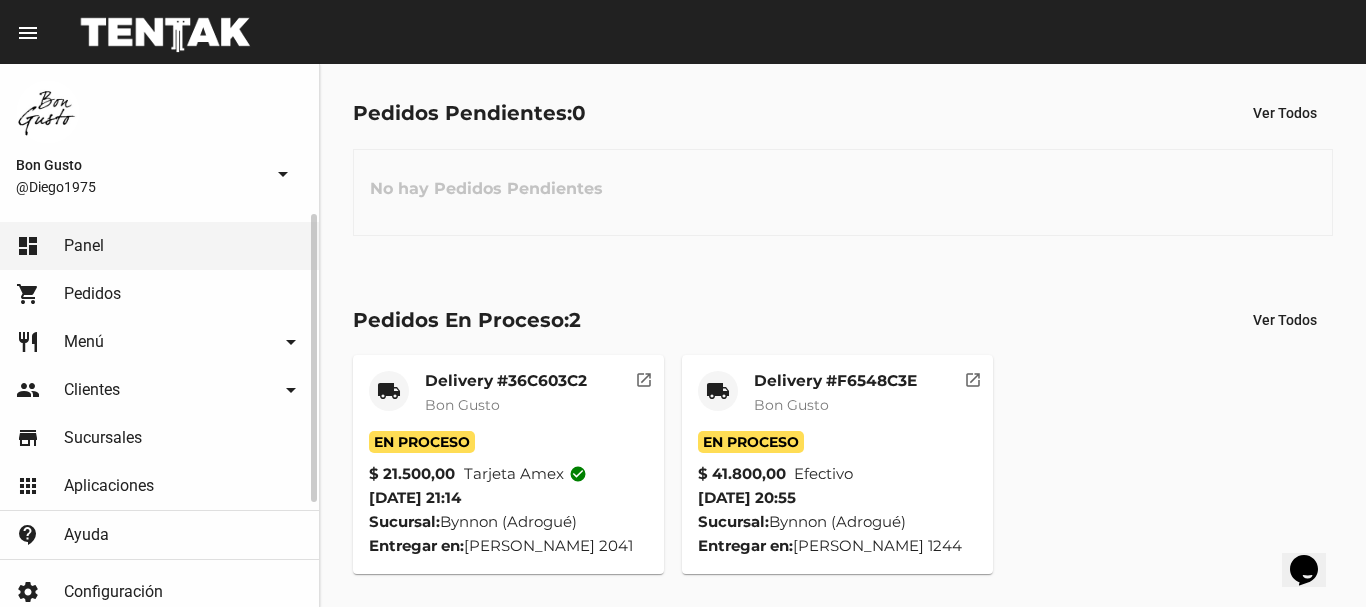 click on "shopping_cart Pedidos" 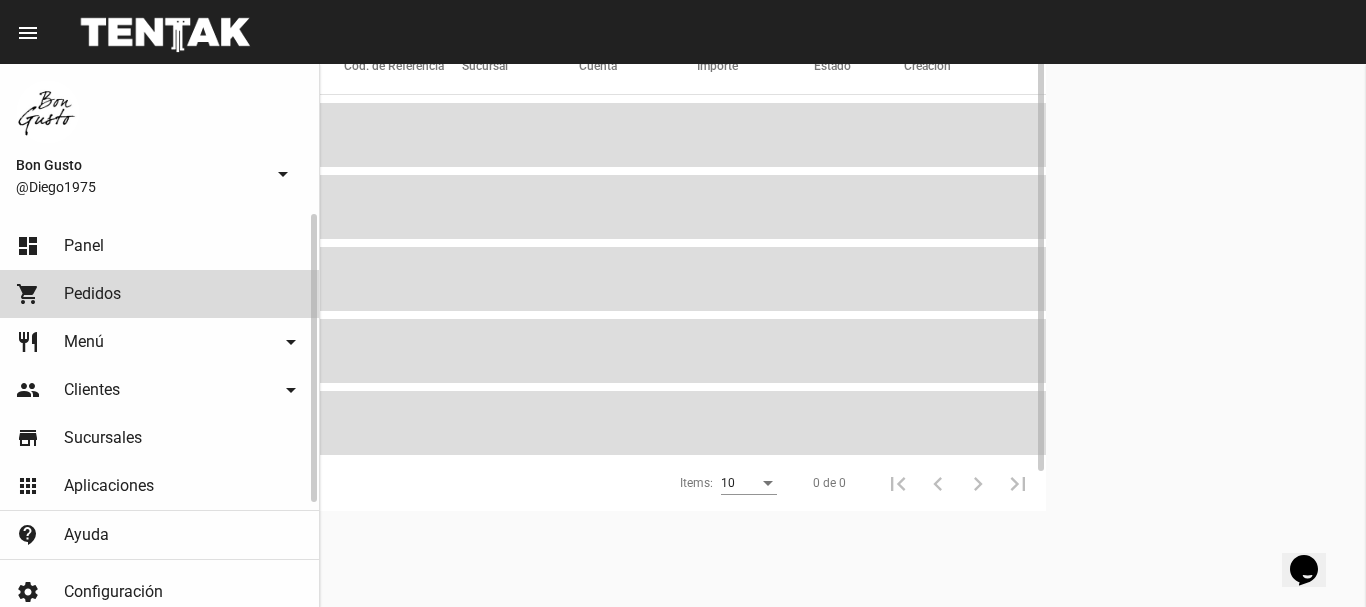 scroll, scrollTop: 0, scrollLeft: 0, axis: both 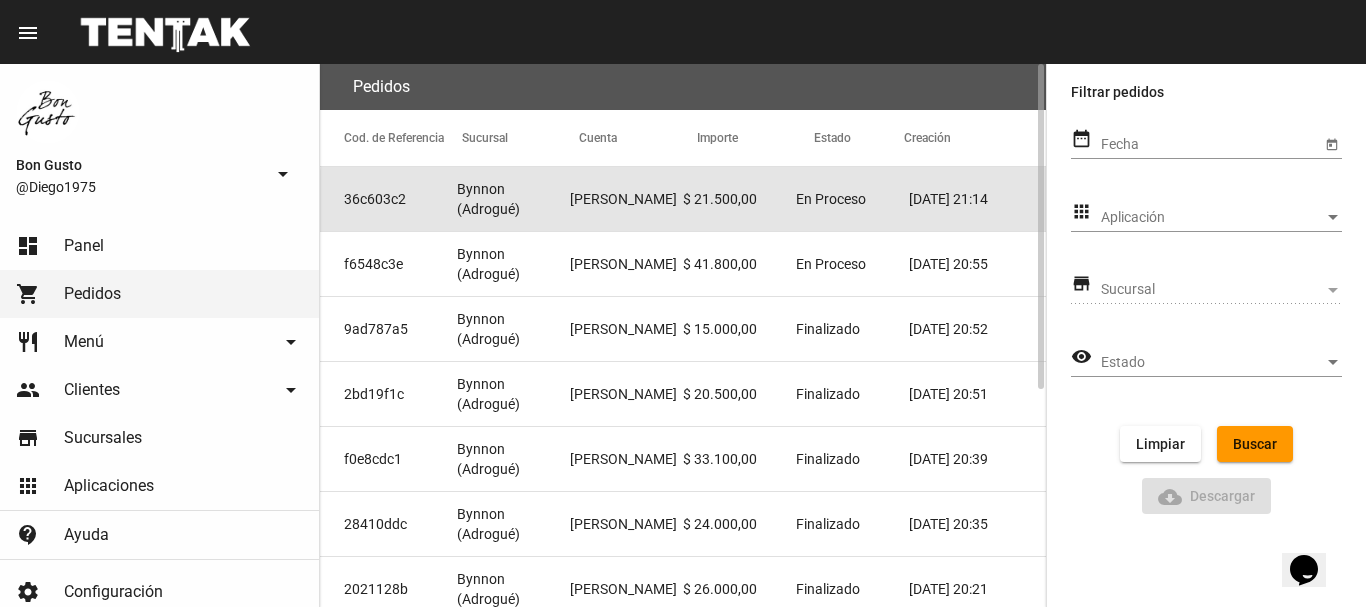 click on "$ 21.500,00" 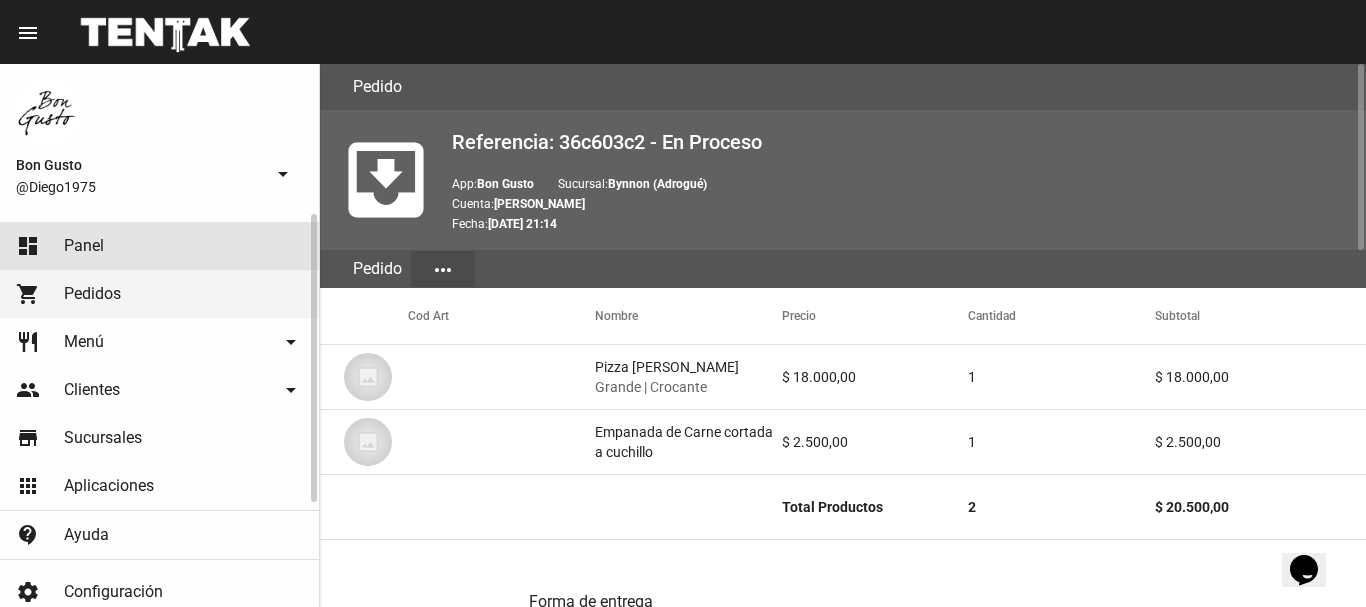 click on "Panel" 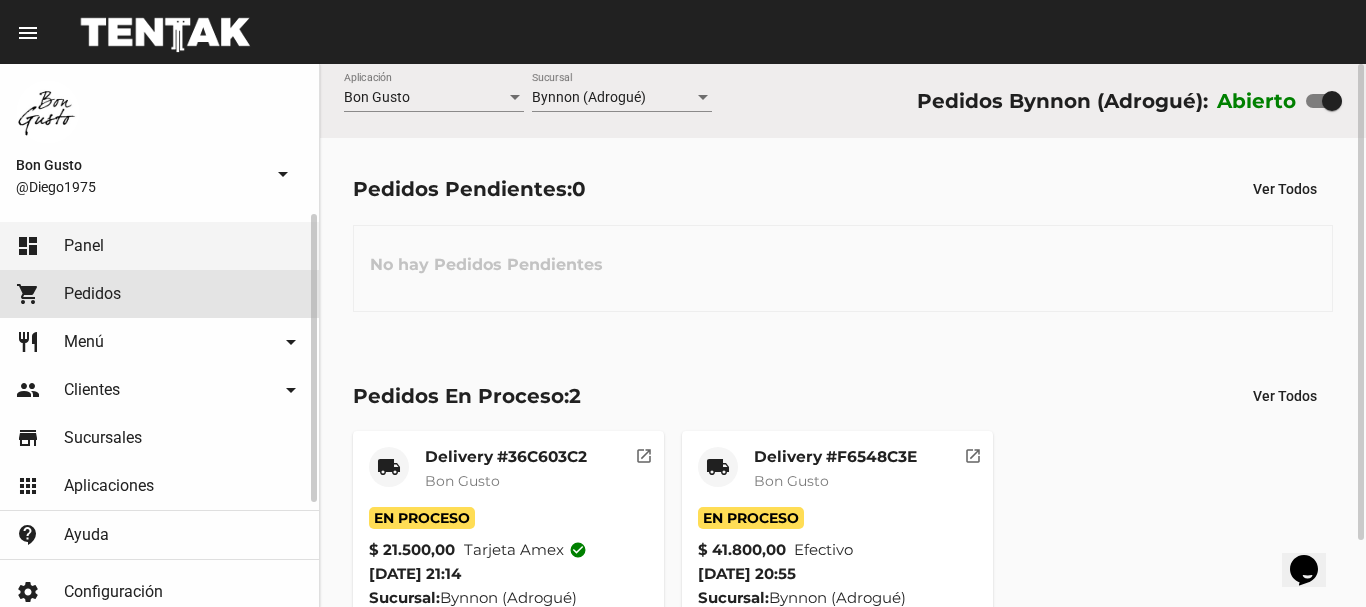 click on "Pedidos" 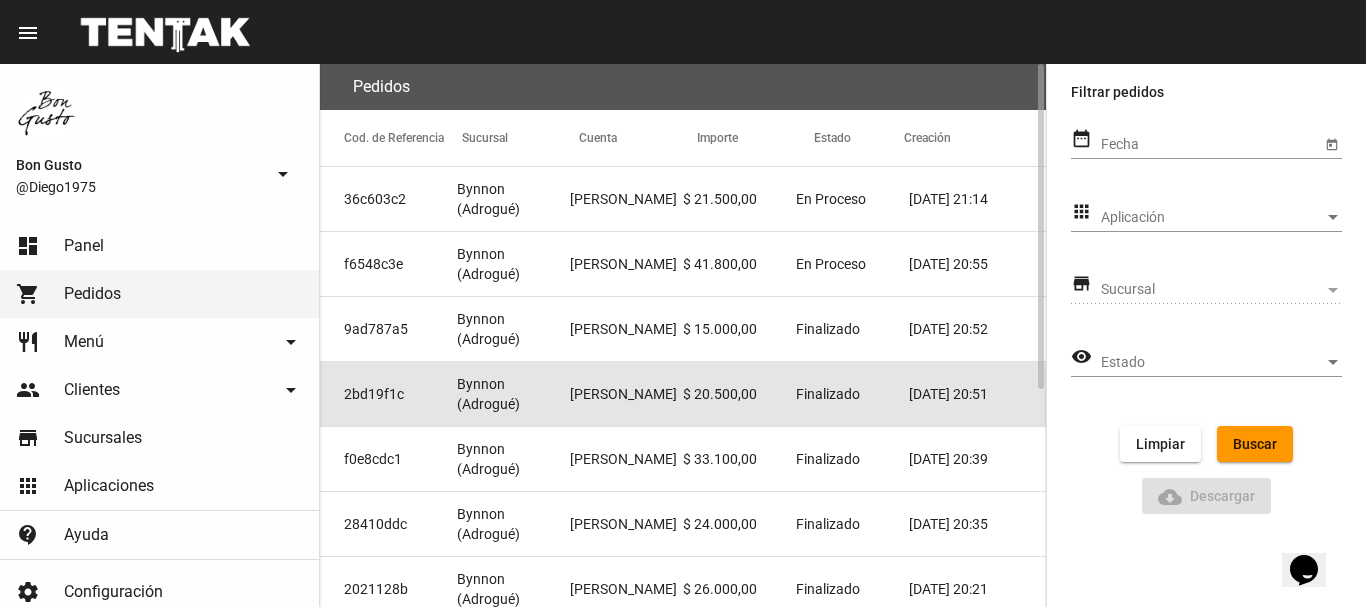click on "Federico  Giovenco" 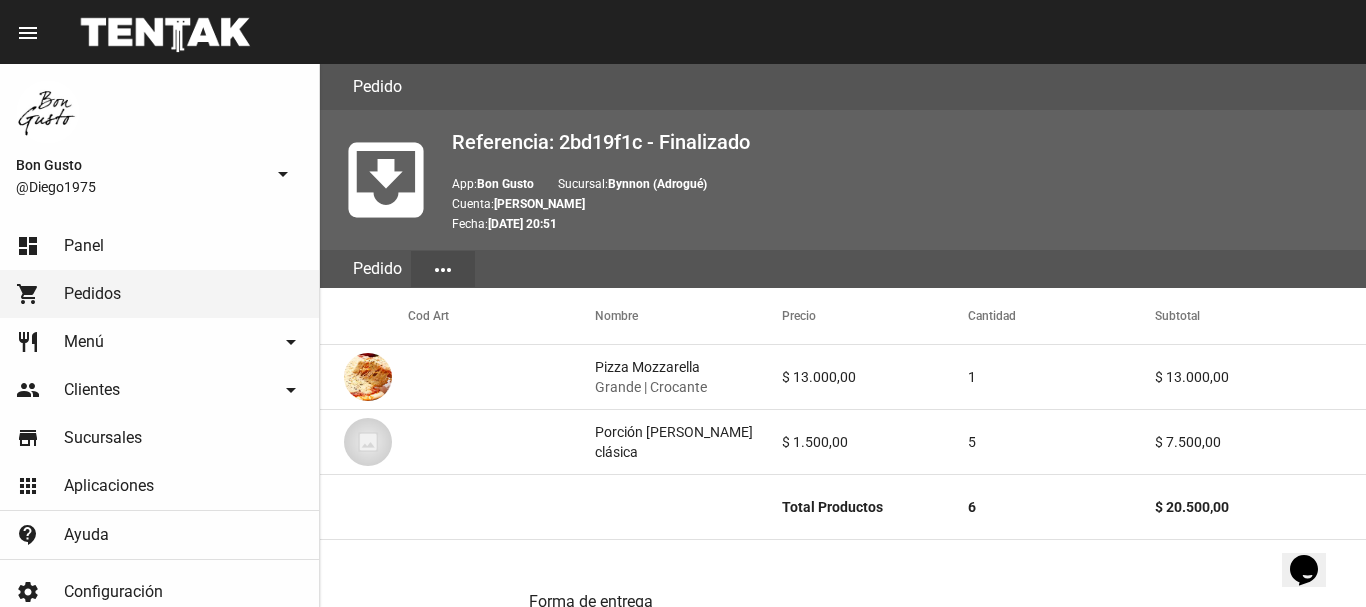 scroll, scrollTop: 1157, scrollLeft: 0, axis: vertical 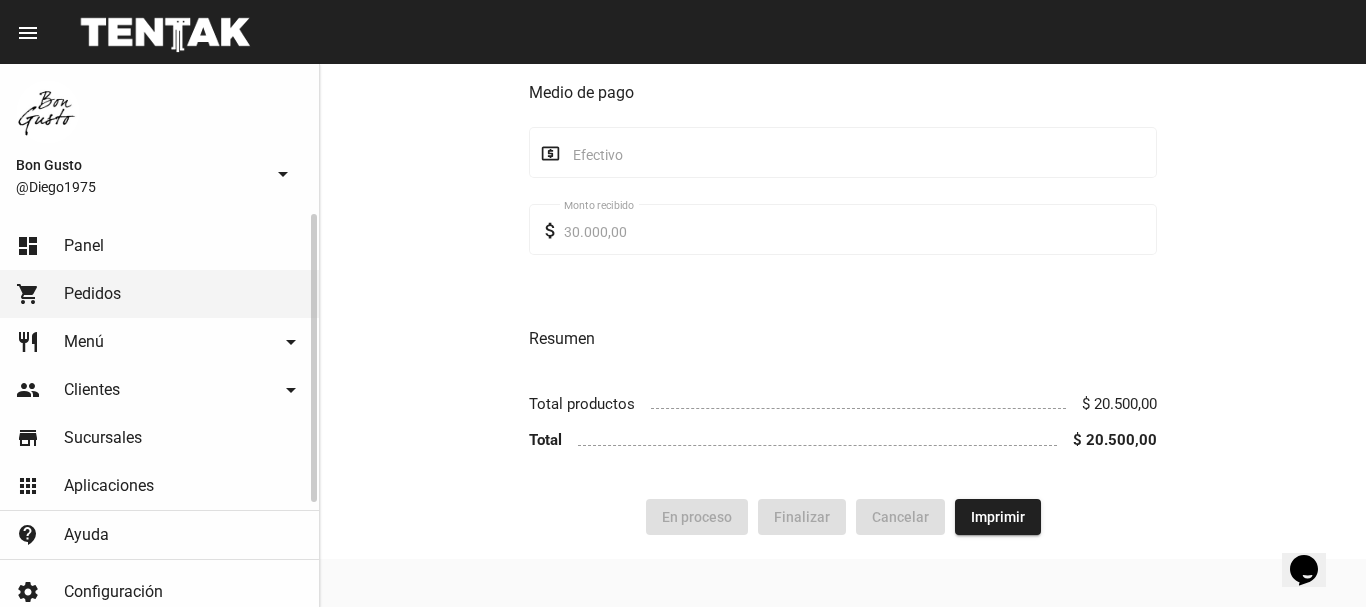 click on "dashboard Panel" 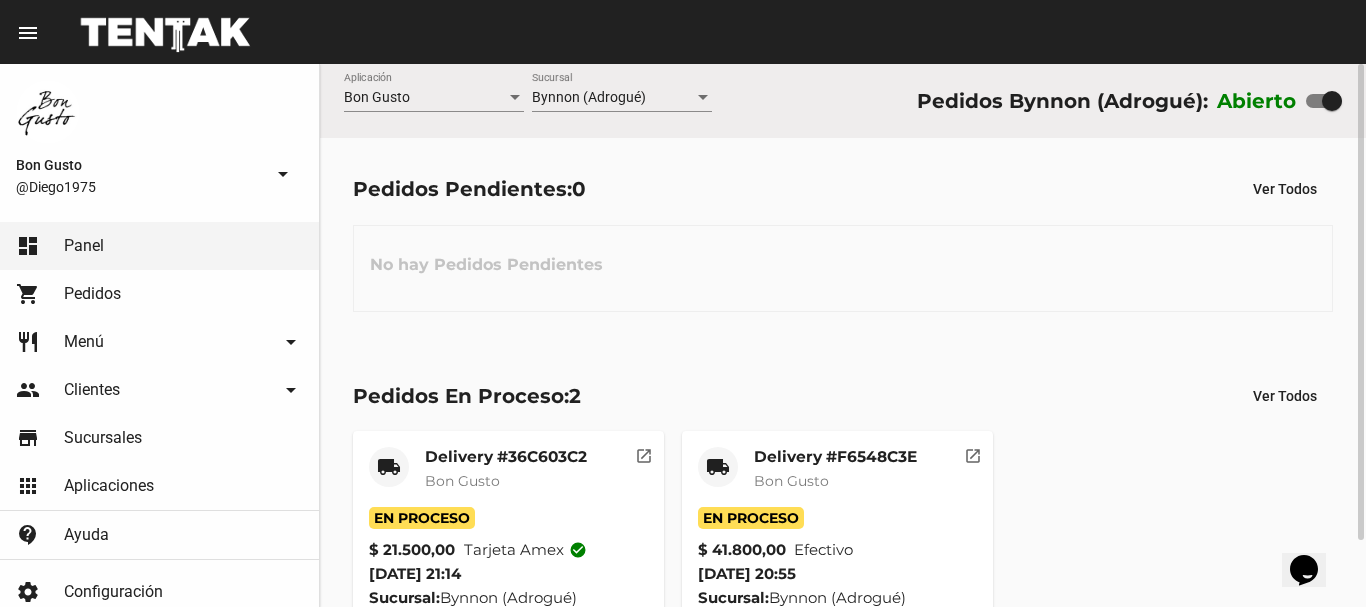 scroll, scrollTop: 76, scrollLeft: 0, axis: vertical 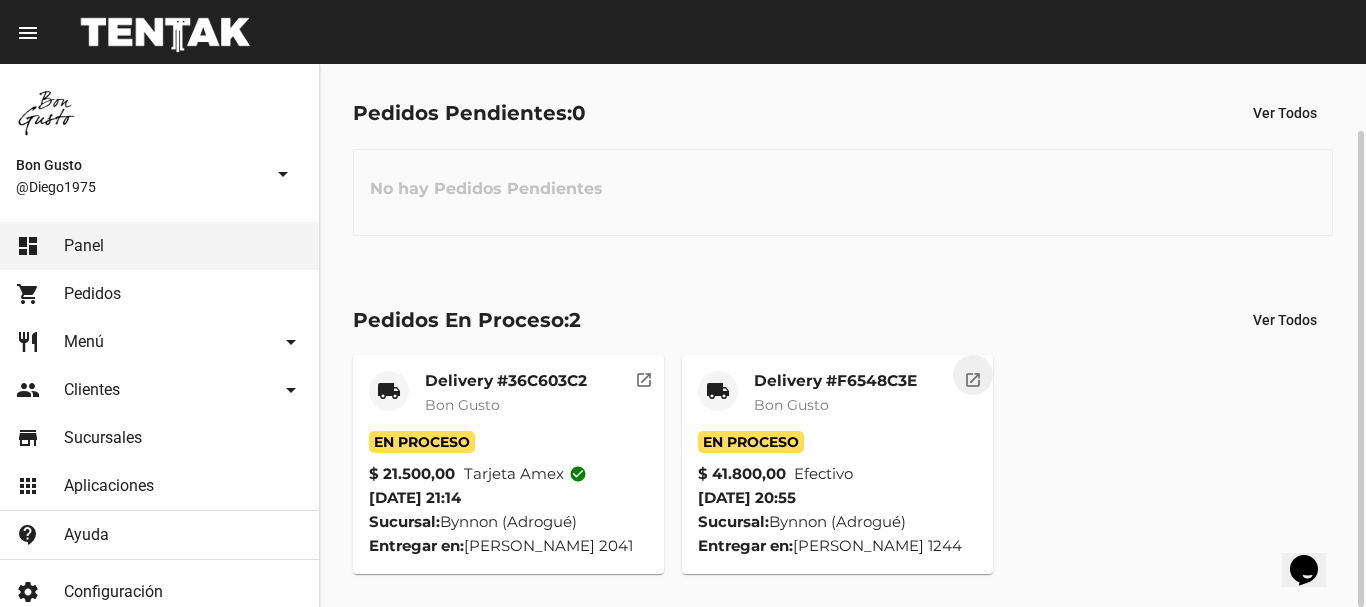 click on "open_in_new" 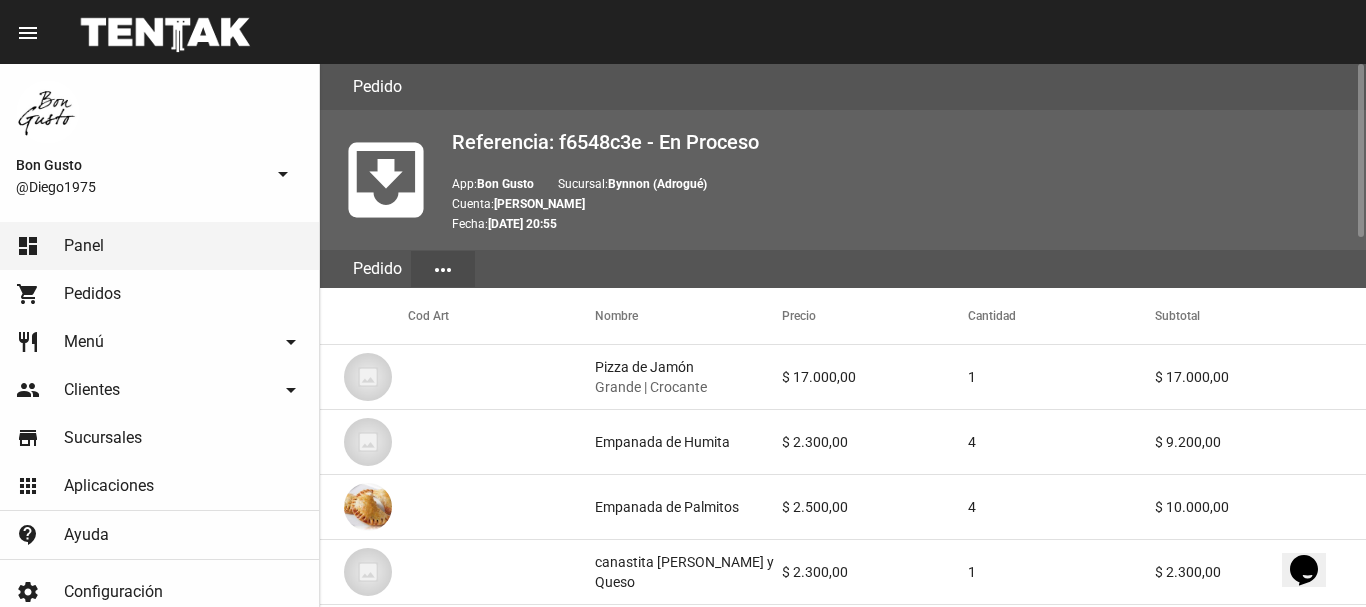 scroll, scrollTop: 1155, scrollLeft: 0, axis: vertical 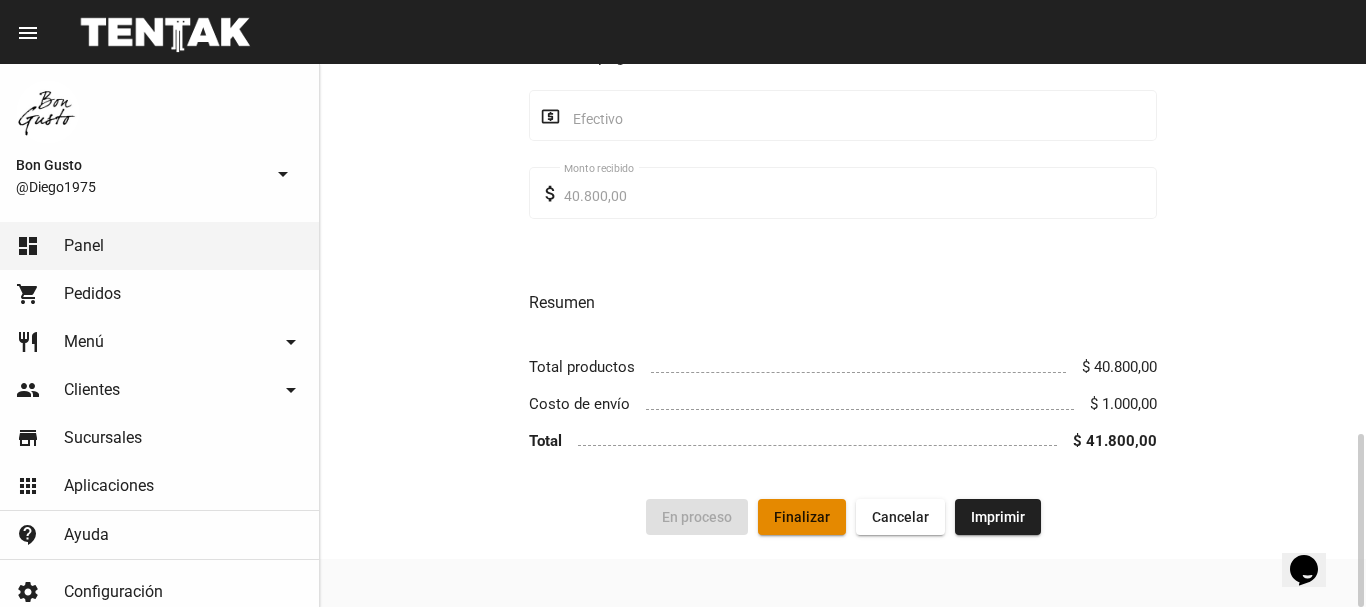 click on "Finalizar" 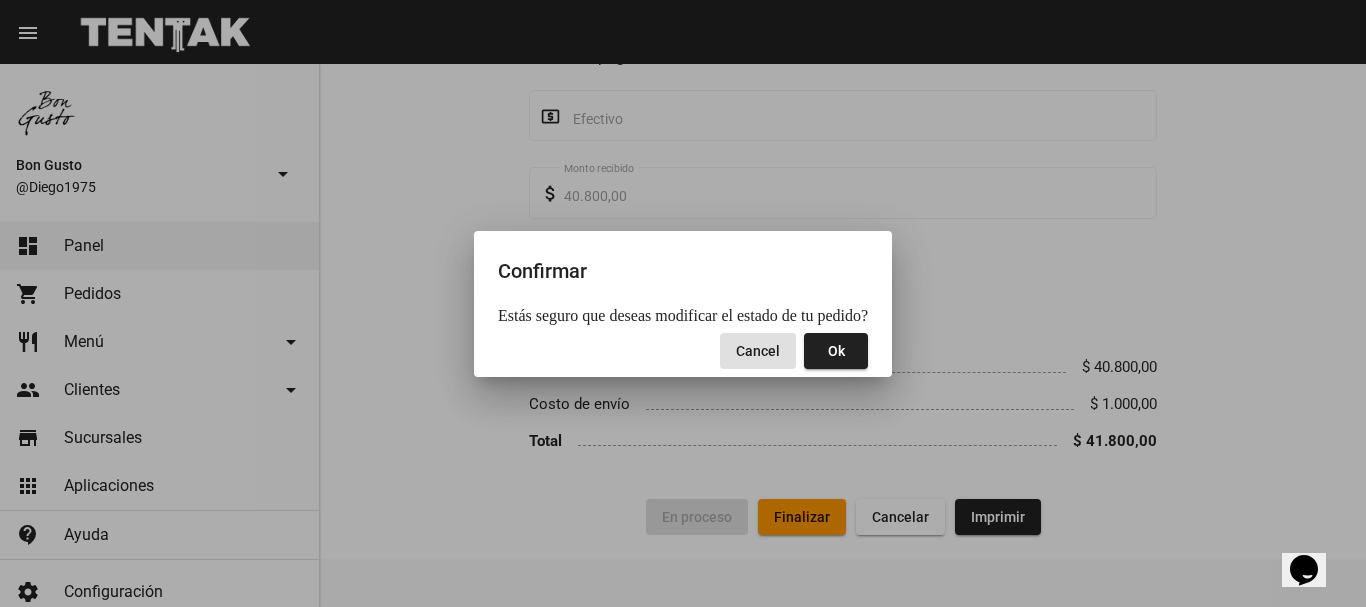 click on "Ok" 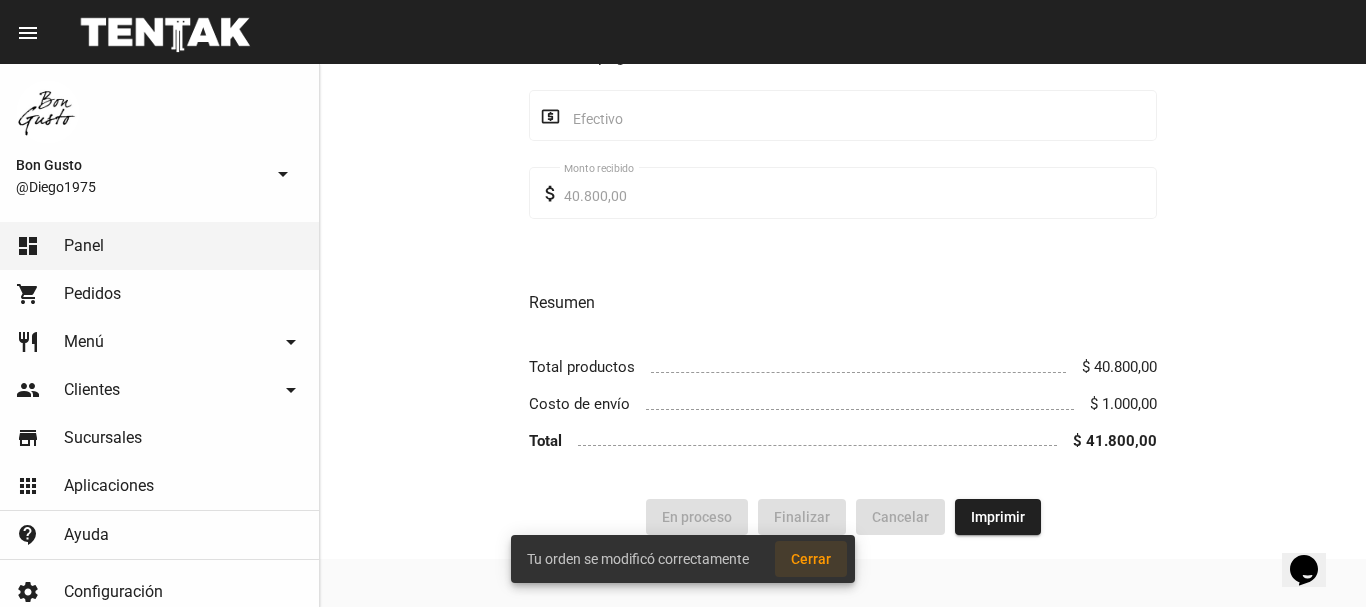 click on "Cerrar" at bounding box center [811, 559] 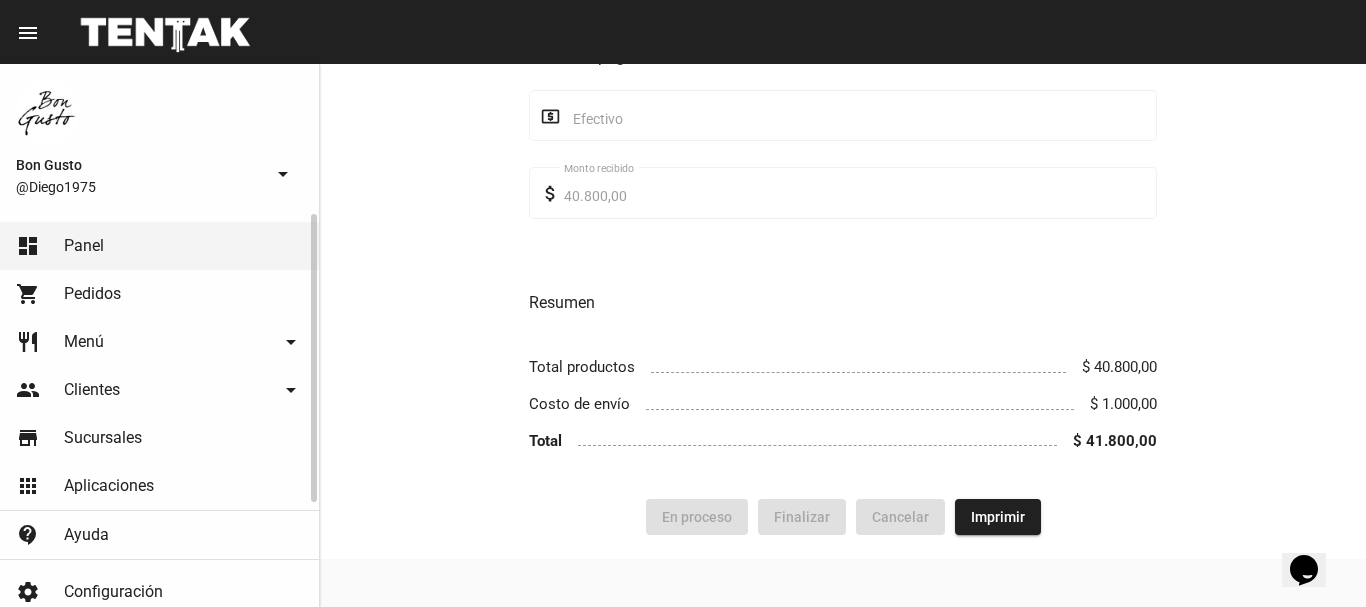 click on "shopping_cart Pedidos" 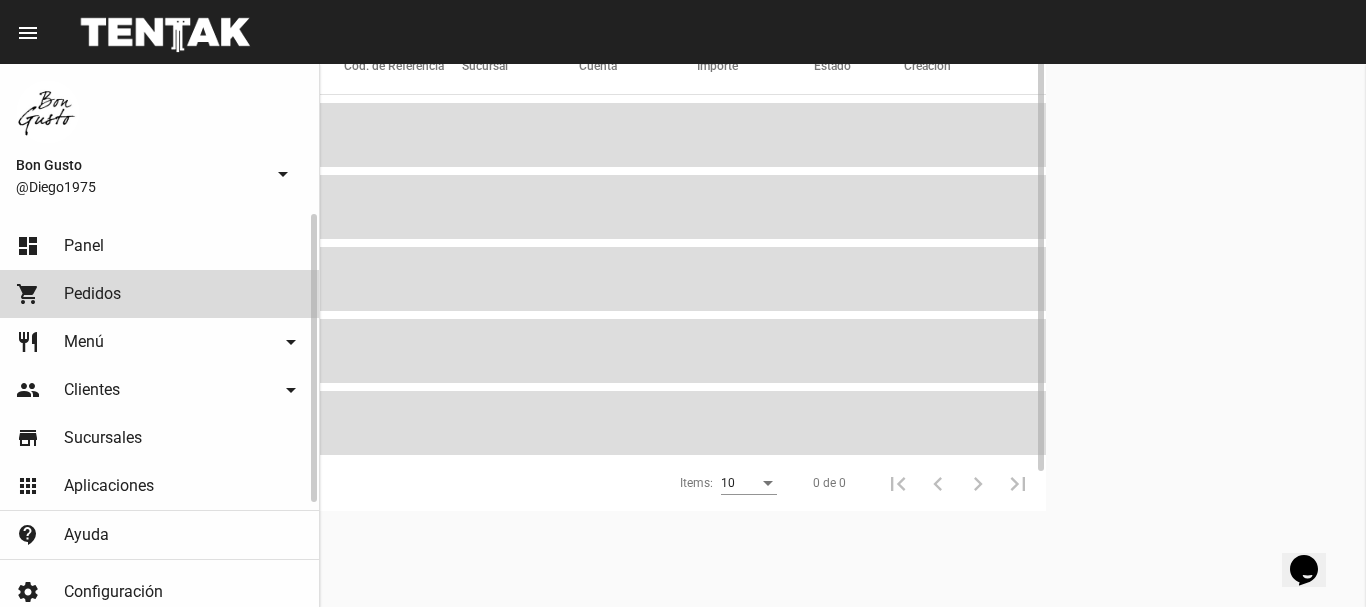 scroll, scrollTop: 0, scrollLeft: 0, axis: both 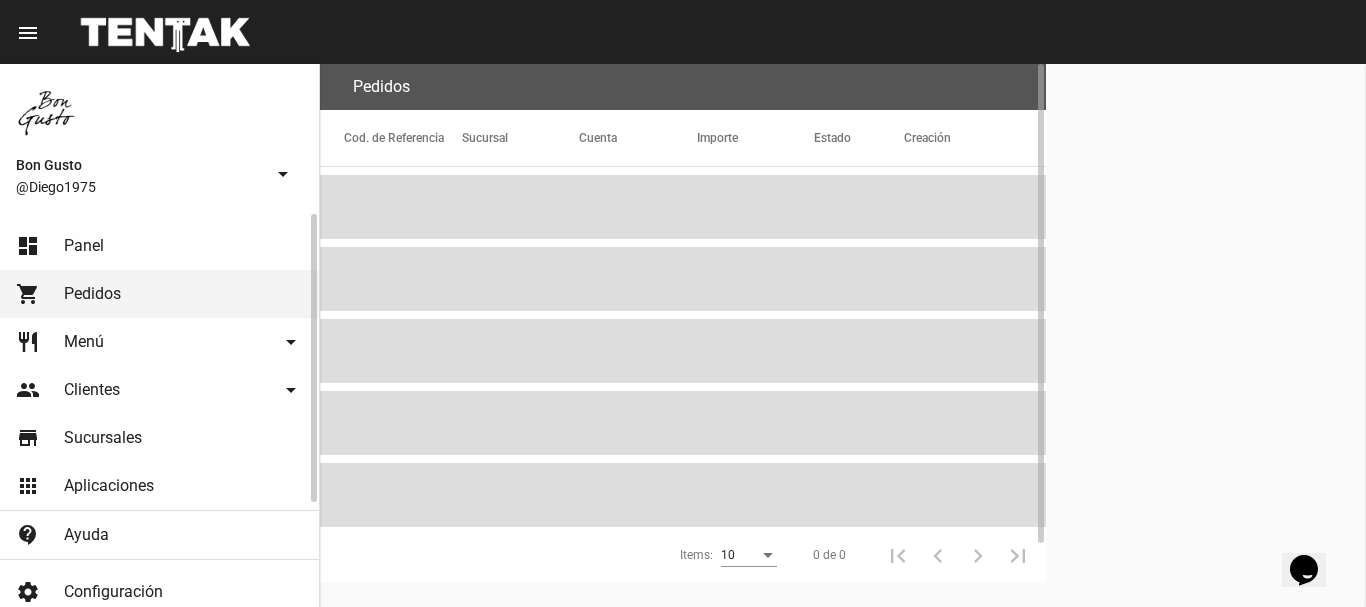 click on "dashboard Panel" 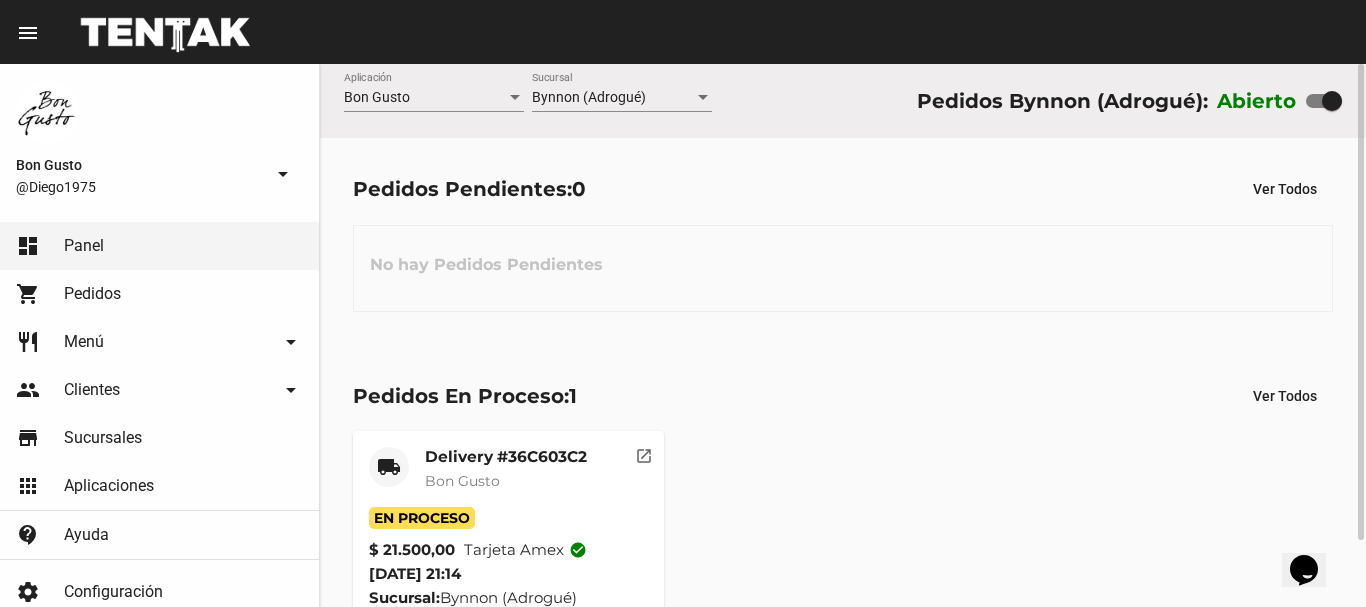 scroll, scrollTop: 76, scrollLeft: 0, axis: vertical 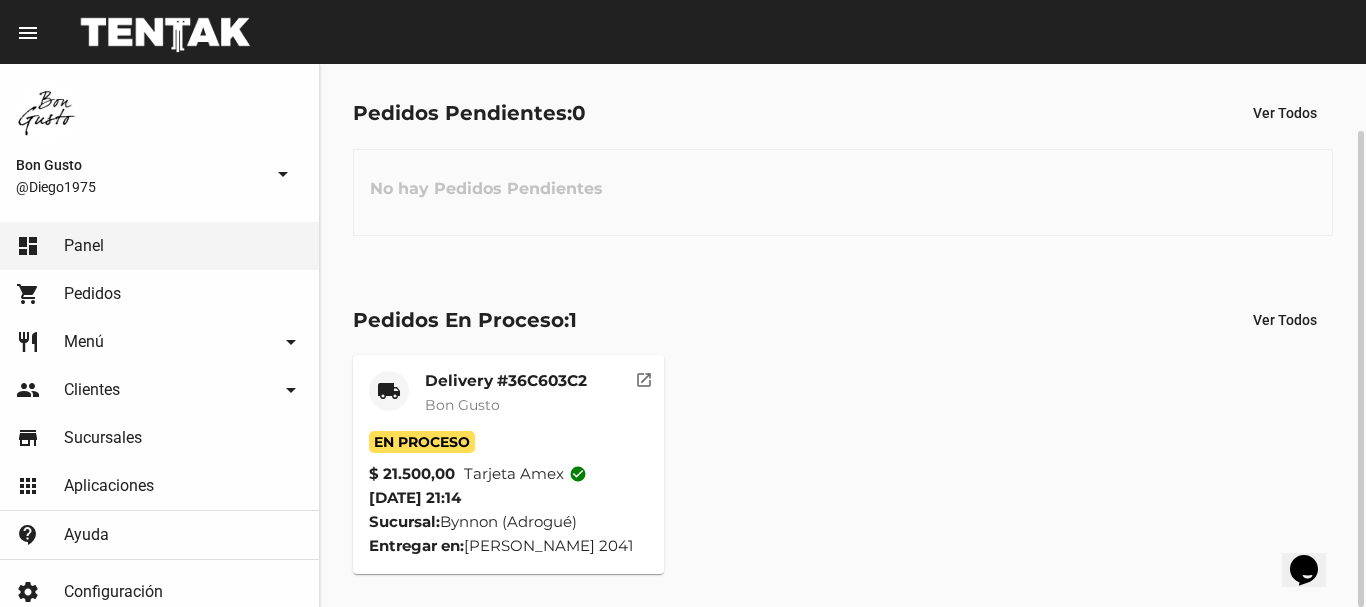 click on "open_in_new" 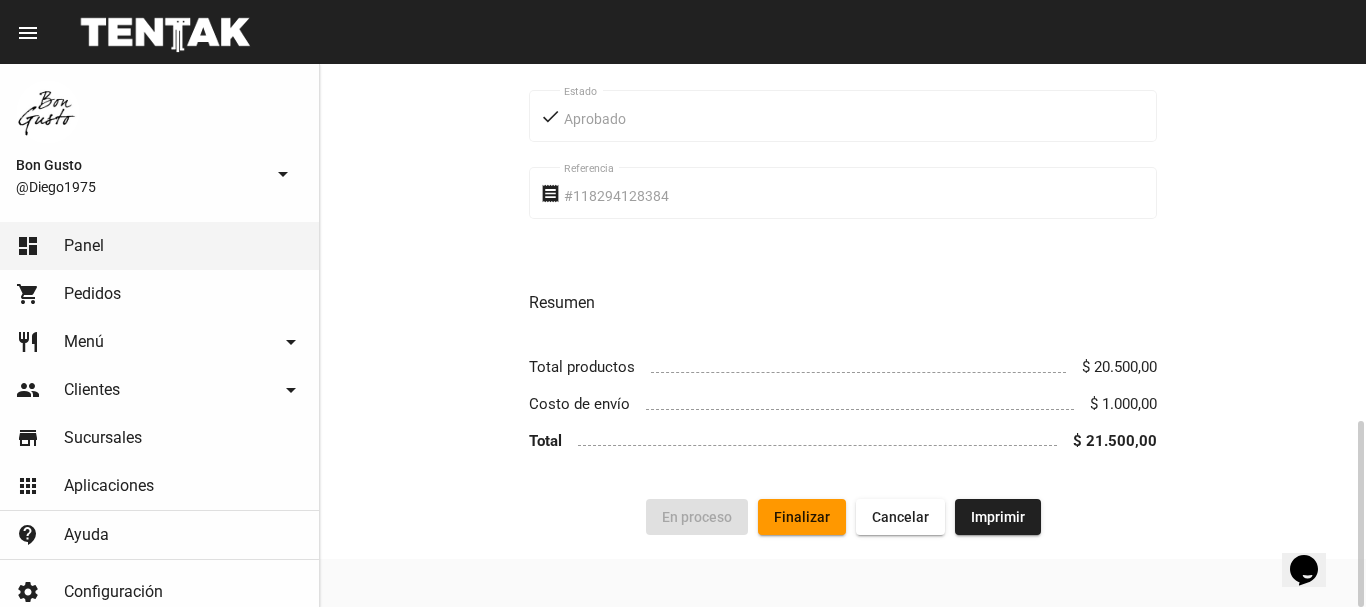 scroll, scrollTop: 0, scrollLeft: 0, axis: both 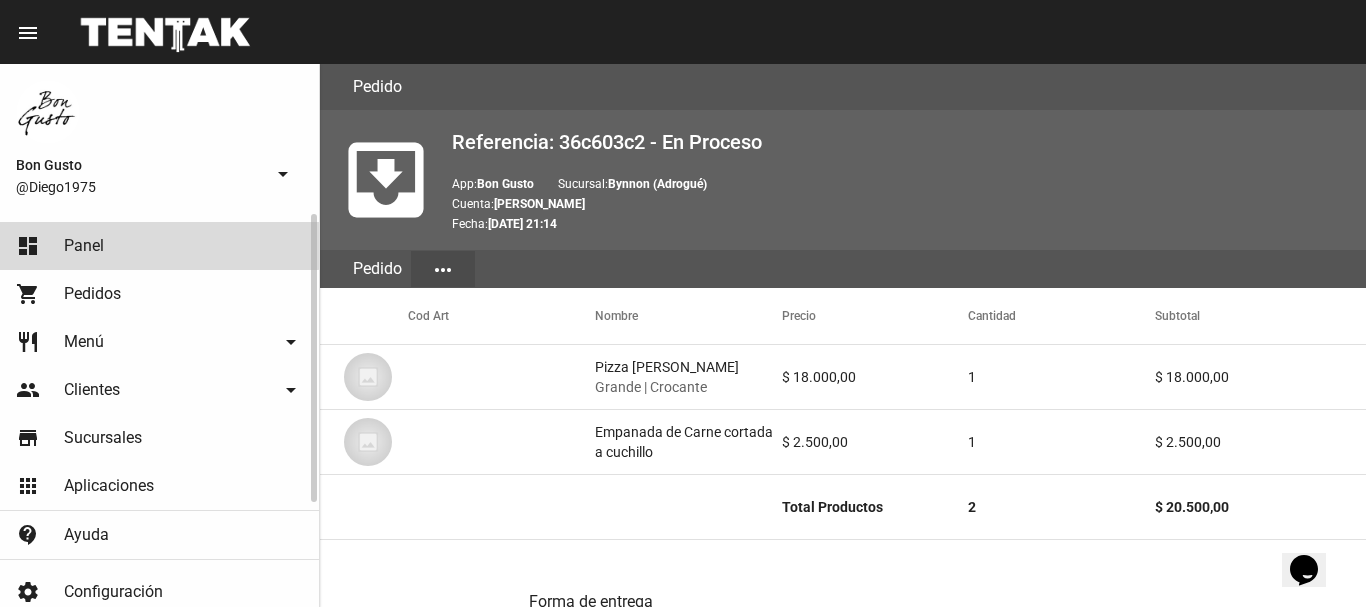 click on "dashboard Panel" 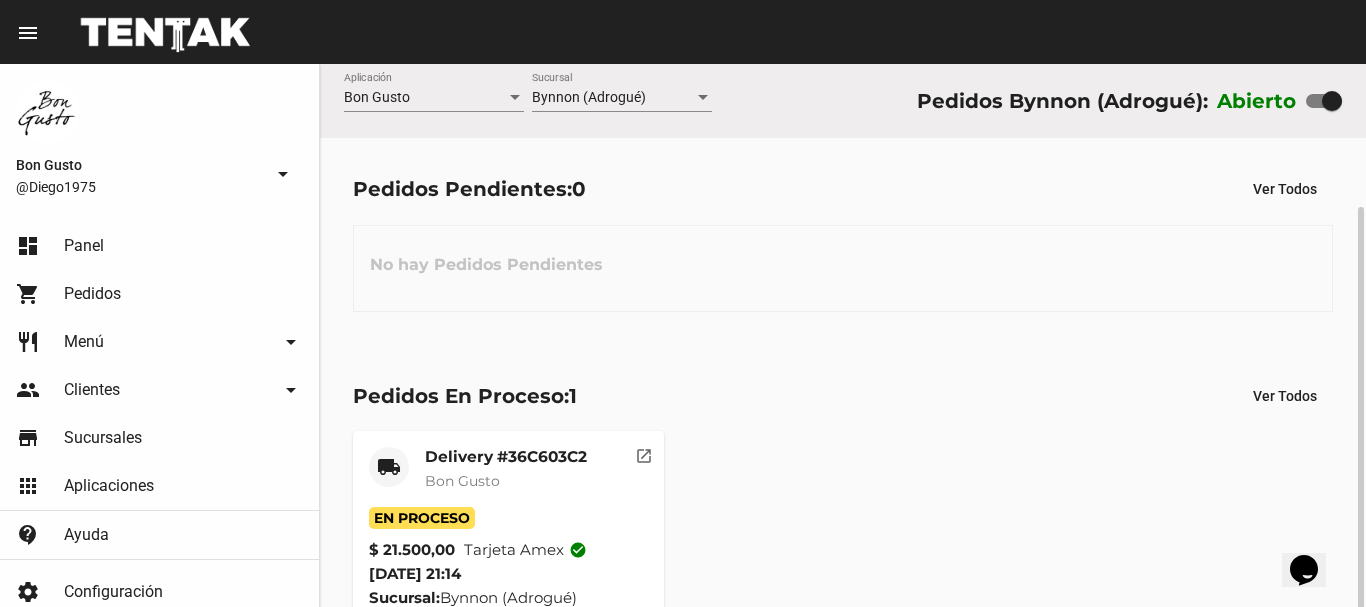 scroll, scrollTop: 76, scrollLeft: 0, axis: vertical 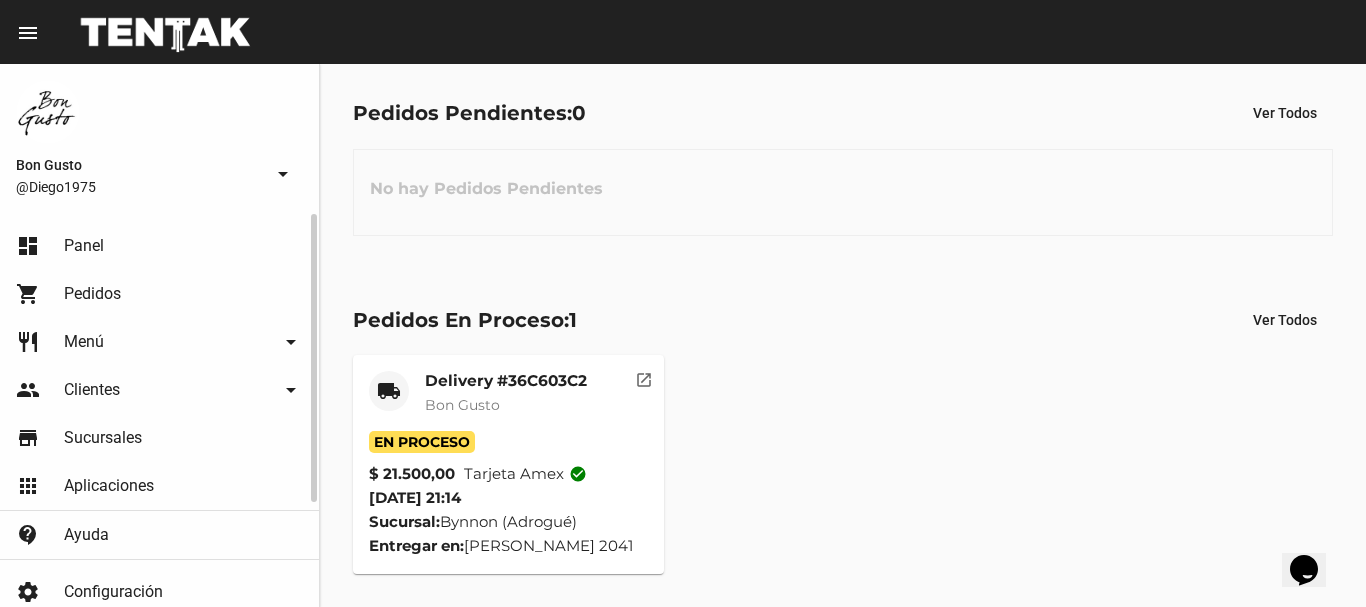 click on "Pedidos" 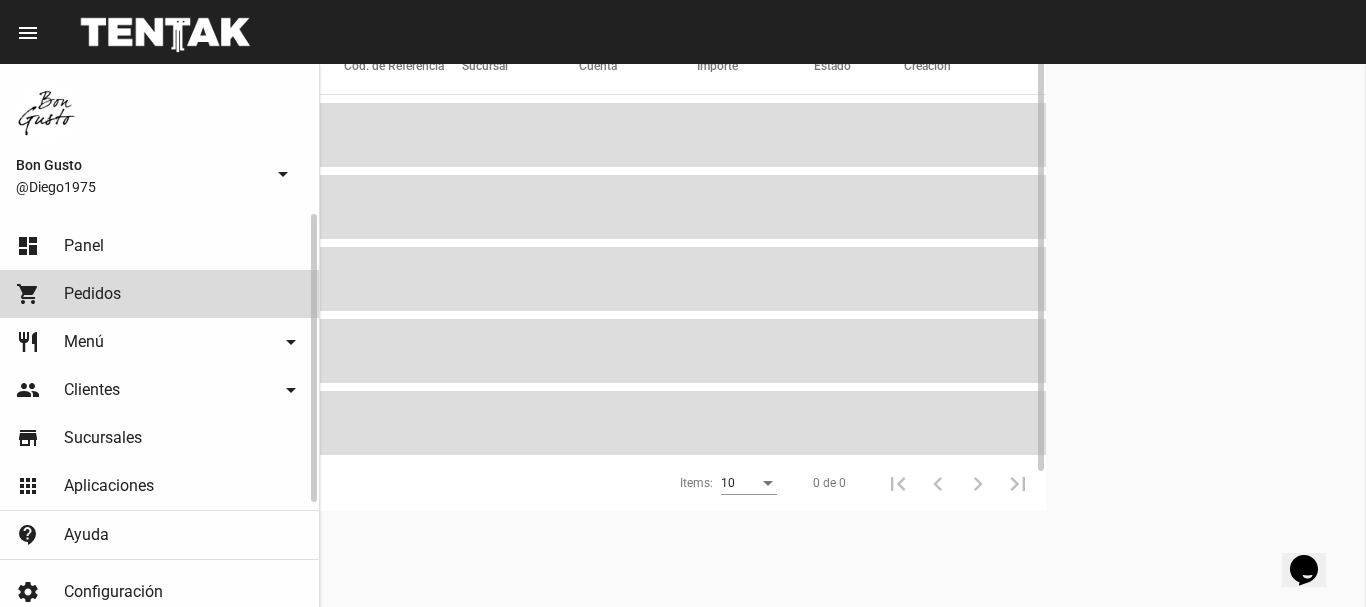 scroll, scrollTop: 0, scrollLeft: 0, axis: both 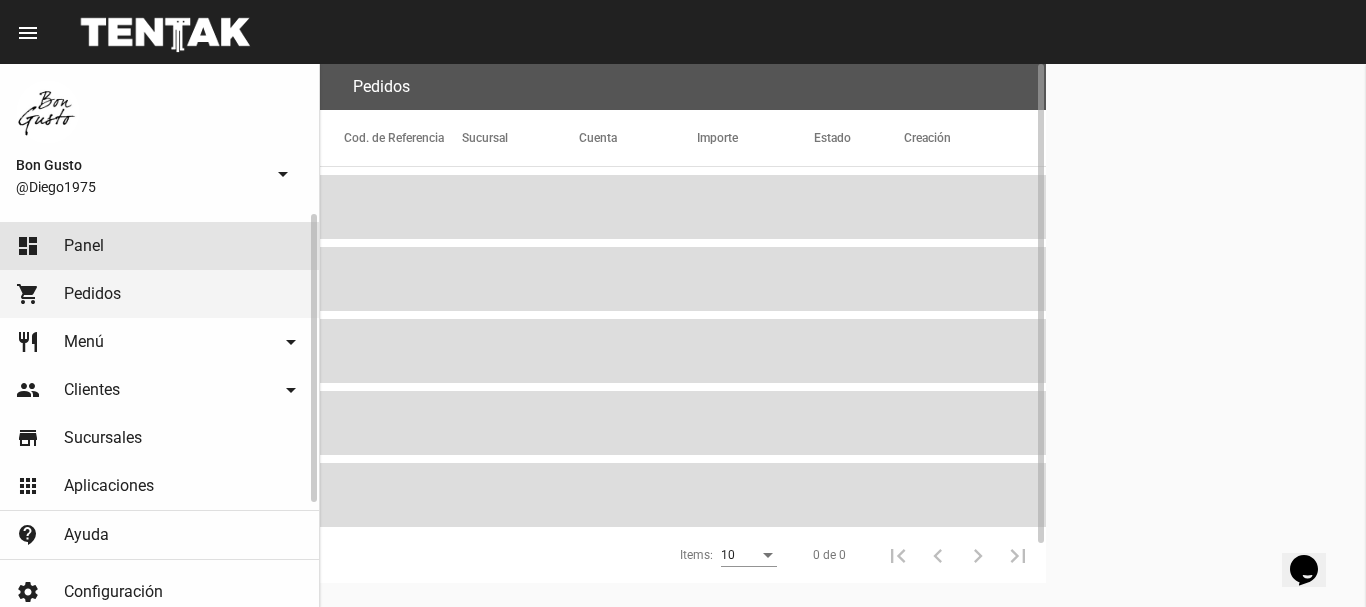 click on "dashboard Panel" 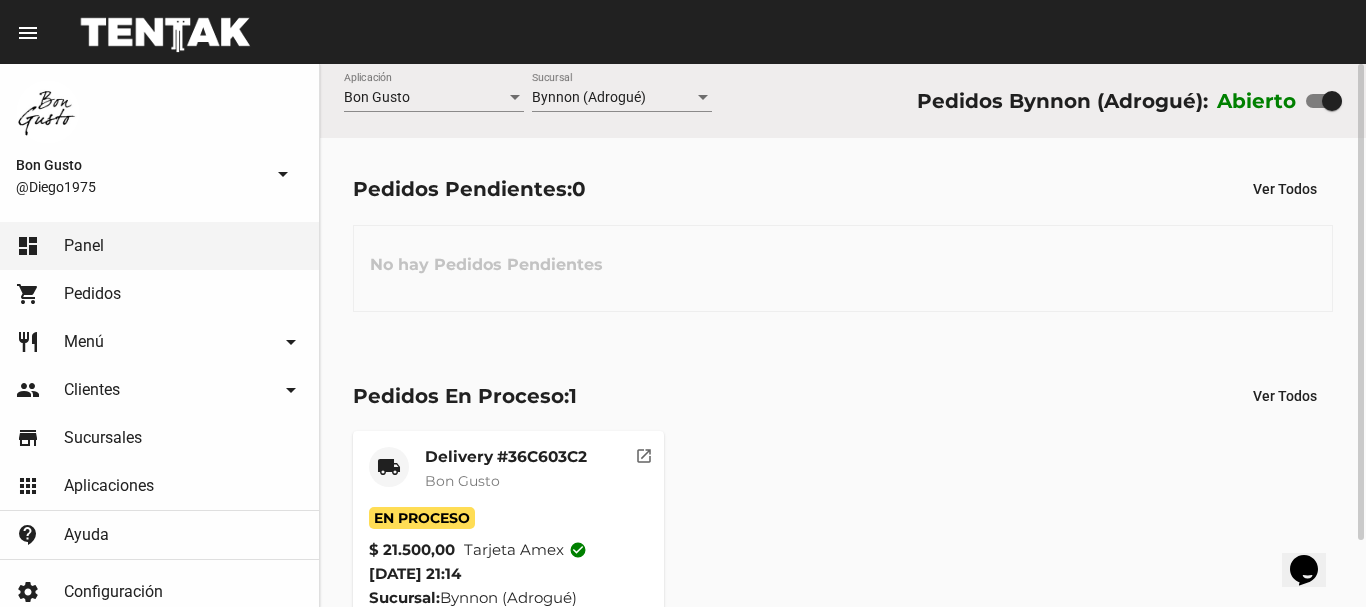 scroll, scrollTop: 76, scrollLeft: 0, axis: vertical 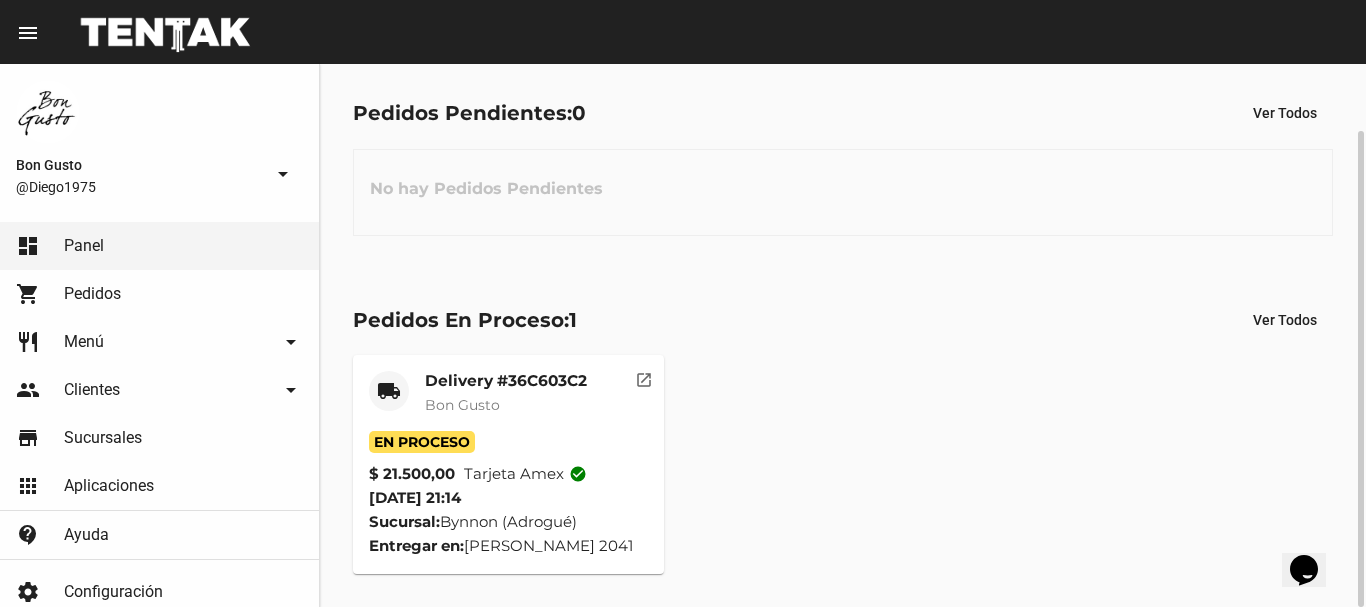 click on "open_in_new" 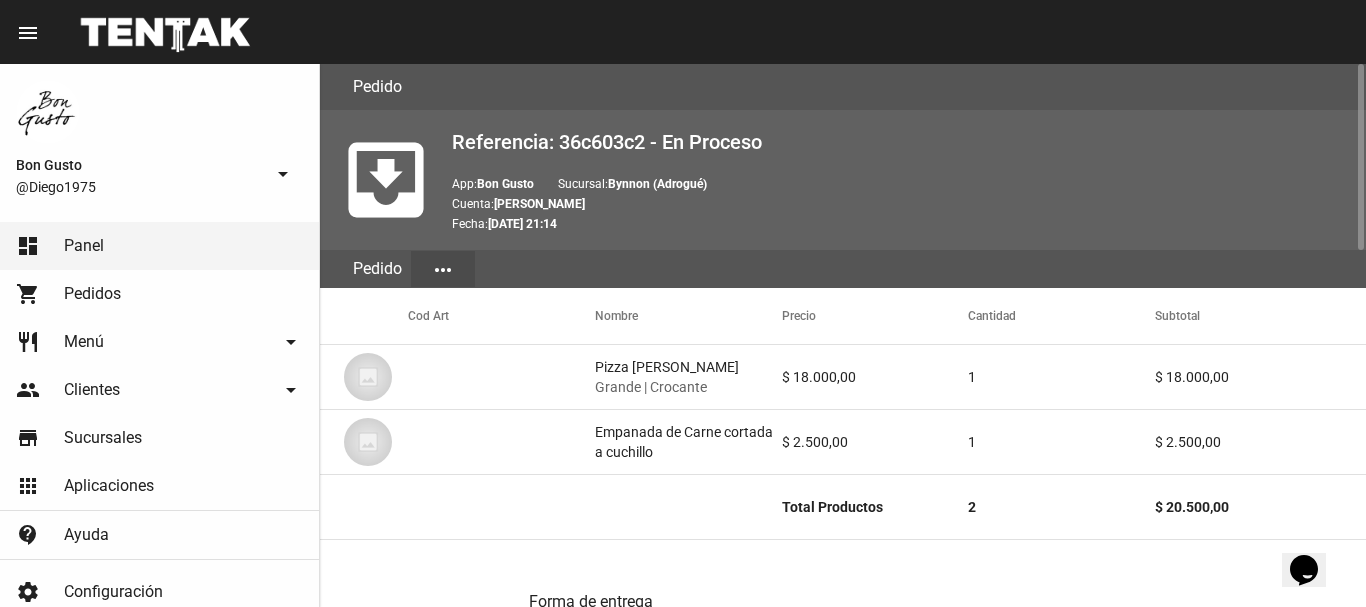 scroll, scrollTop: 1037, scrollLeft: 0, axis: vertical 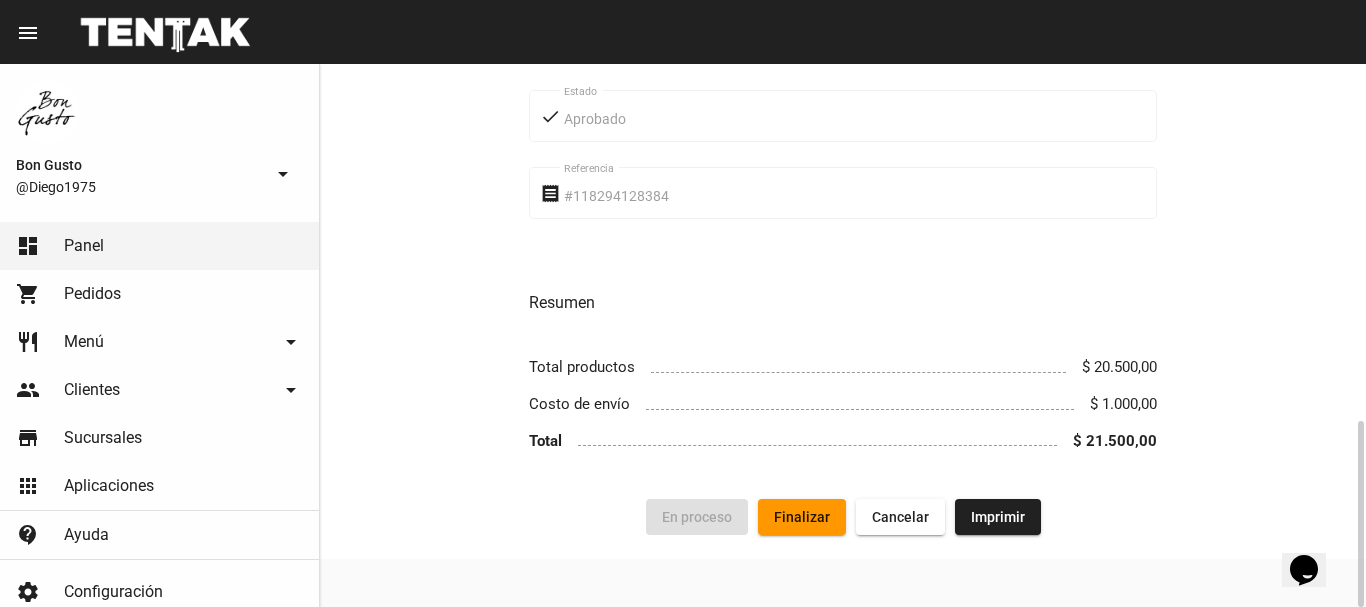 click on "Finalizar" 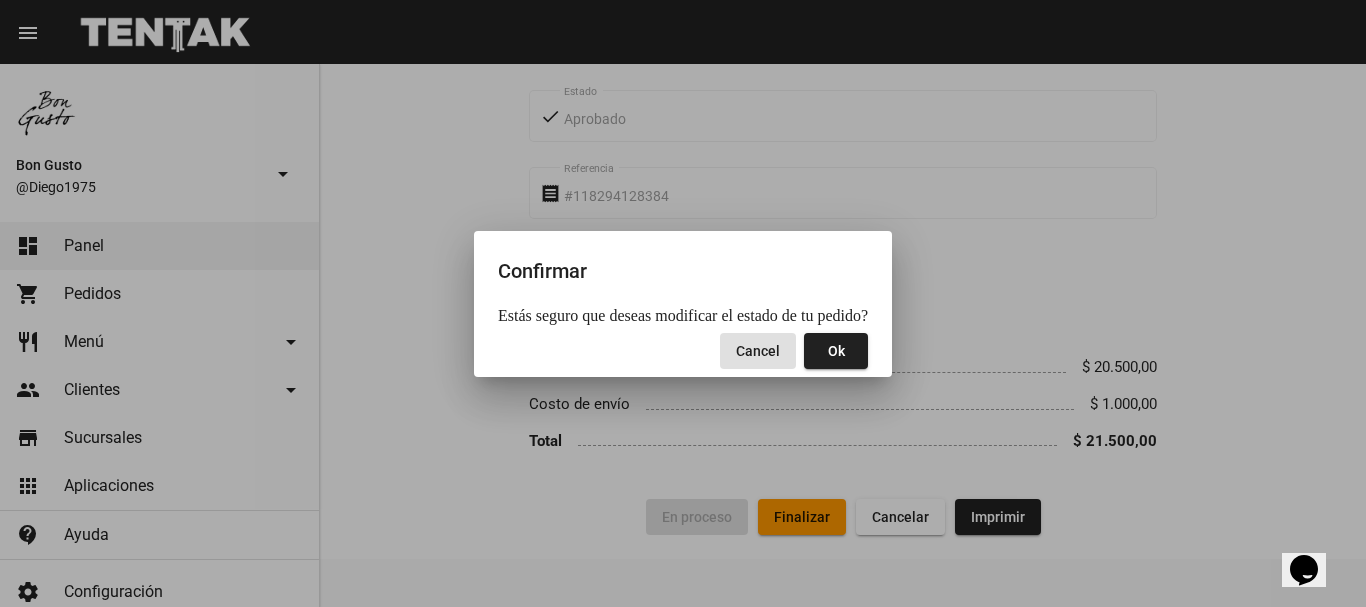 click on "Ok" 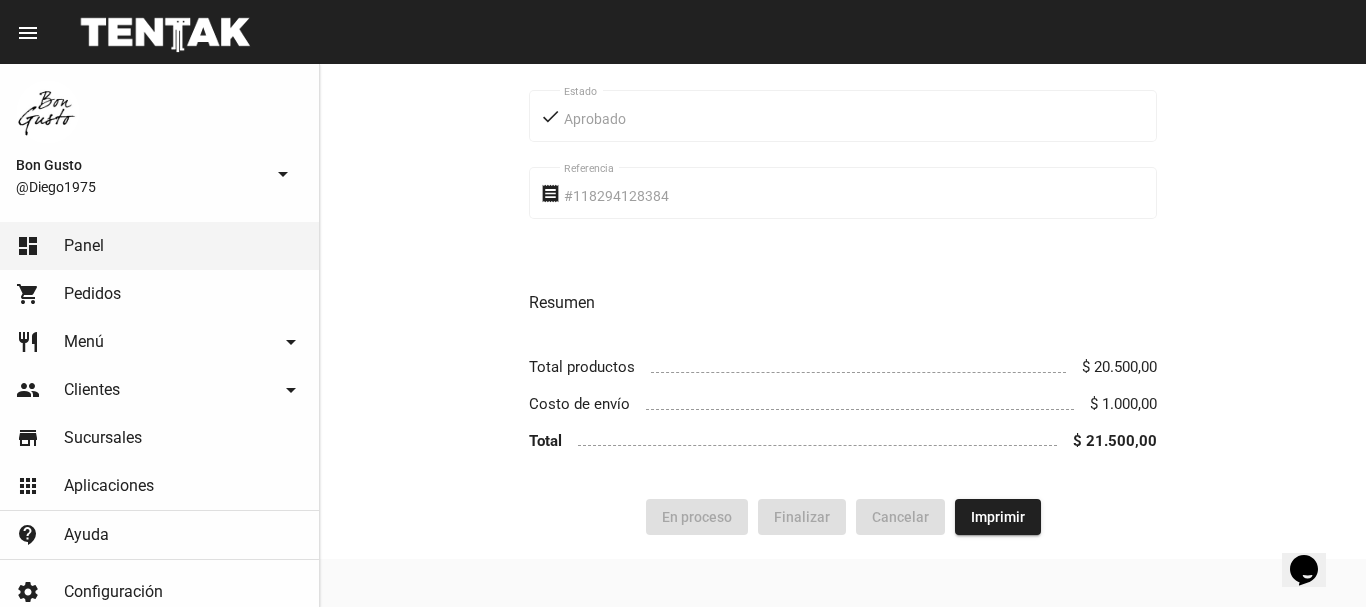 scroll, scrollTop: 370, scrollLeft: 0, axis: vertical 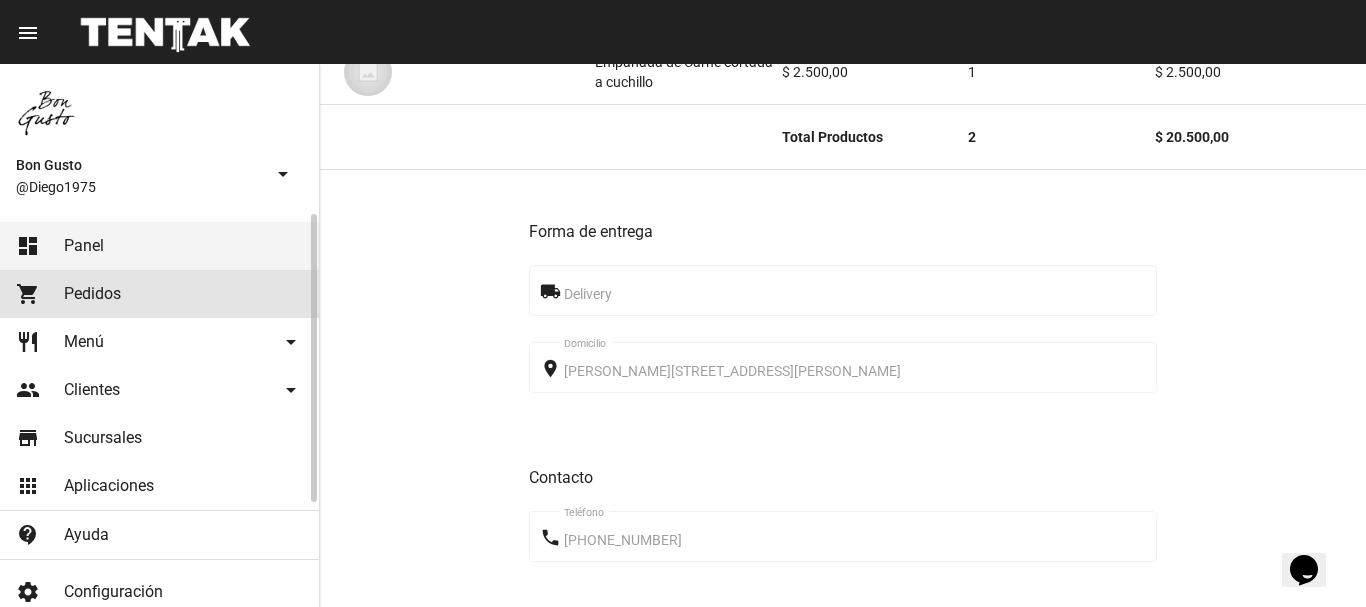 click on "Pedidos" 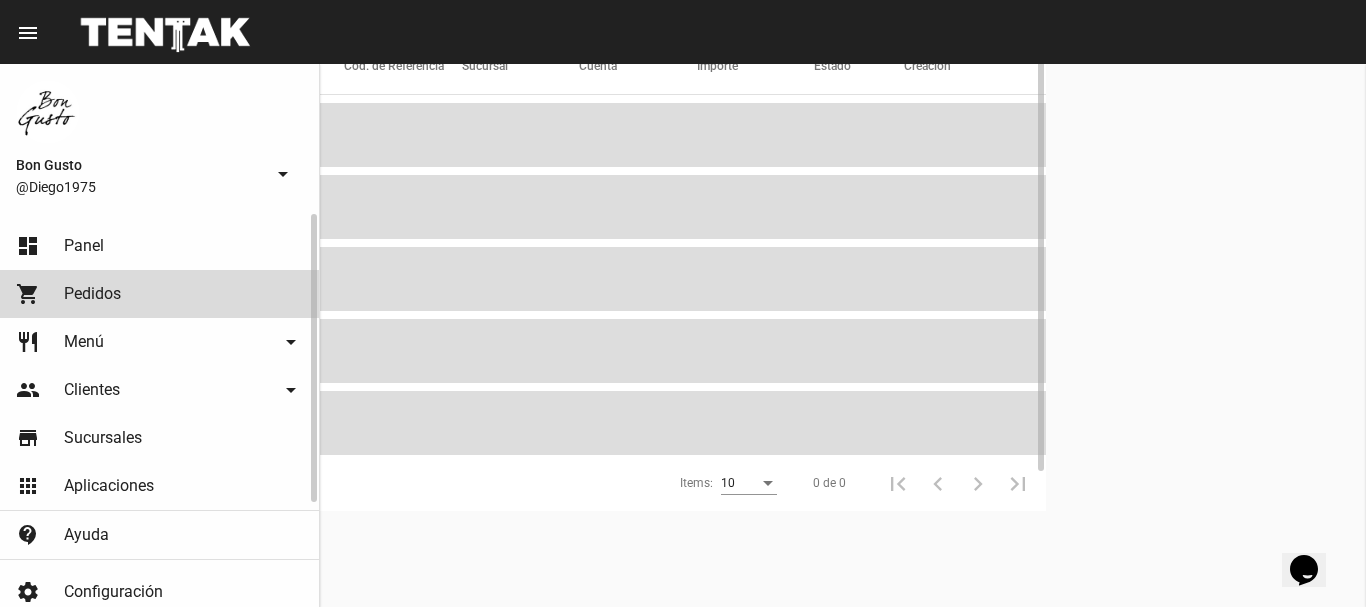 scroll, scrollTop: 0, scrollLeft: 0, axis: both 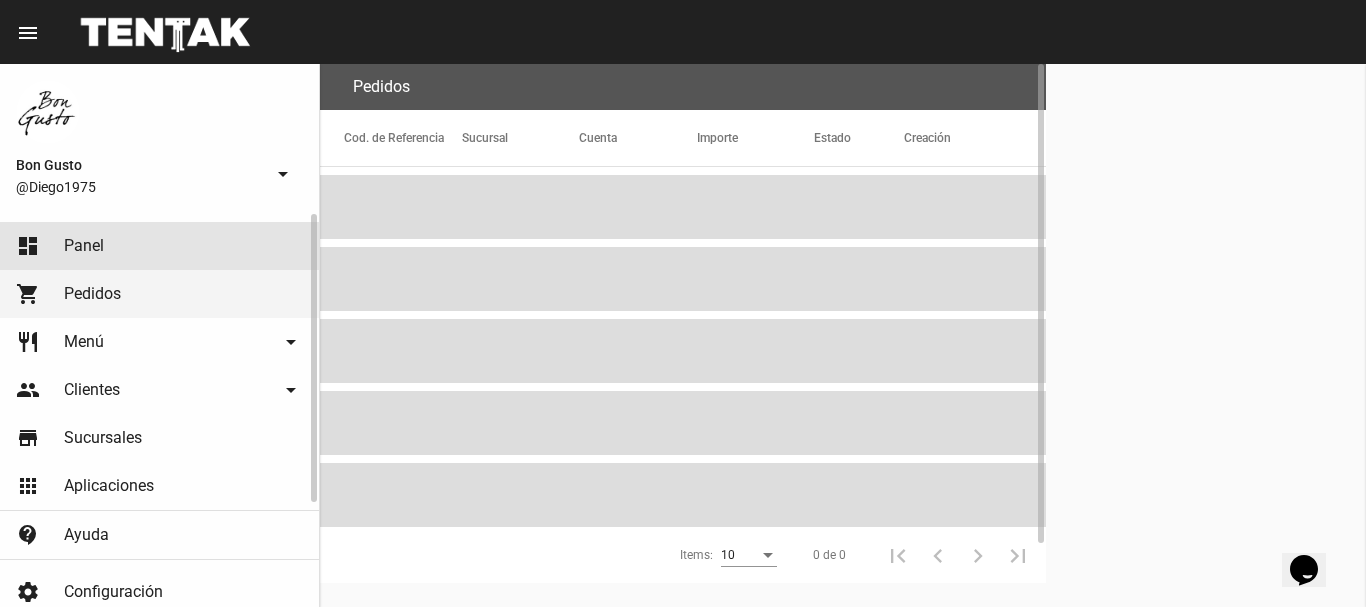 click on "dashboard Panel" 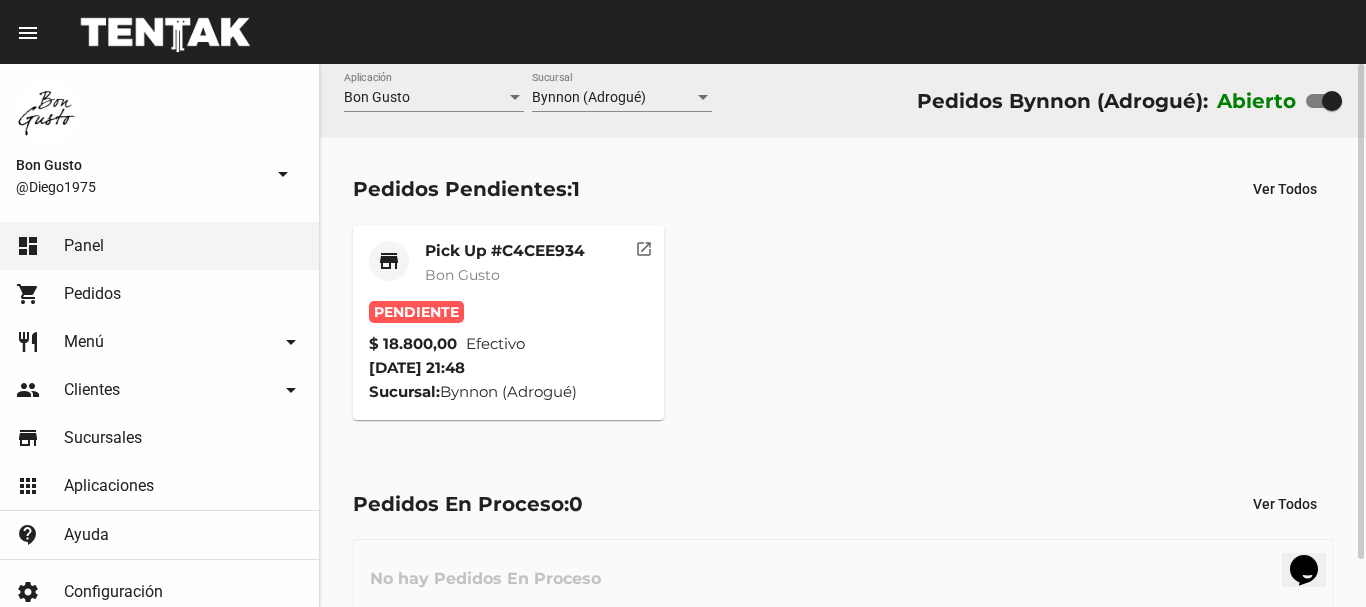 click on "open_in_new" 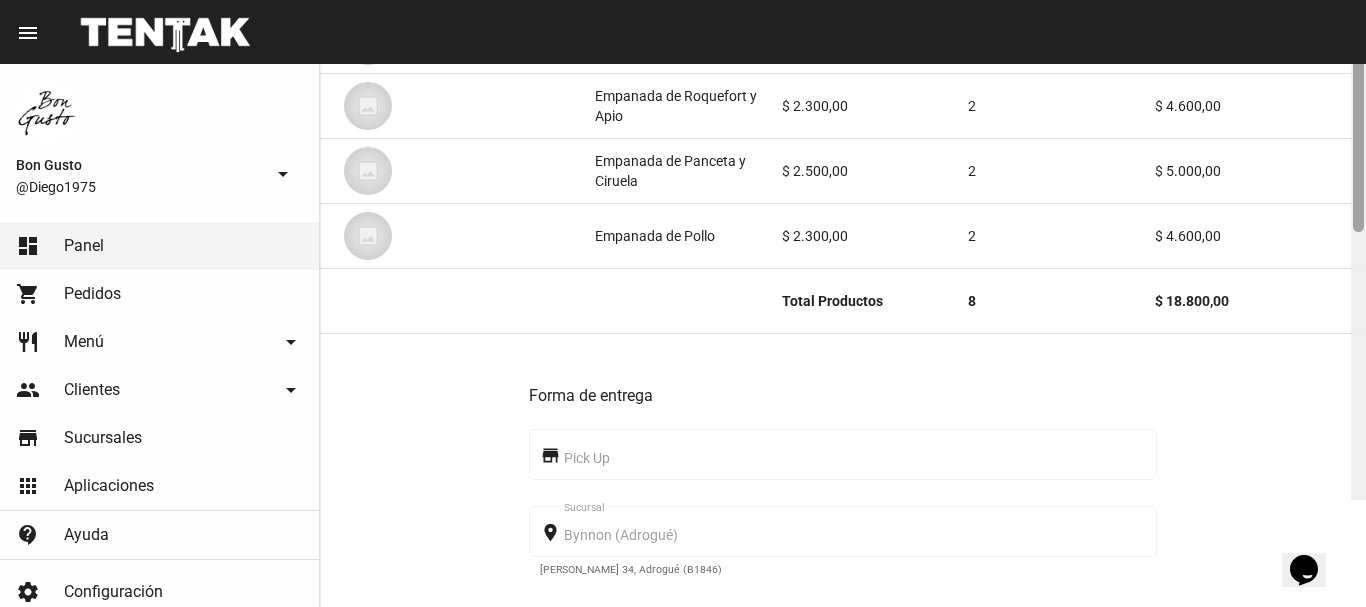 scroll, scrollTop: 400, scrollLeft: 0, axis: vertical 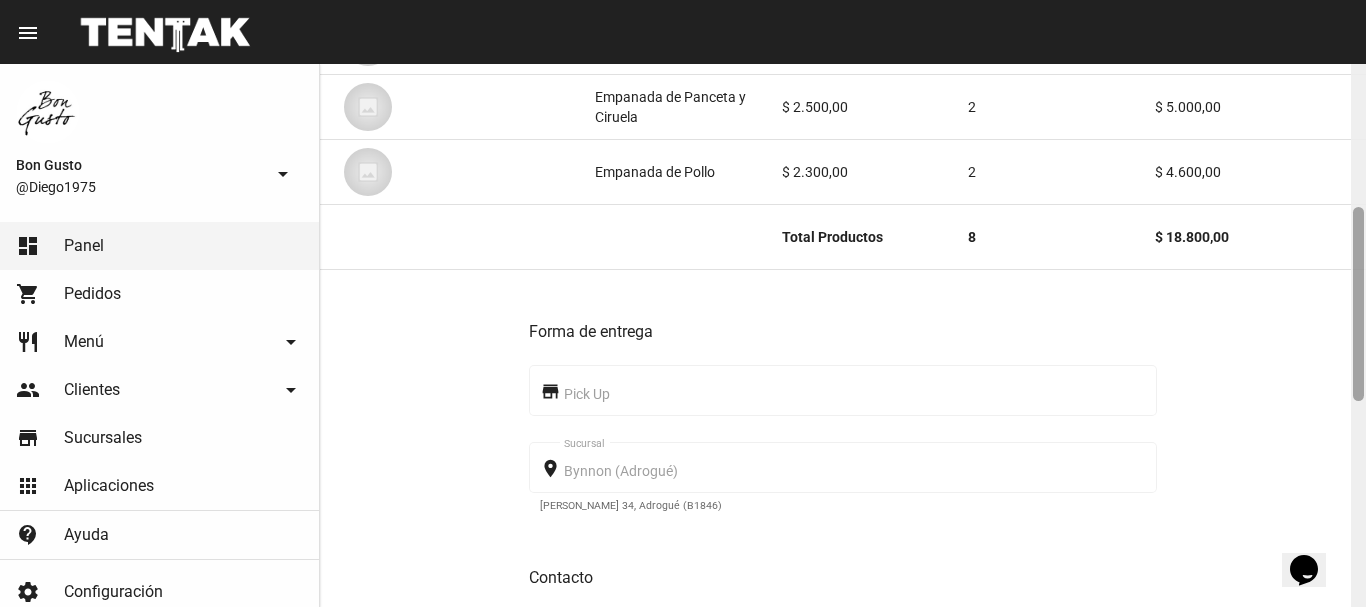 drag, startPoint x: 1360, startPoint y: 80, endPoint x: 1316, endPoint y: 223, distance: 149.61618 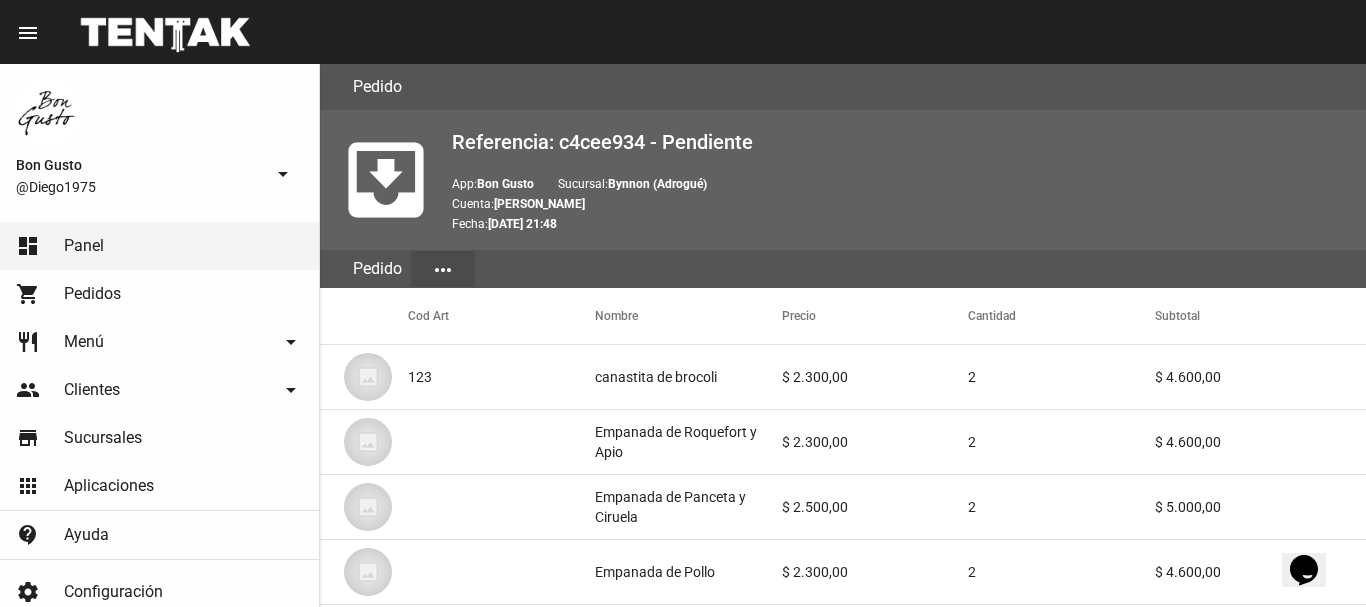 scroll, scrollTop: 976, scrollLeft: 0, axis: vertical 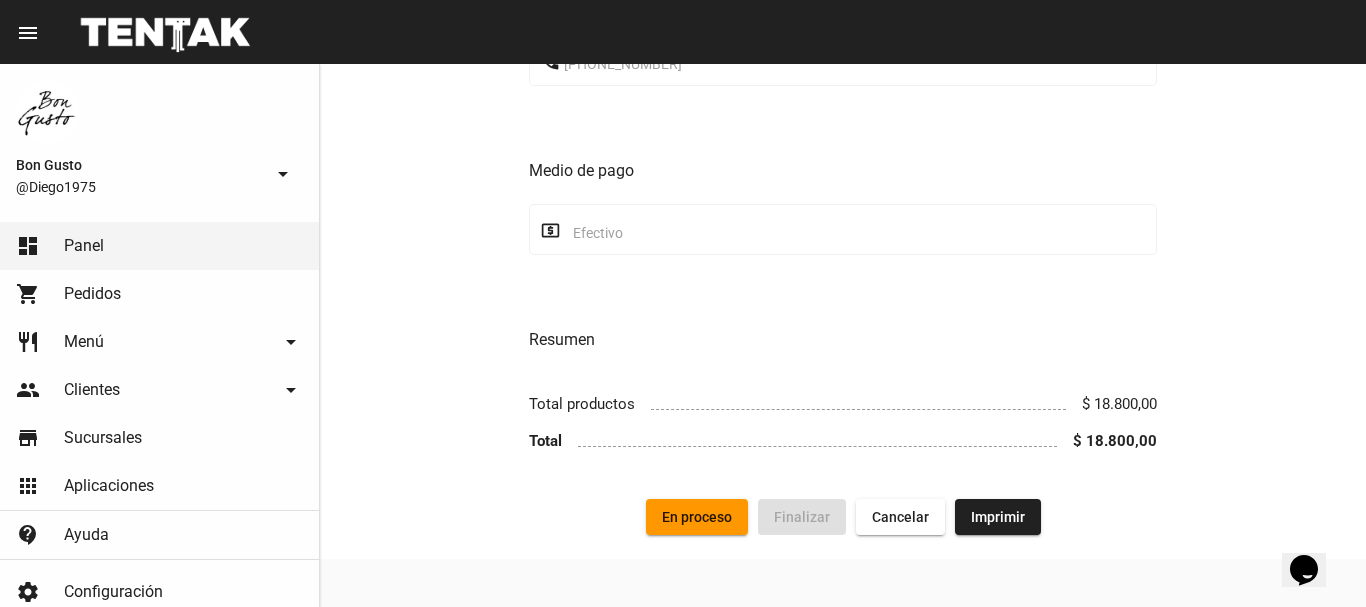 click on "En proceso" 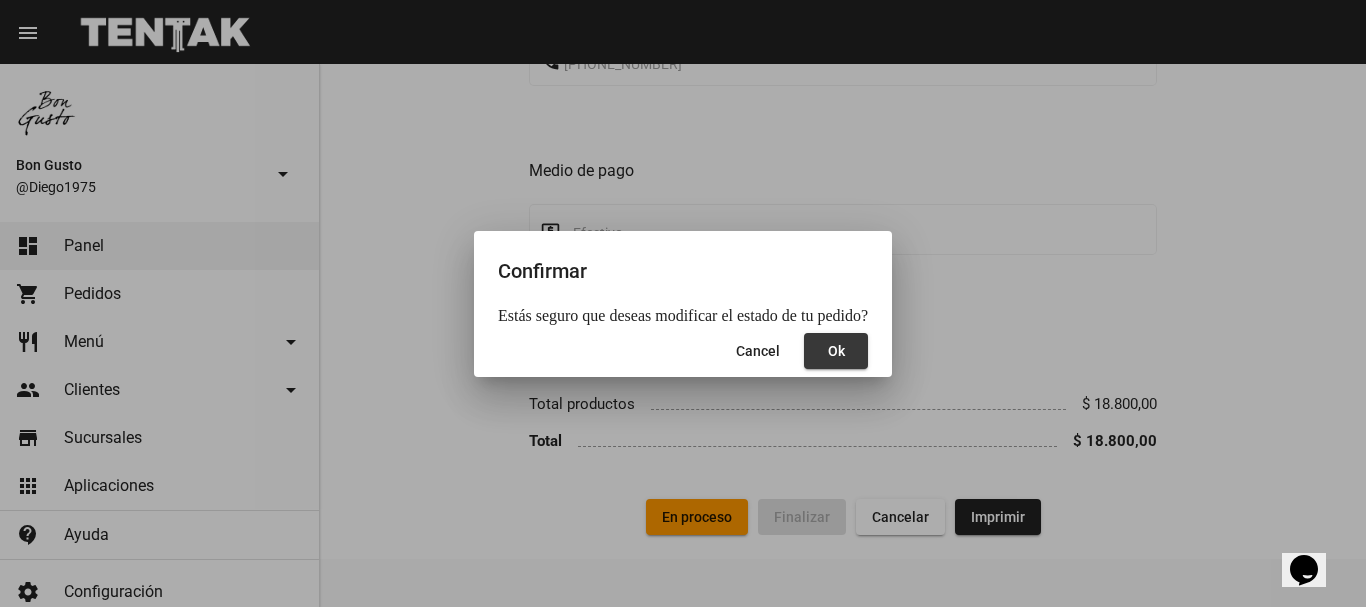 click on "Ok" 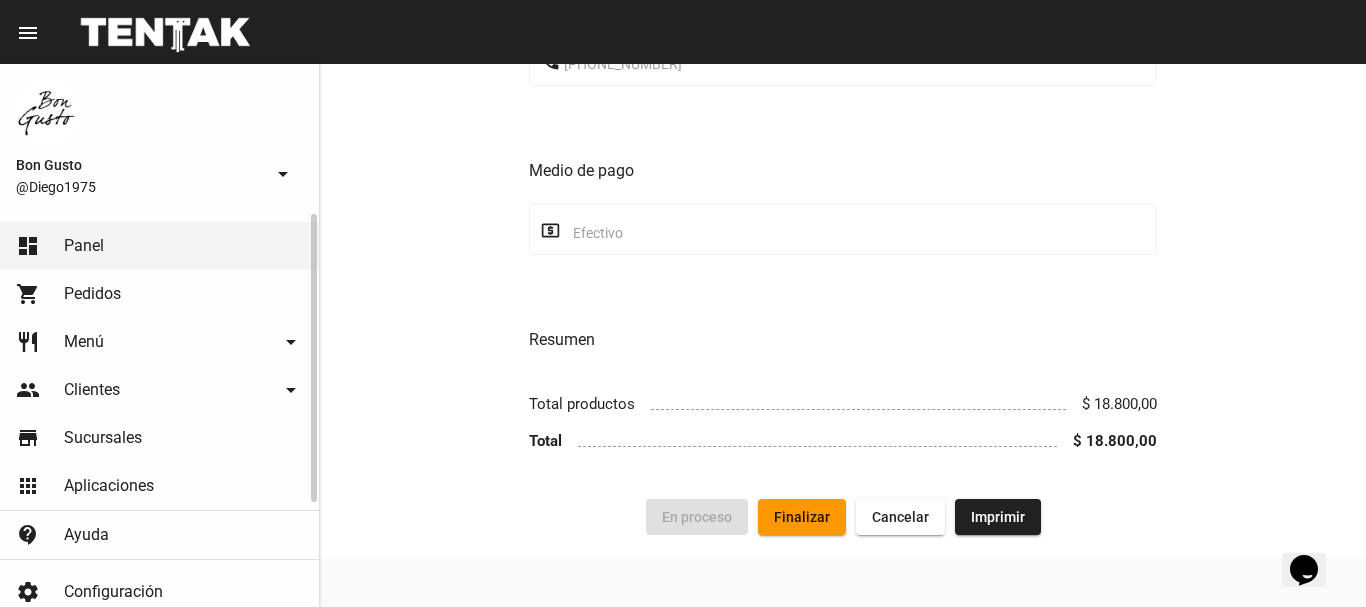 click on "dashboard Panel" 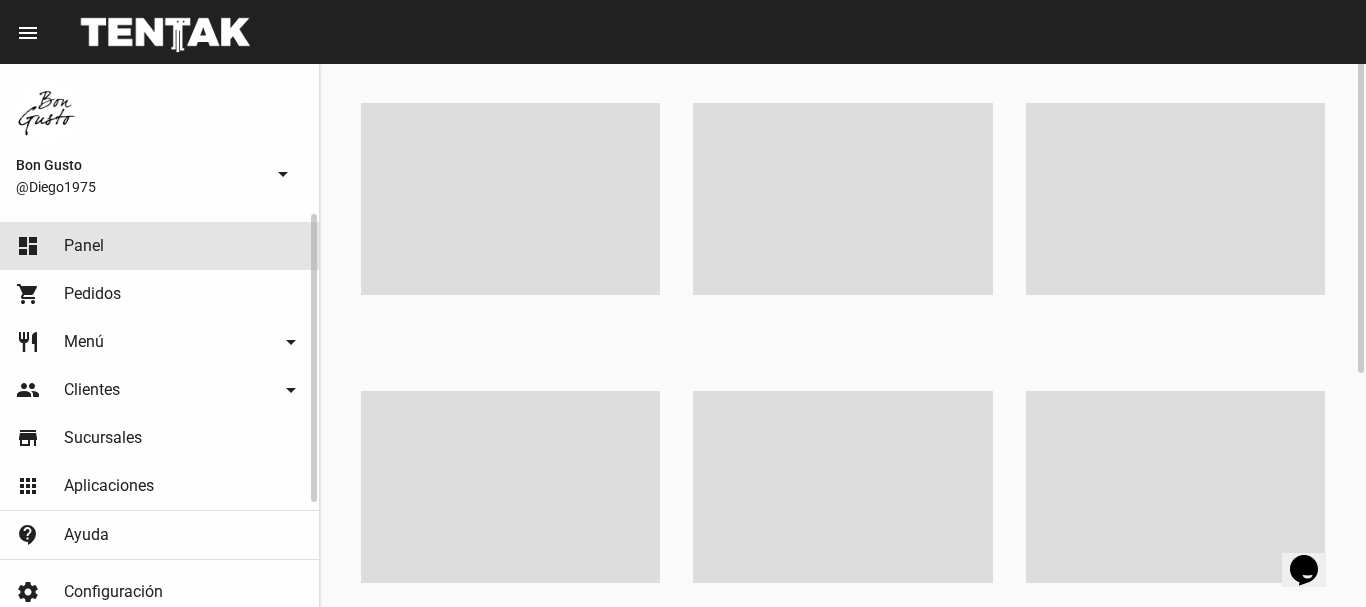 scroll, scrollTop: 0, scrollLeft: 0, axis: both 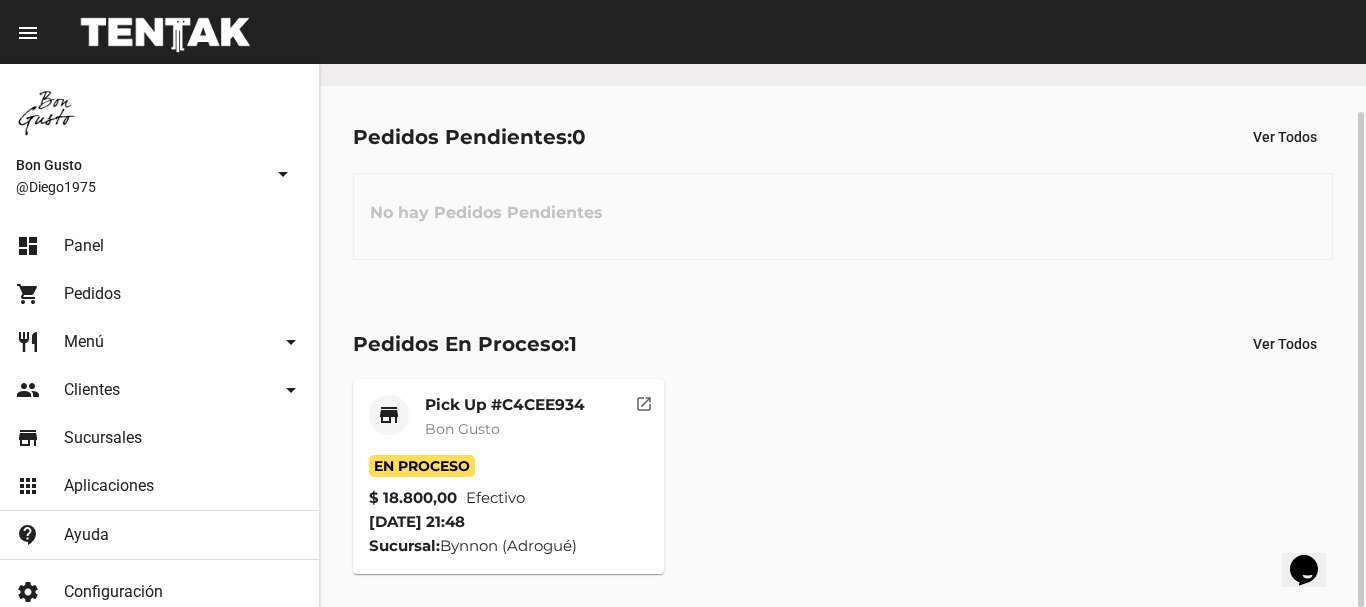 click on "En Proceso" 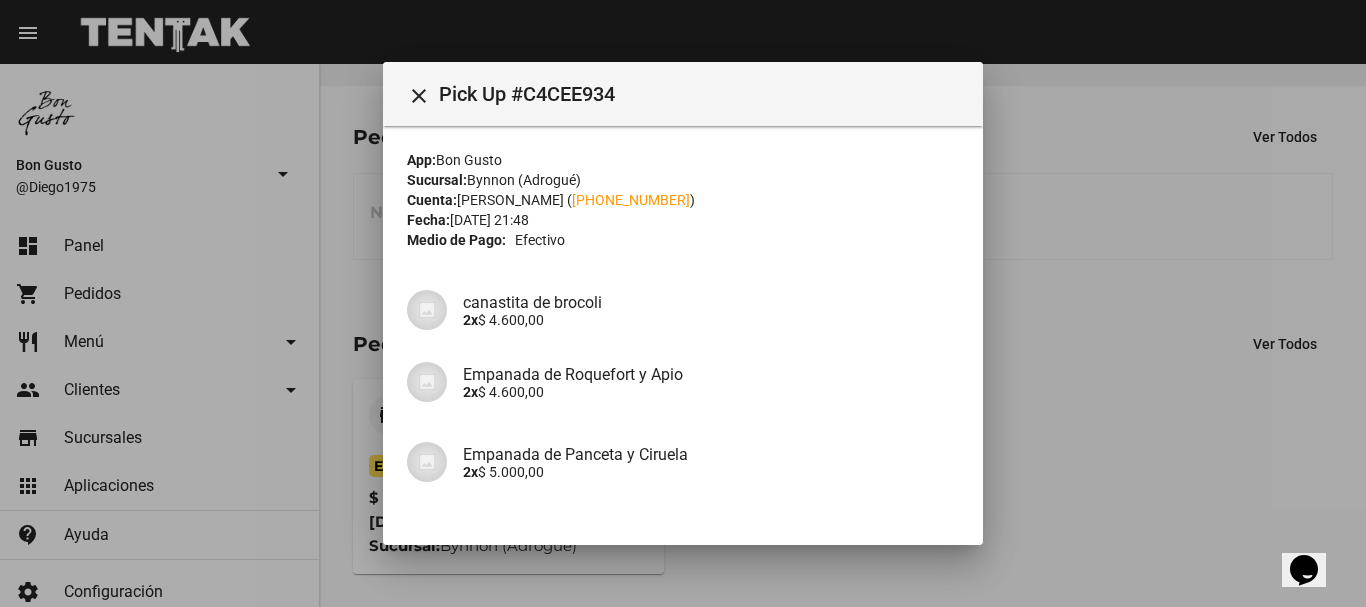click at bounding box center [683, 303] 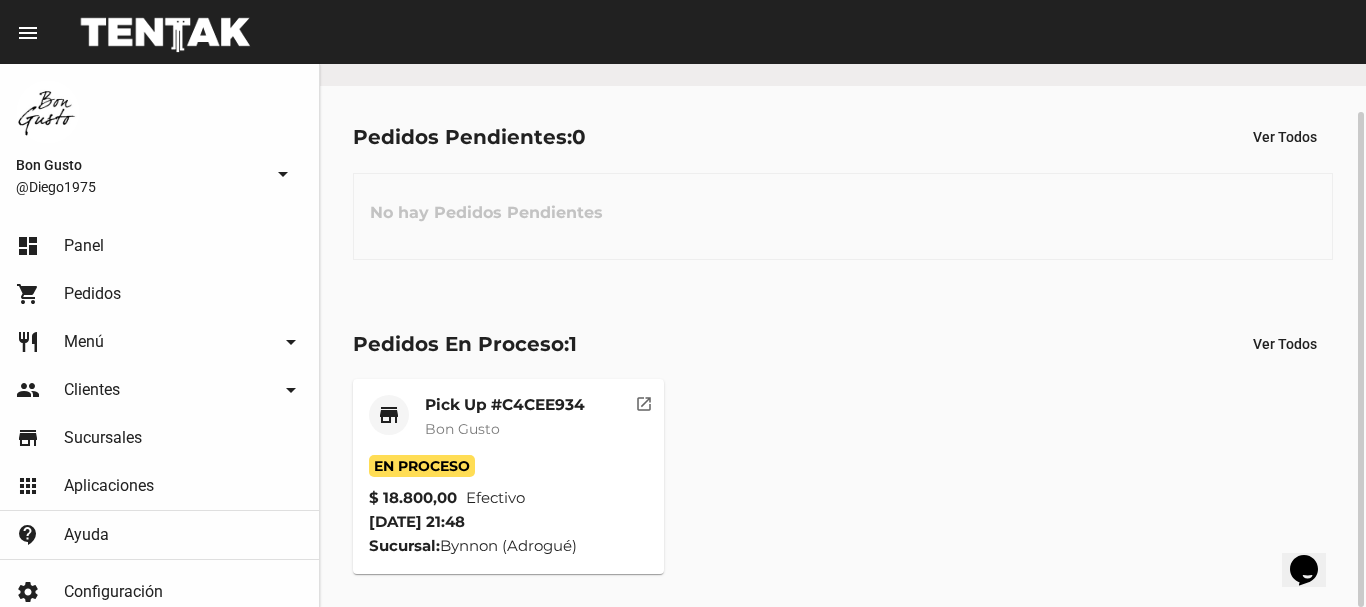 click on "En Proceso" 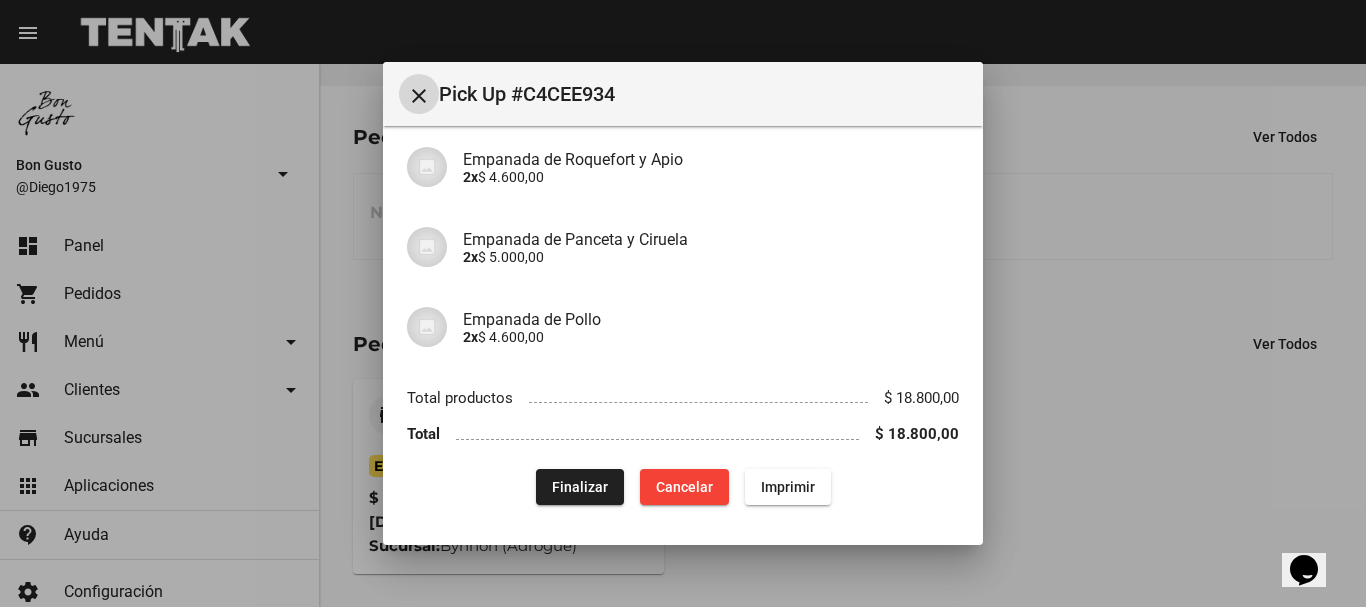 scroll, scrollTop: 0, scrollLeft: 0, axis: both 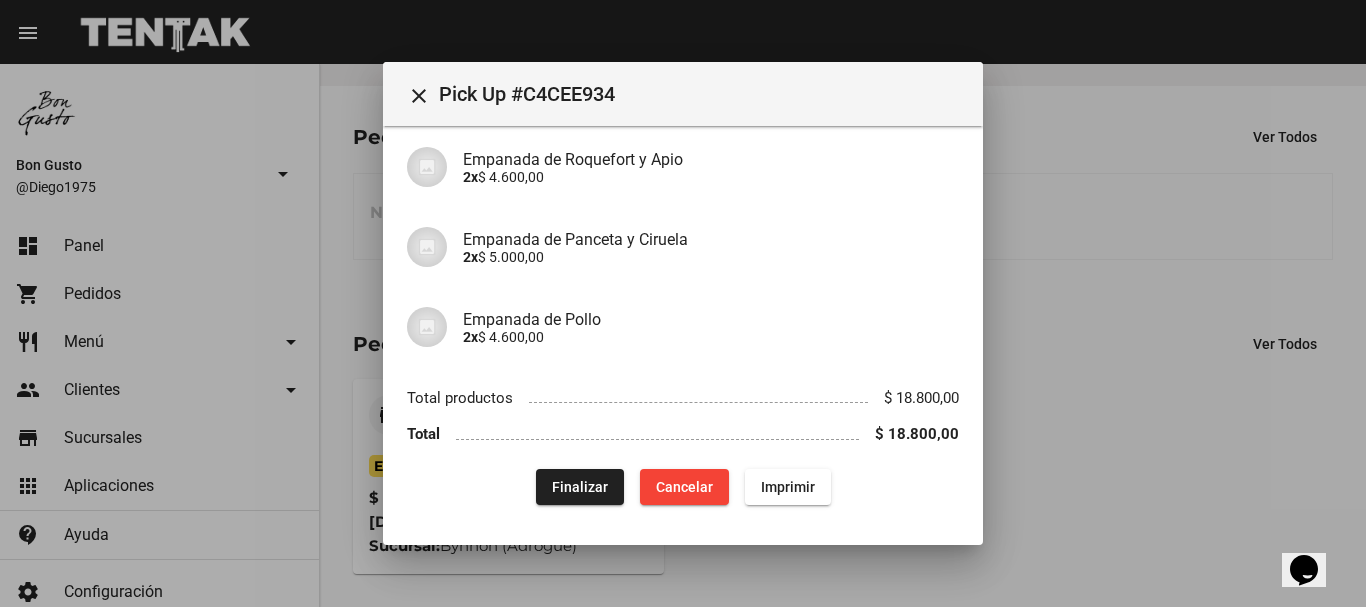 click on "Finalizar" 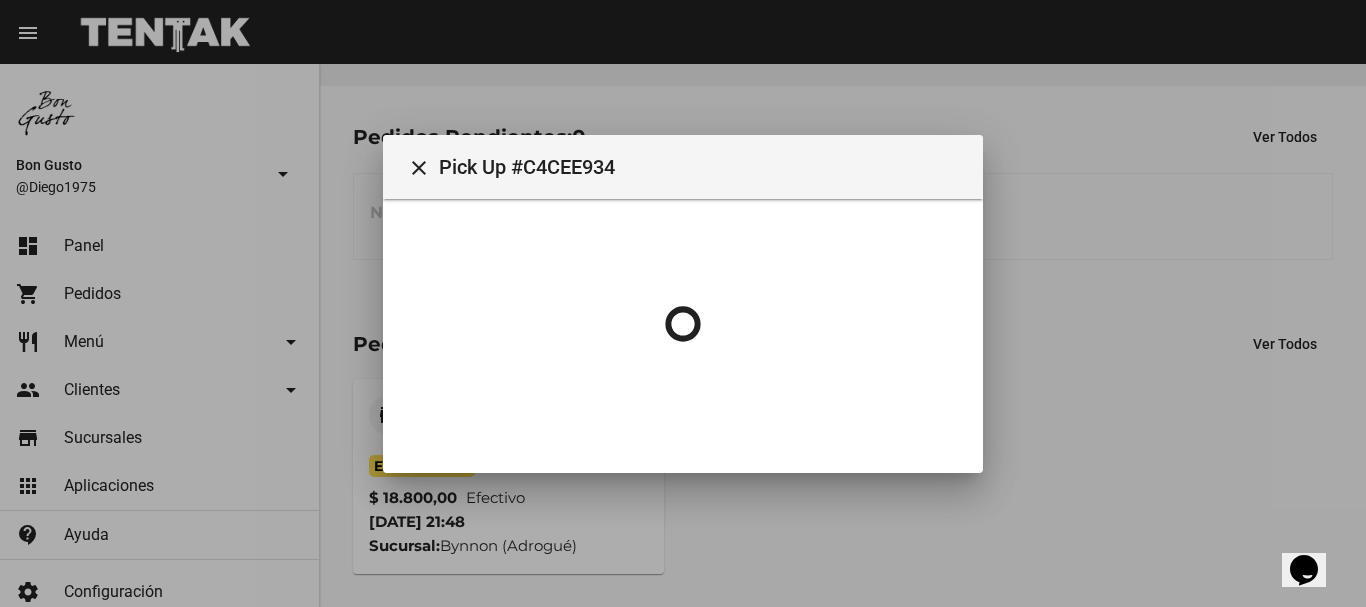 scroll, scrollTop: 0, scrollLeft: 0, axis: both 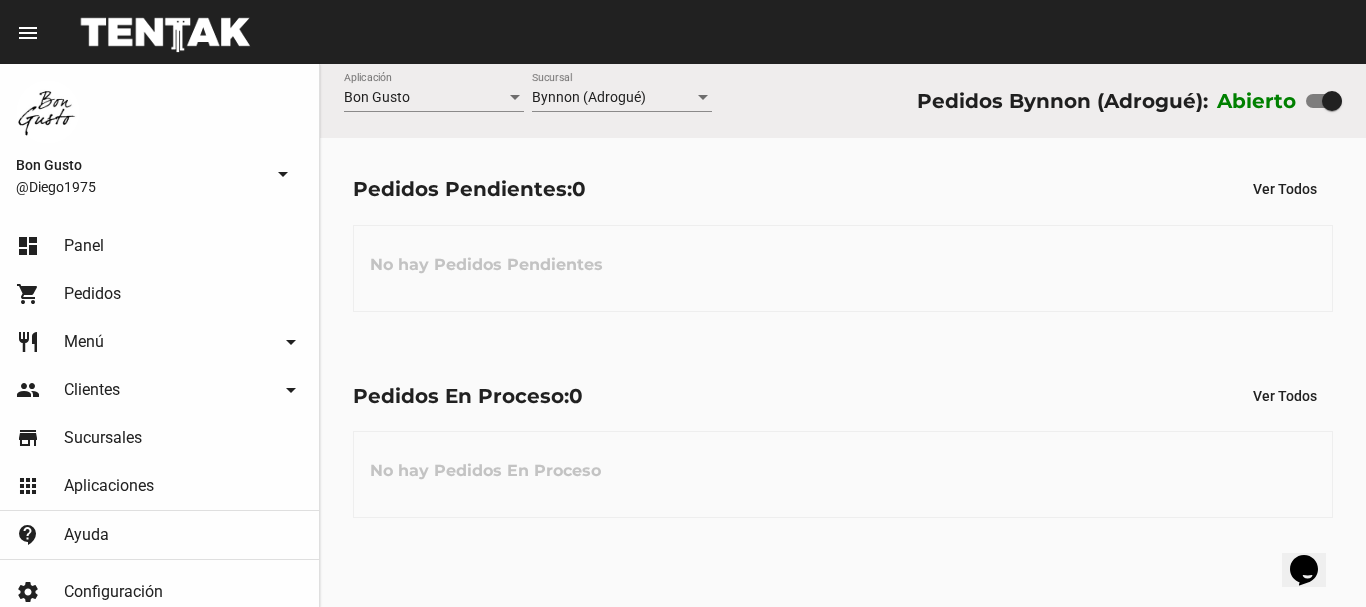click at bounding box center [1332, 101] 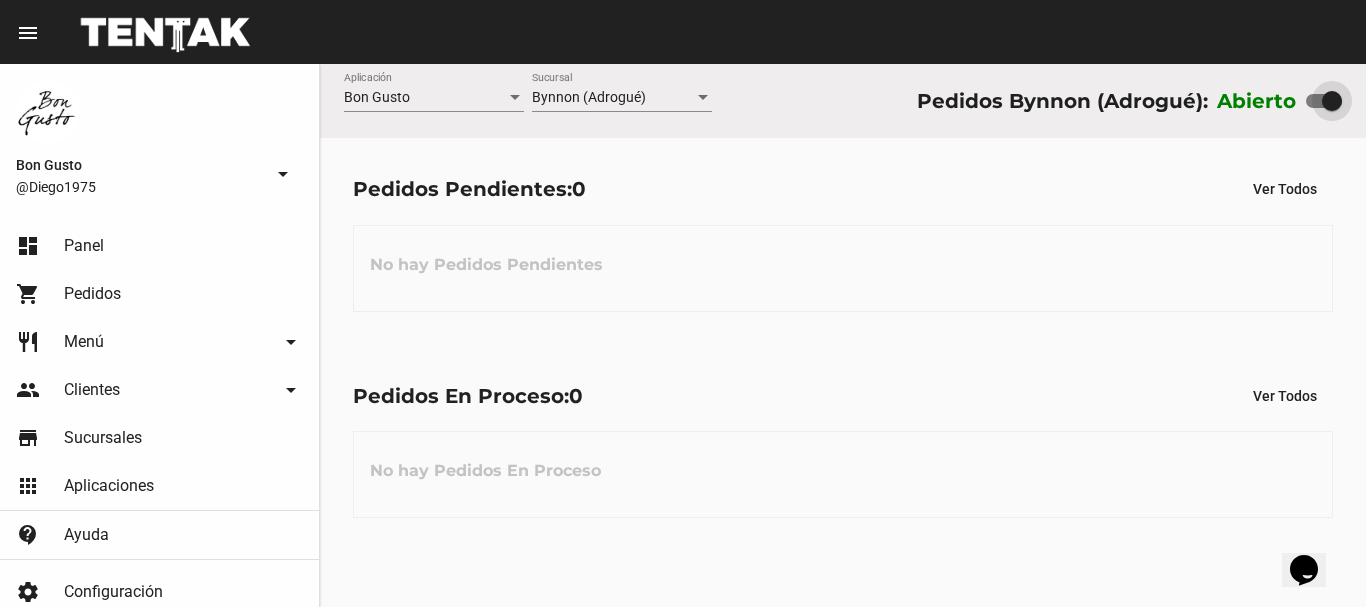 click at bounding box center (1324, 101) 